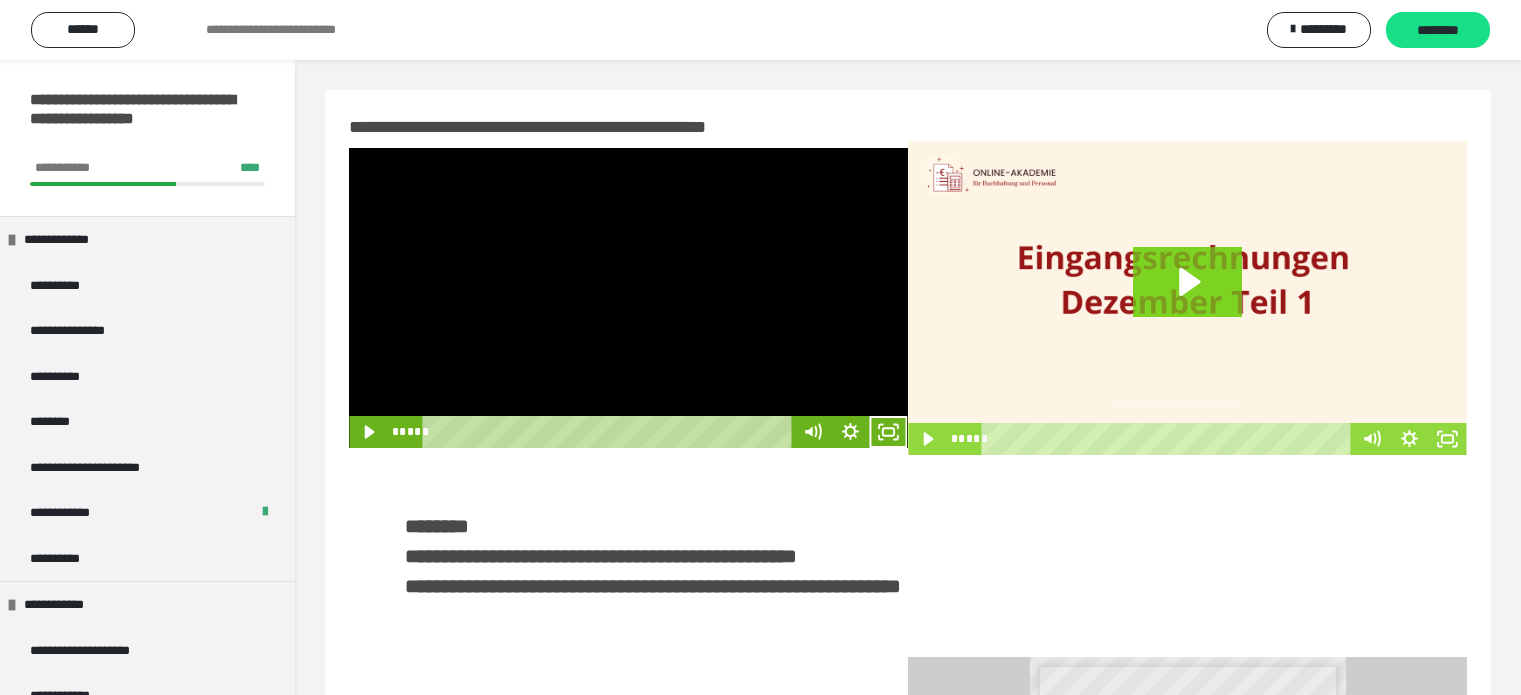 scroll, scrollTop: 459, scrollLeft: 0, axis: vertical 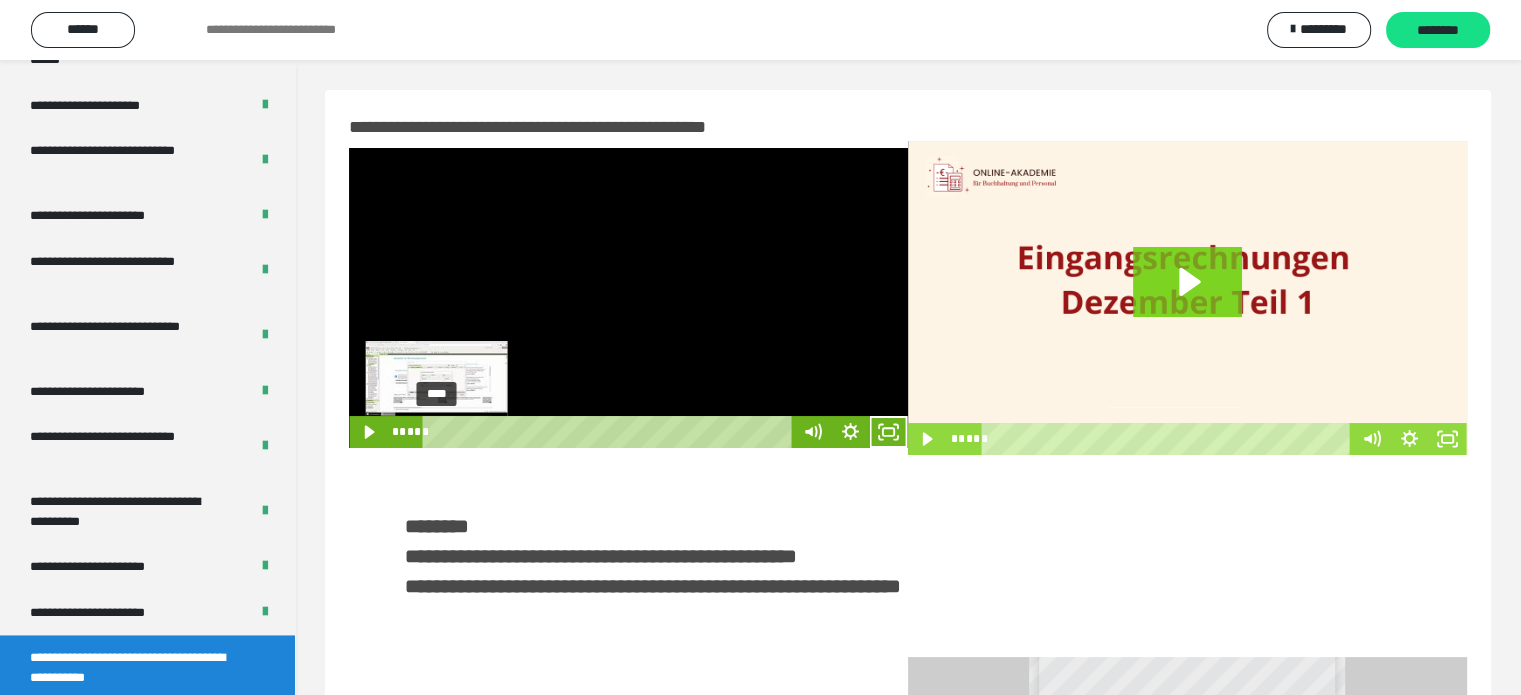 click on "****" at bounding box center (610, 432) 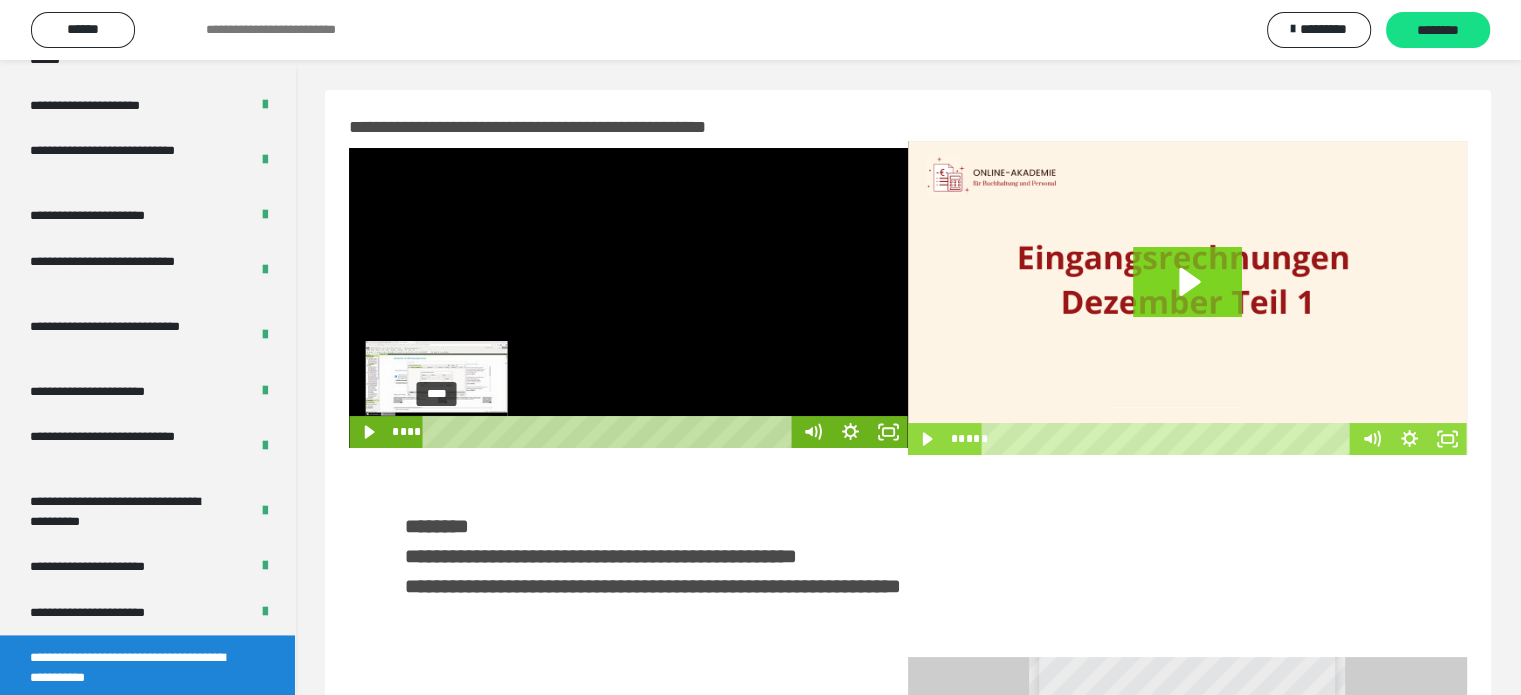 click at bounding box center [436, 432] 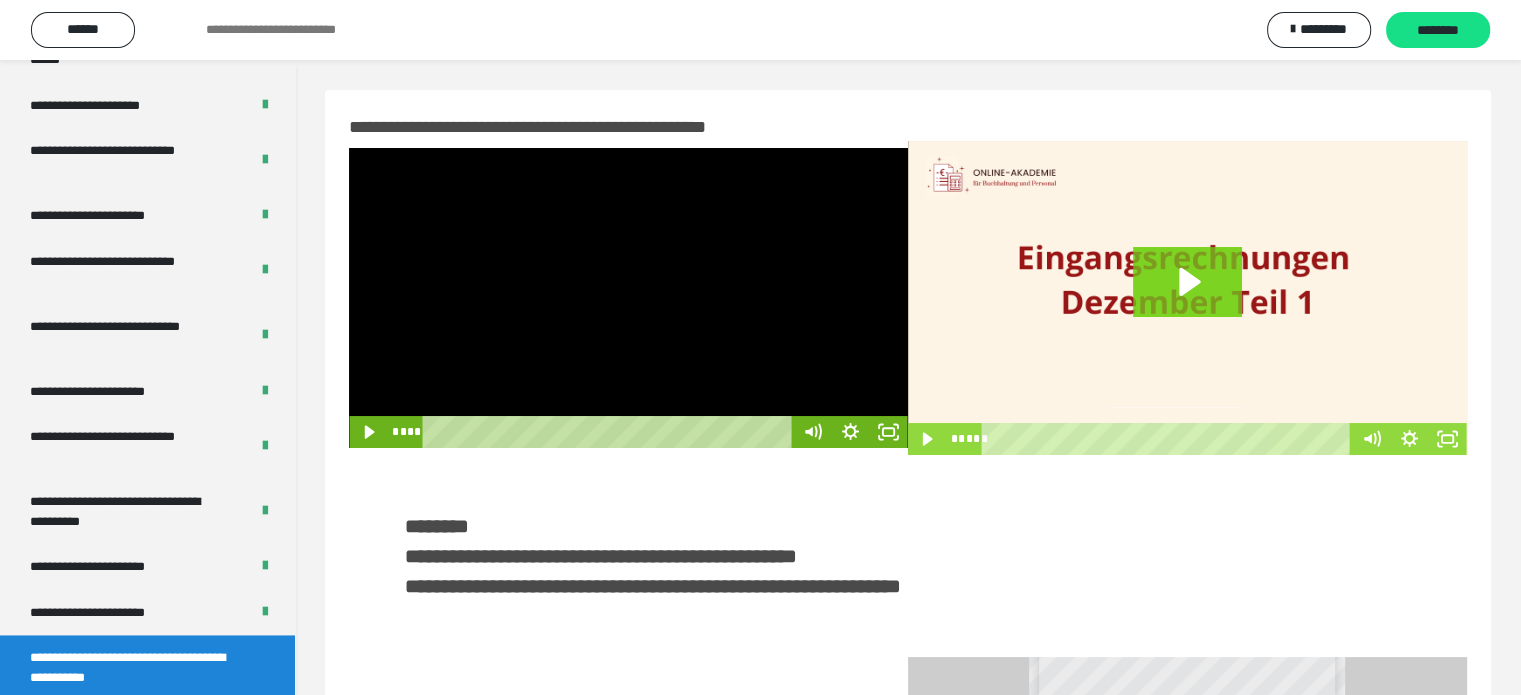 drag, startPoint x: 435, startPoint y: 432, endPoint x: 413, endPoint y: 435, distance: 22.203604 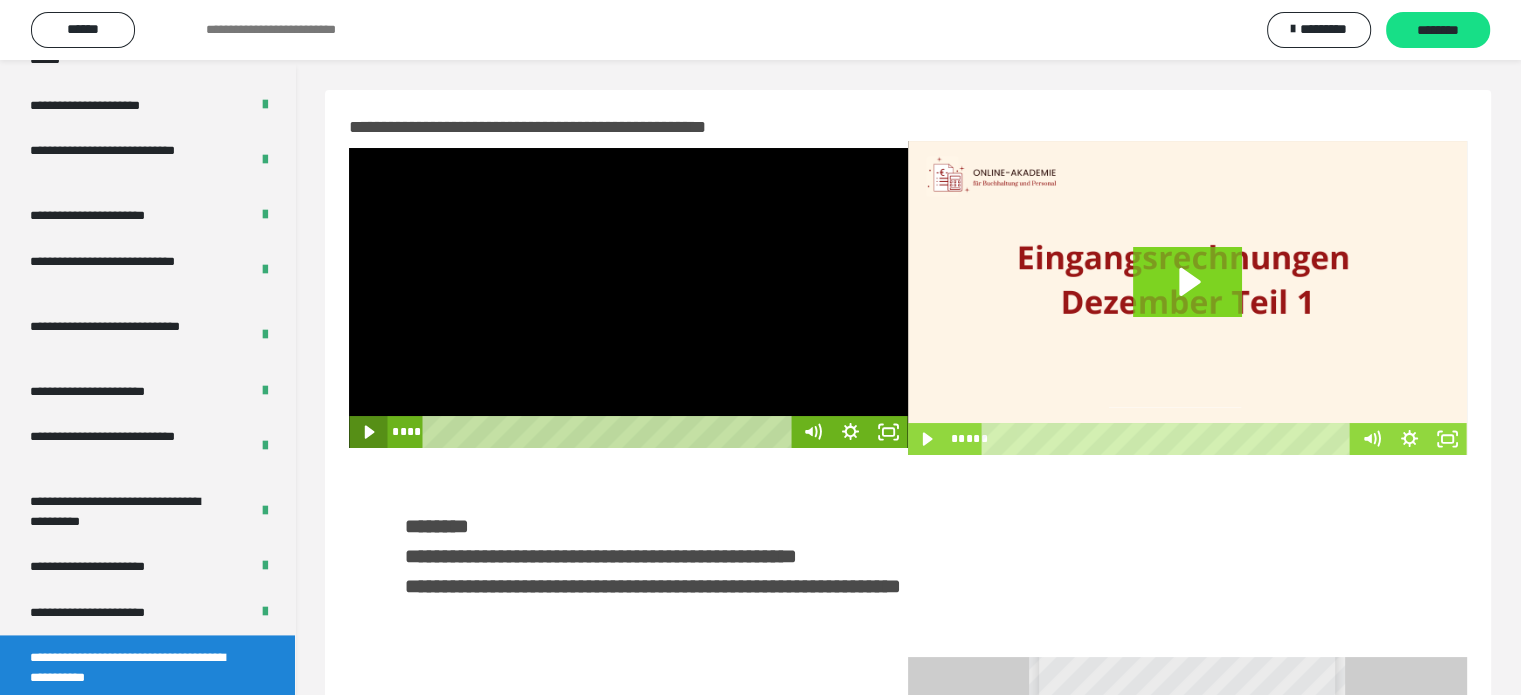 click 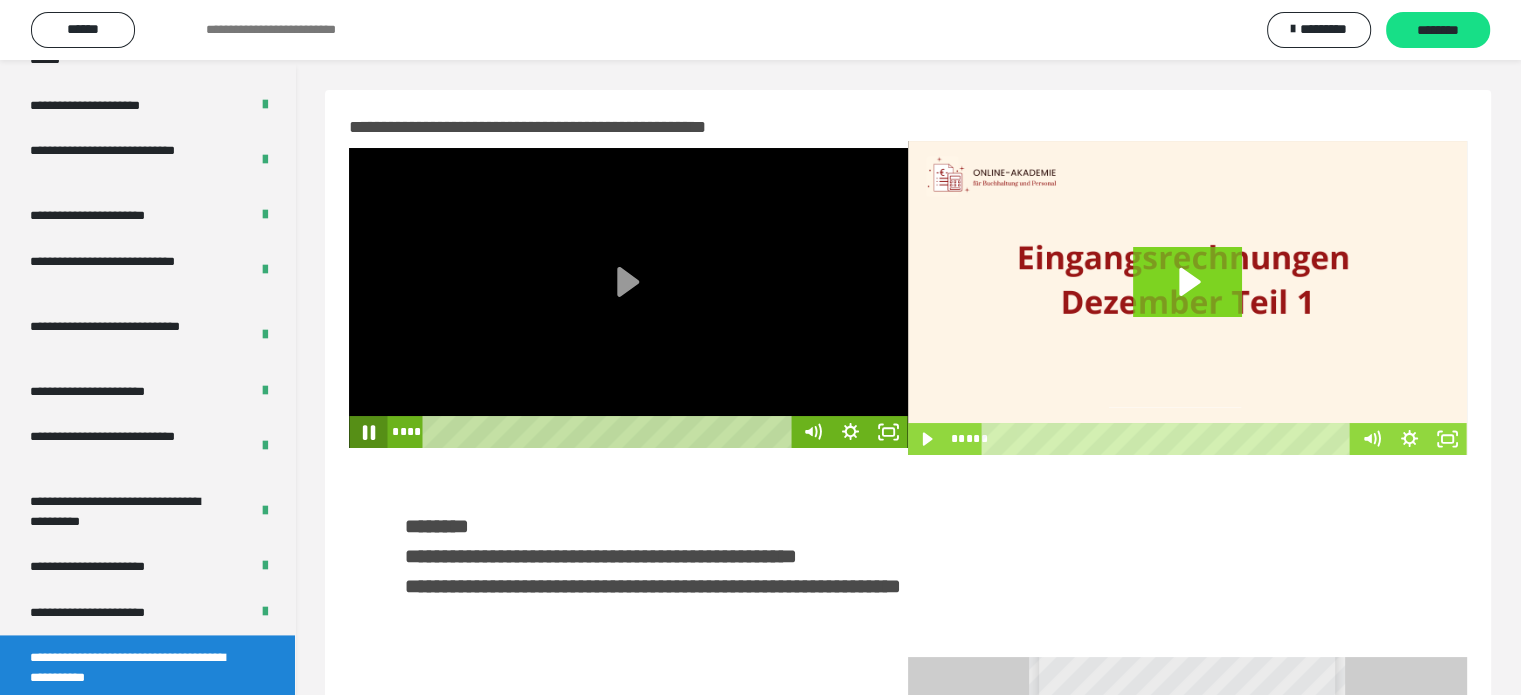 click 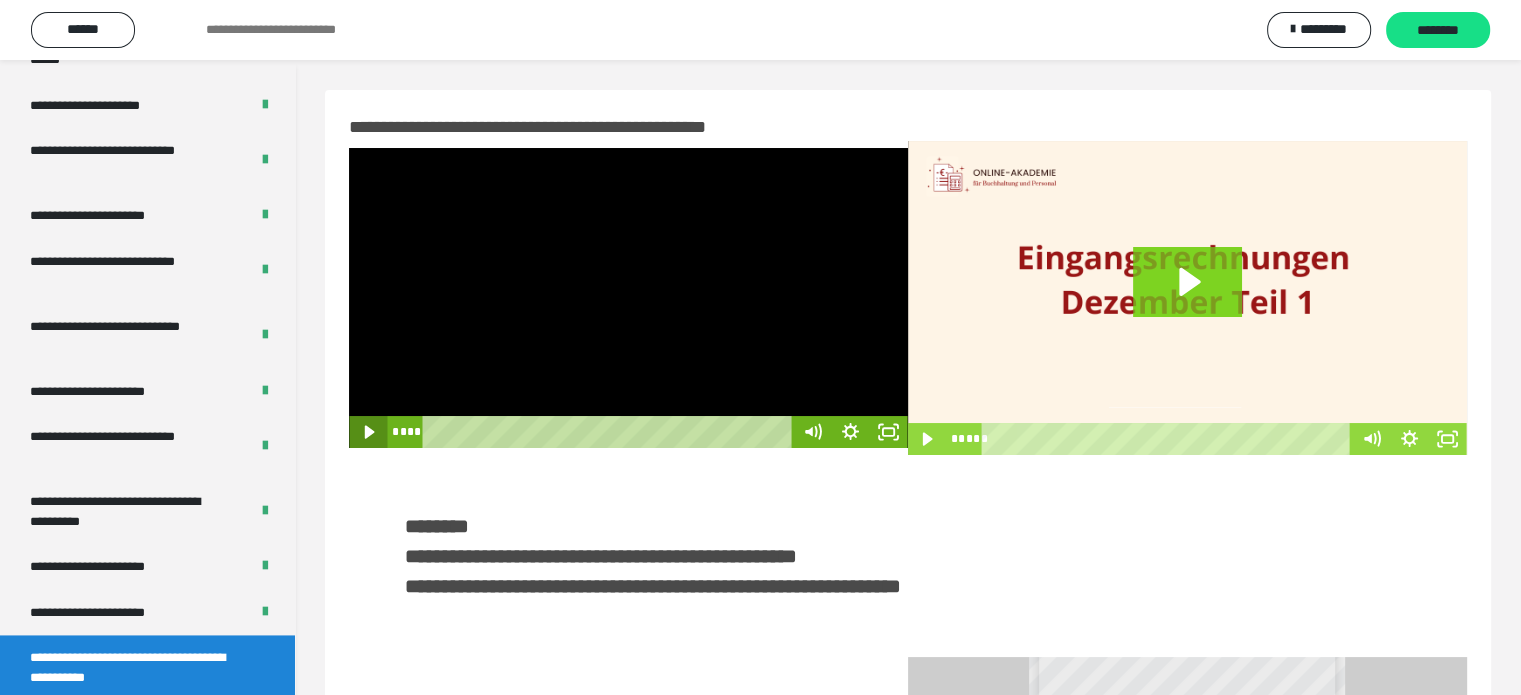 click 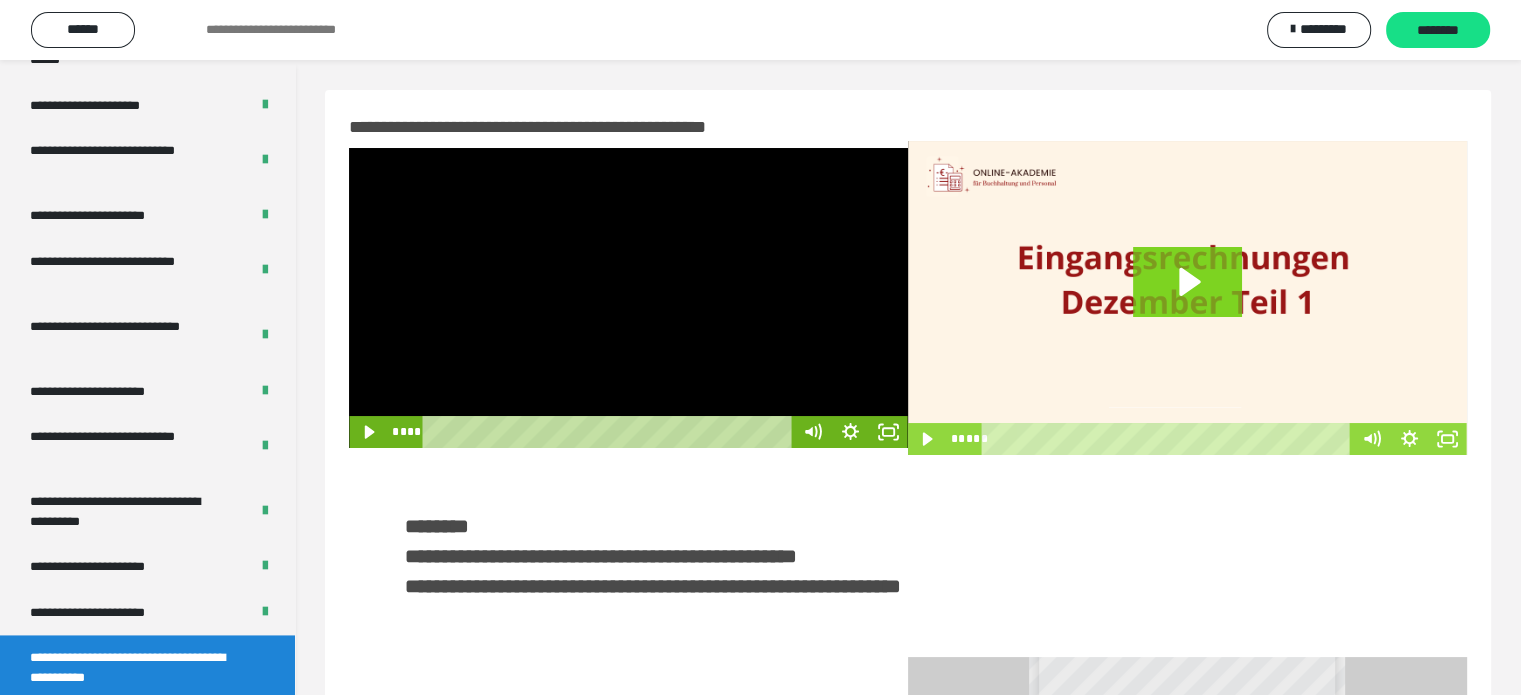 click at bounding box center [628, 298] 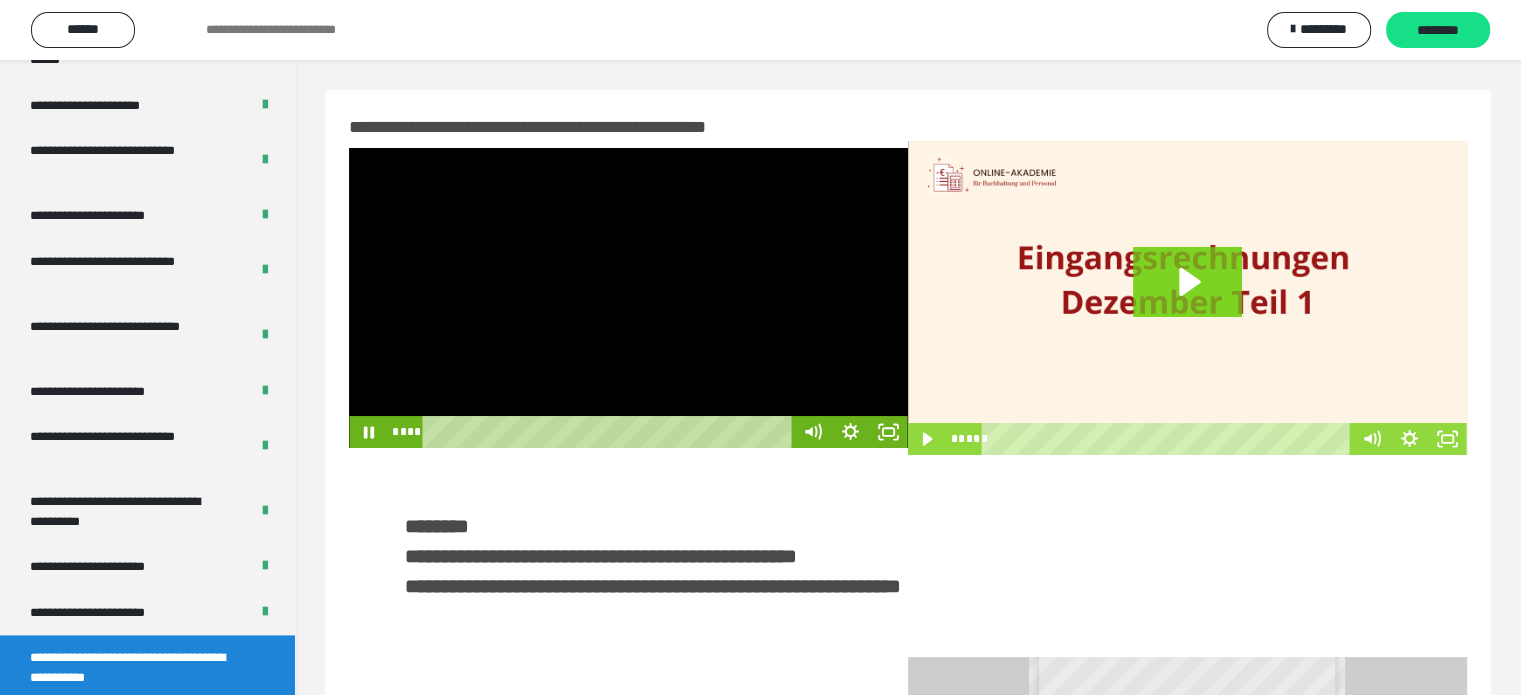 click at bounding box center [628, 298] 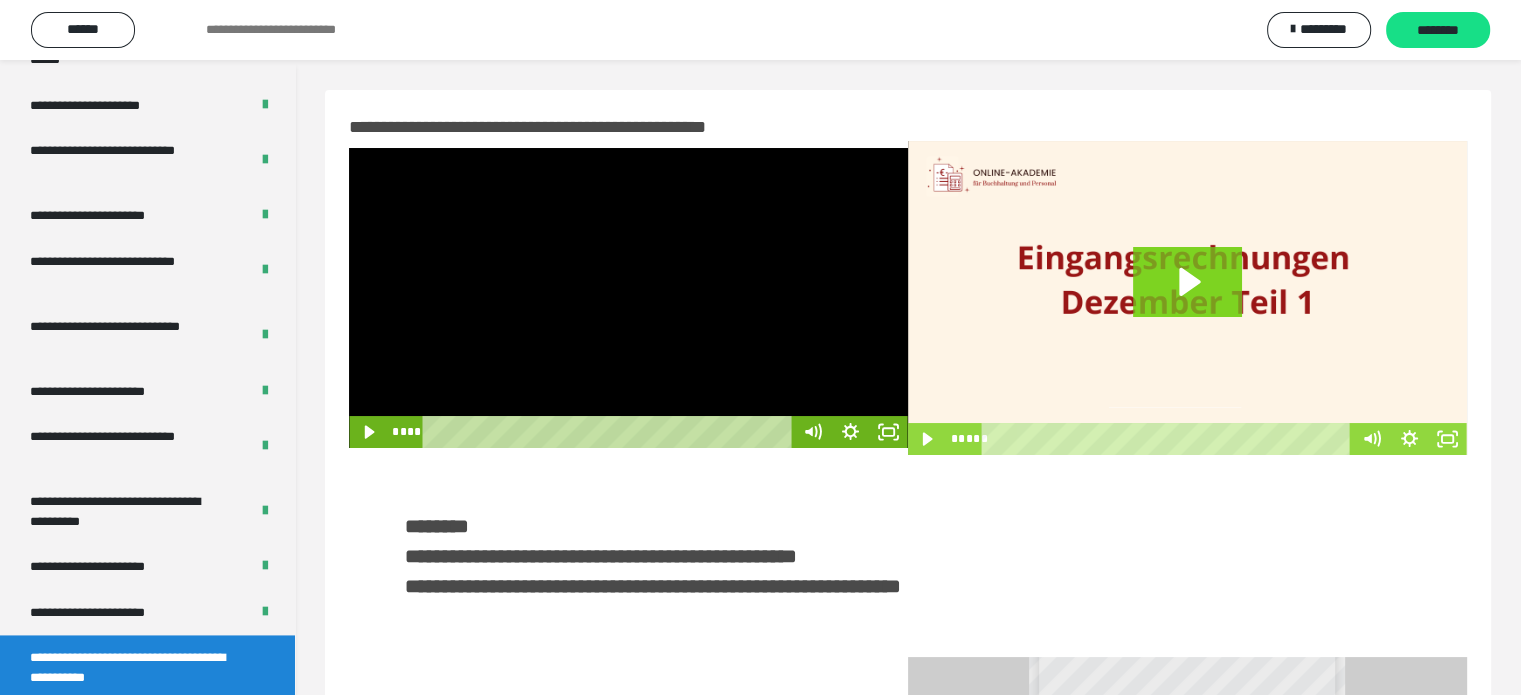 click at bounding box center (628, 298) 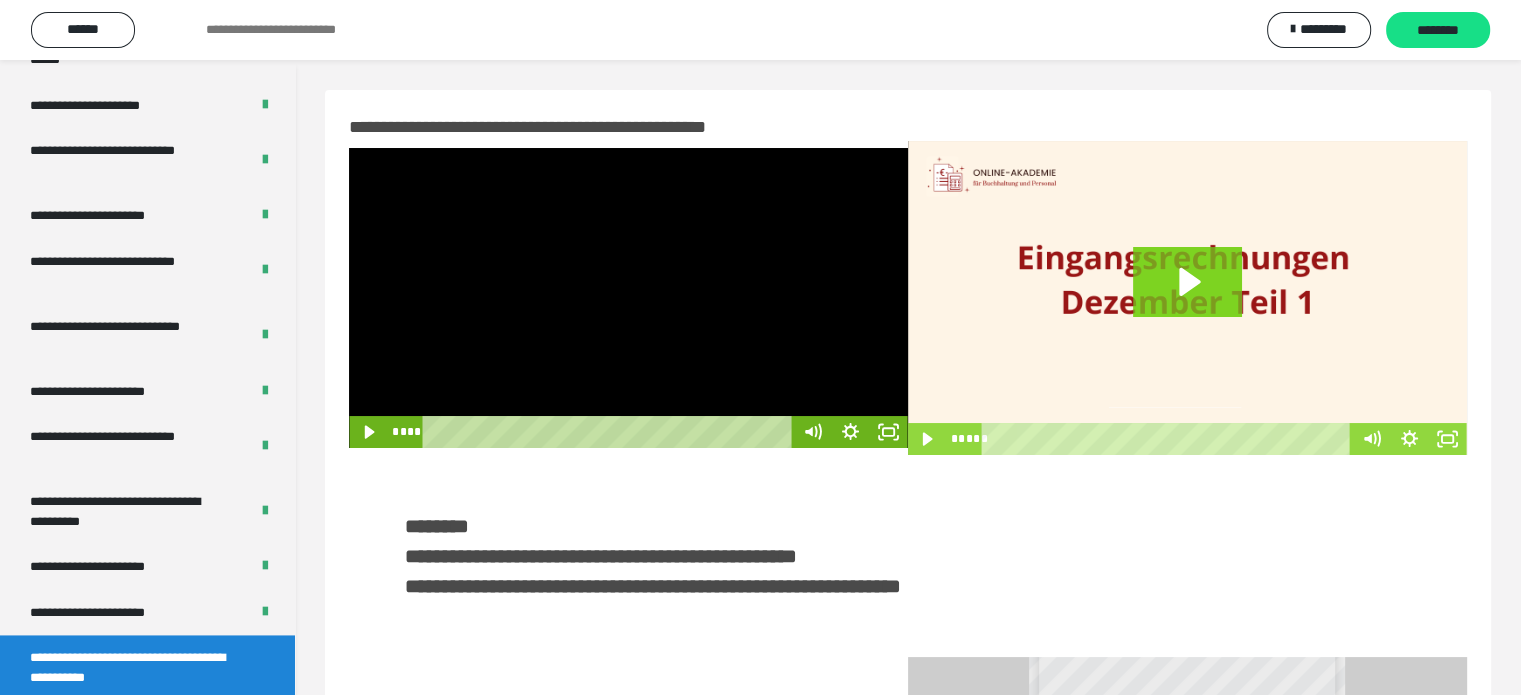 click at bounding box center [628, 298] 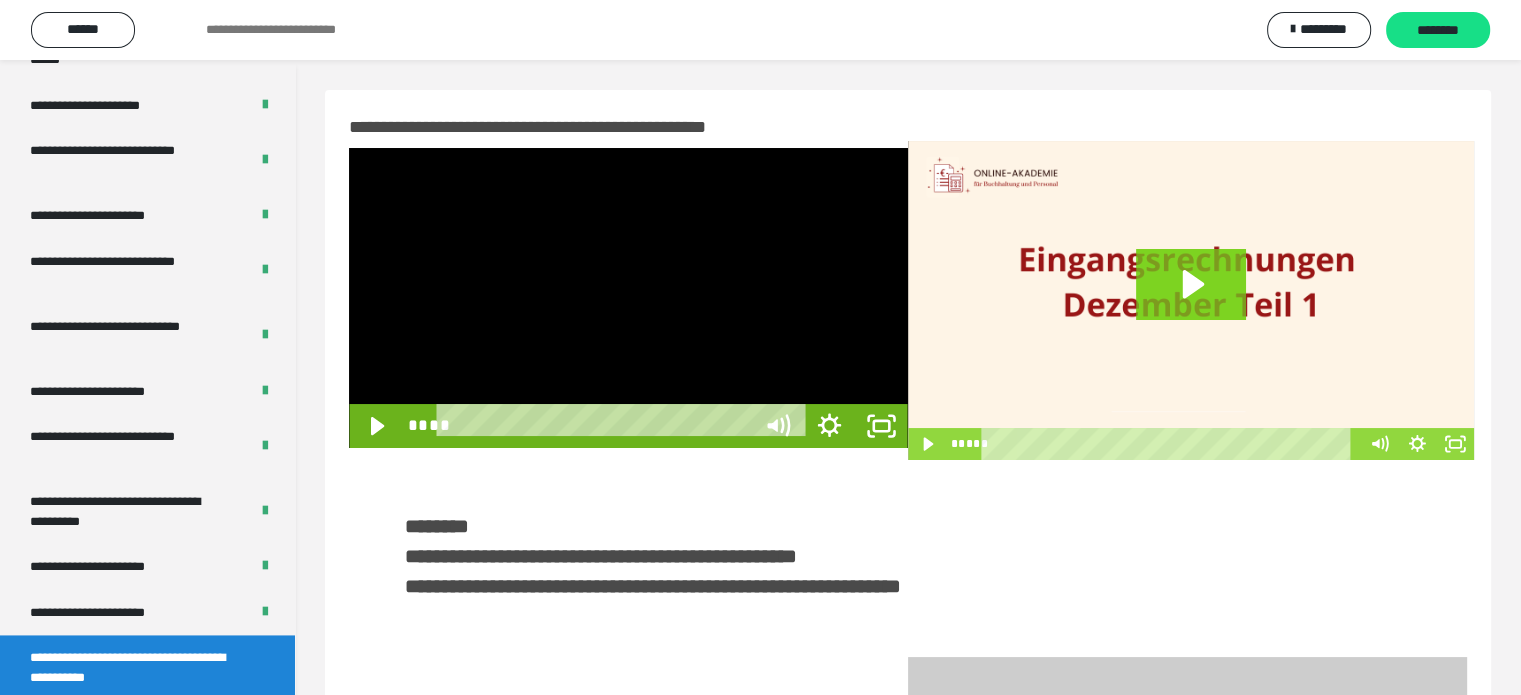 scroll, scrollTop: 0, scrollLeft: 0, axis: both 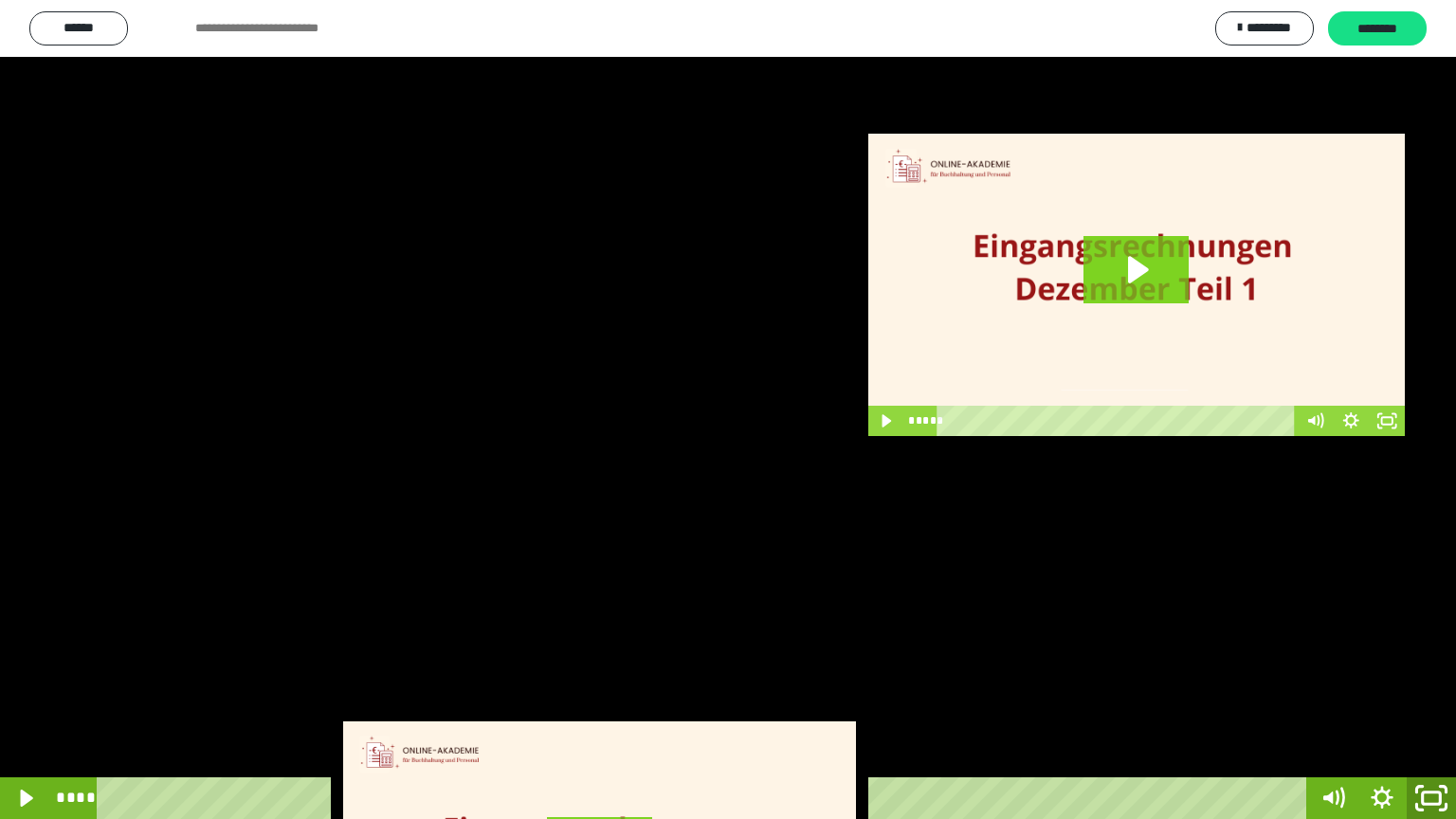 click 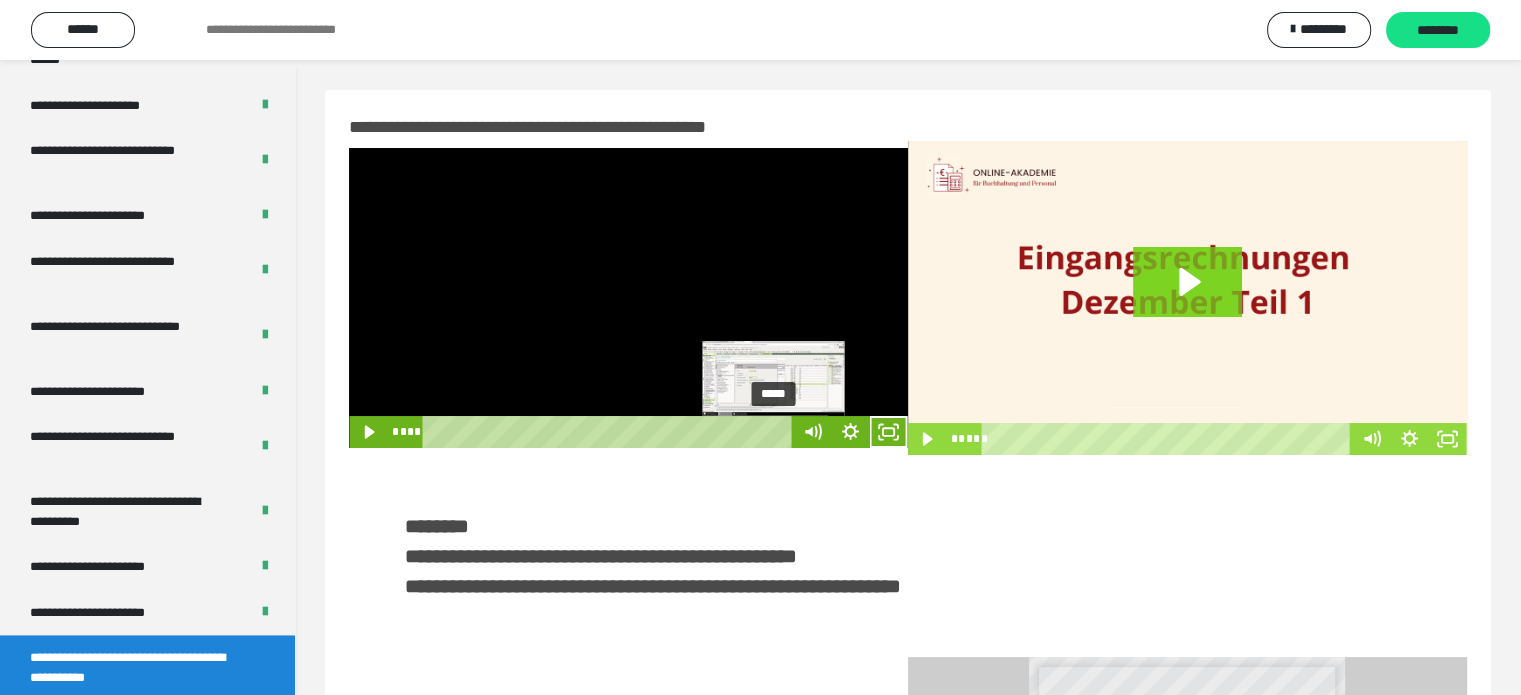 click on "*****" at bounding box center (610, 432) 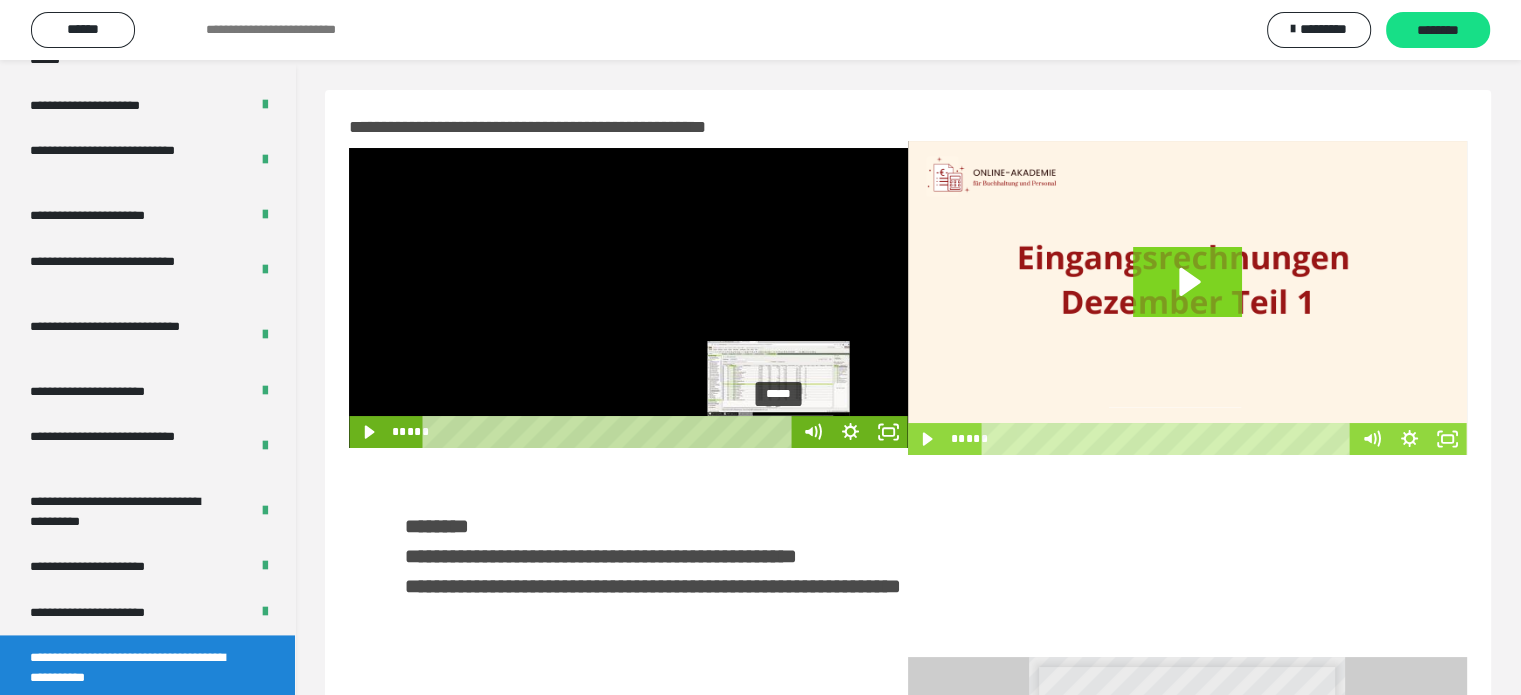 click on "*****" at bounding box center [610, 432] 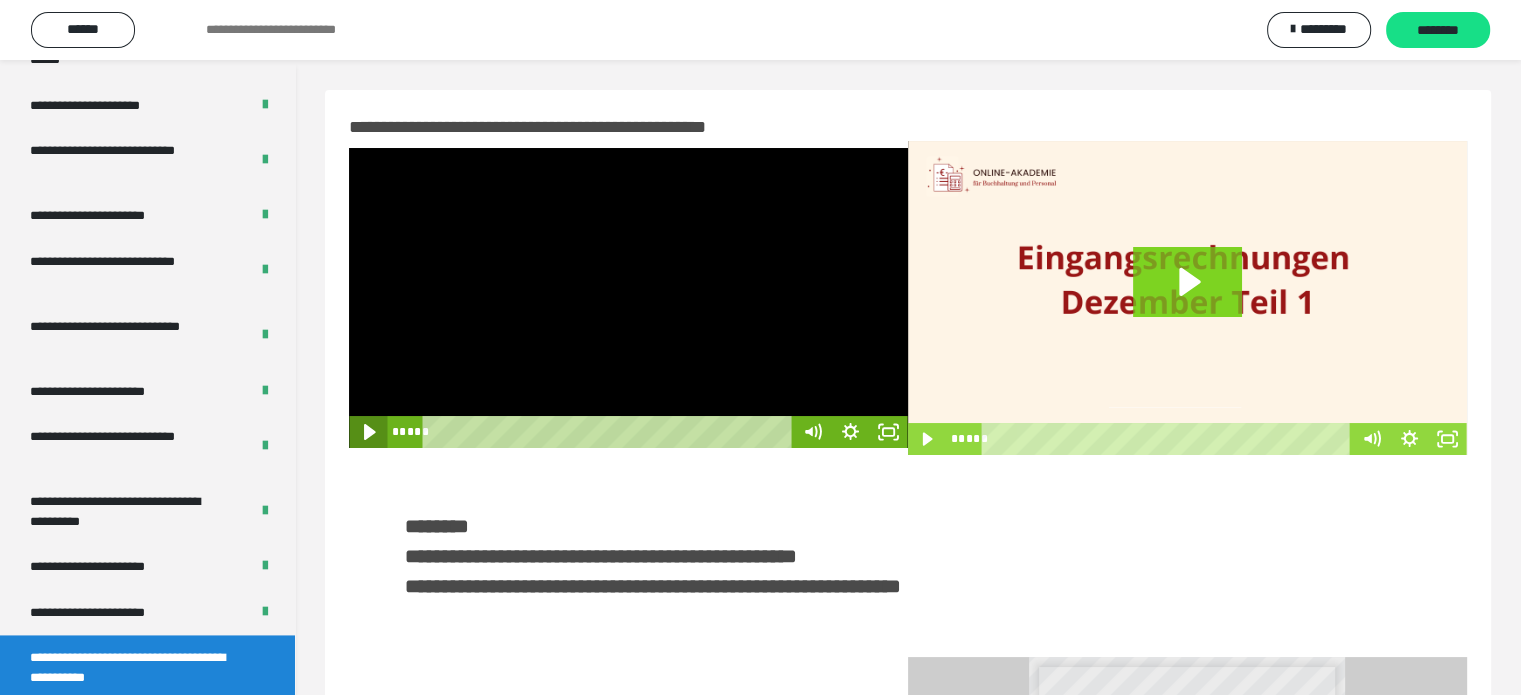 click 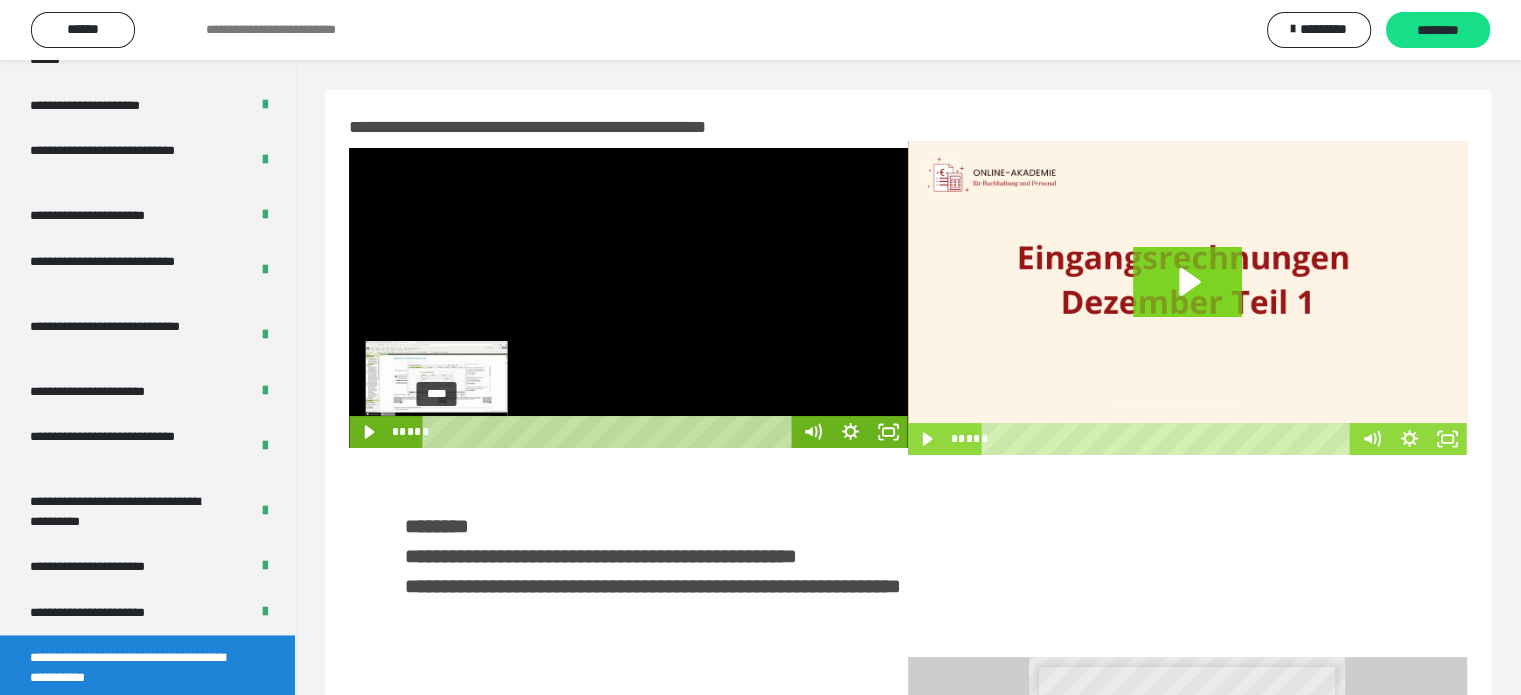 click on "****" at bounding box center [610, 432] 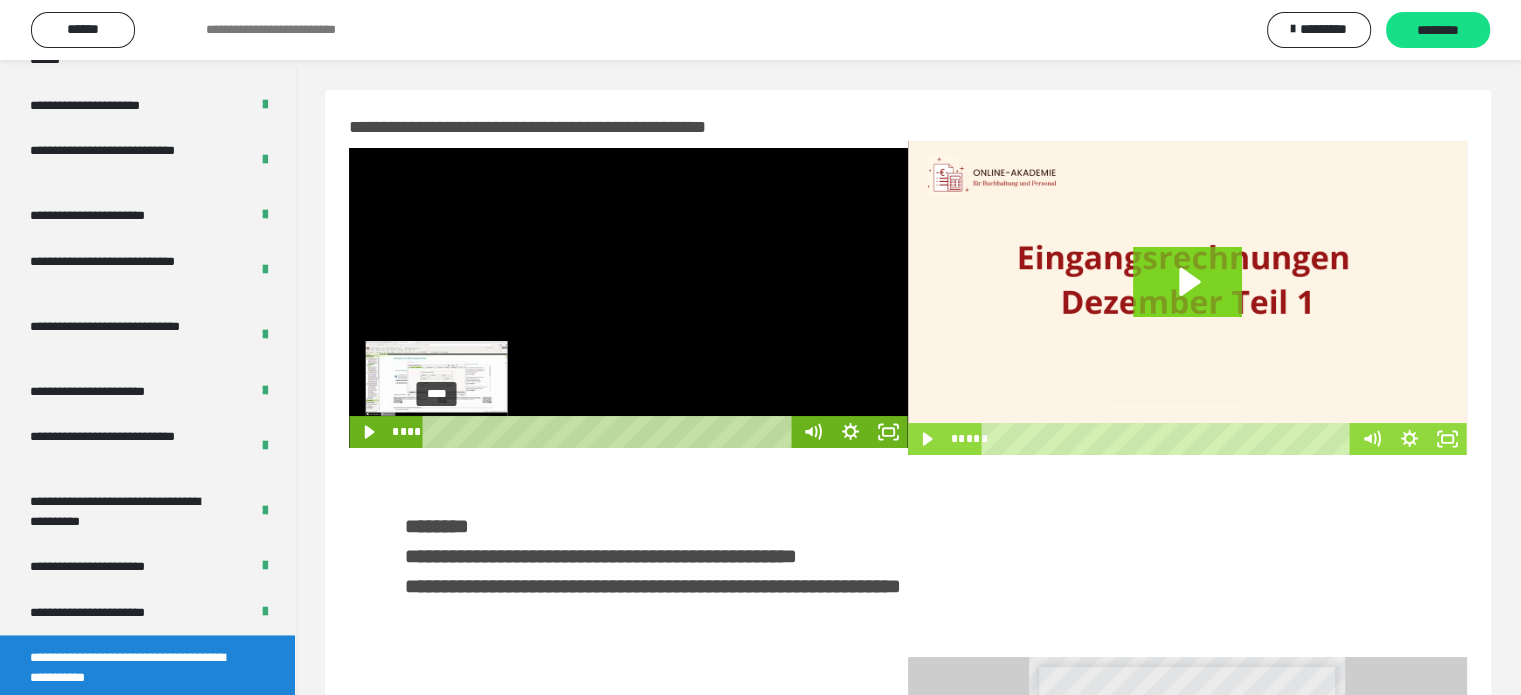 click on "****" at bounding box center (610, 432) 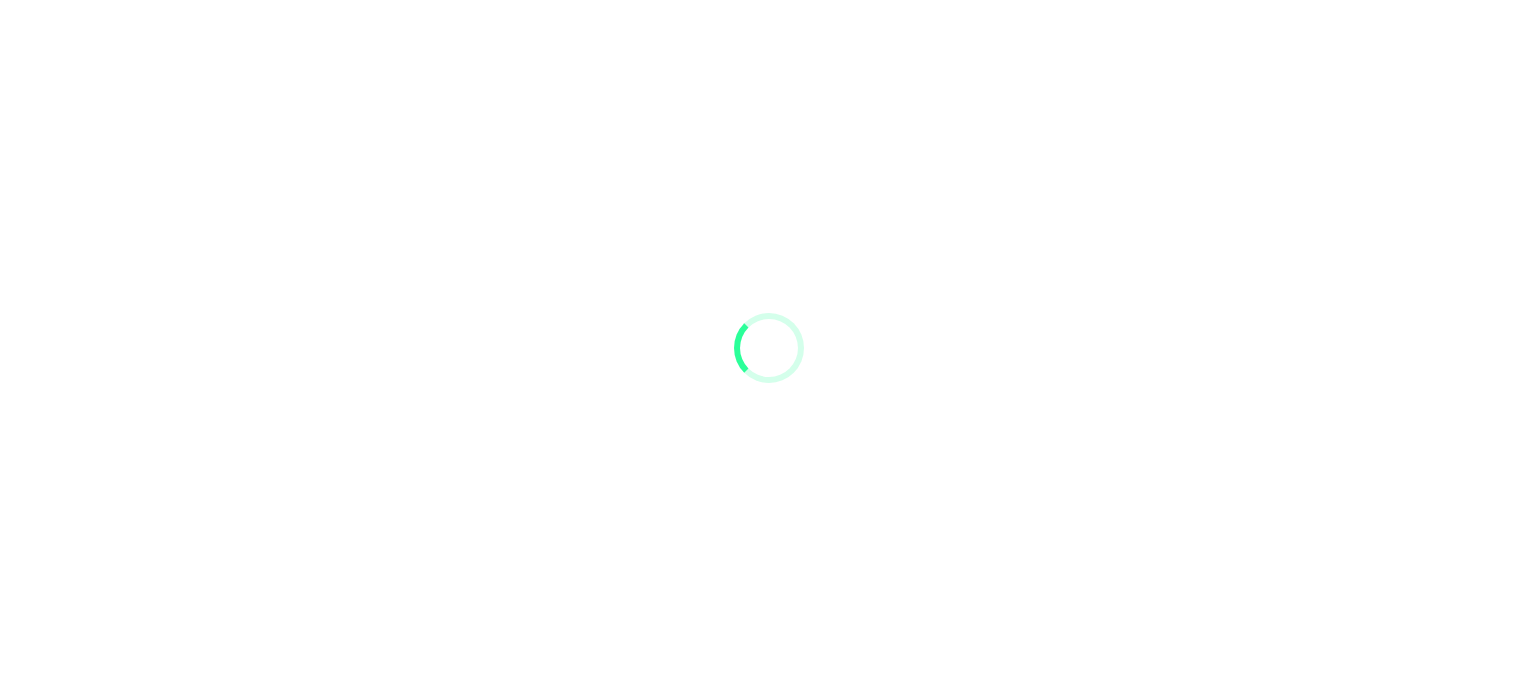 scroll, scrollTop: 0, scrollLeft: 0, axis: both 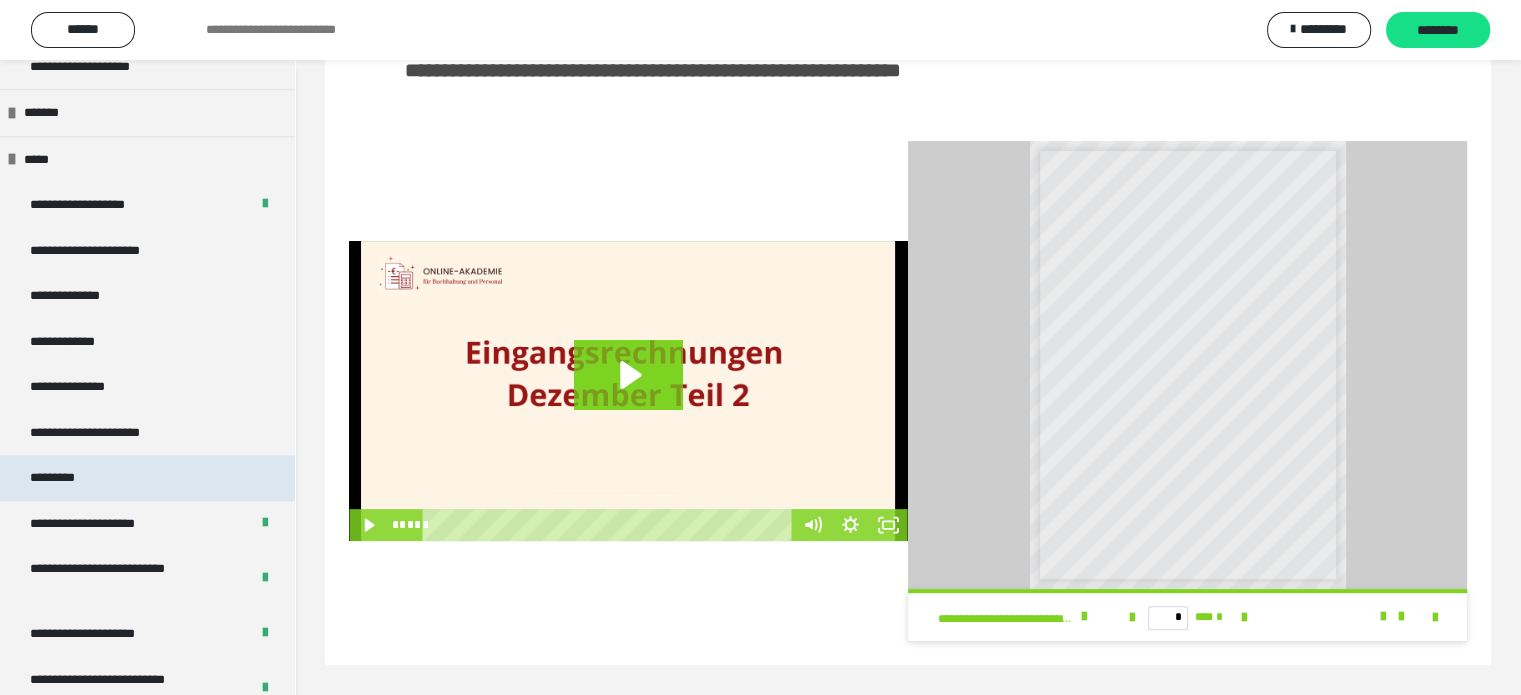 click on "*********" at bounding box center (147, 478) 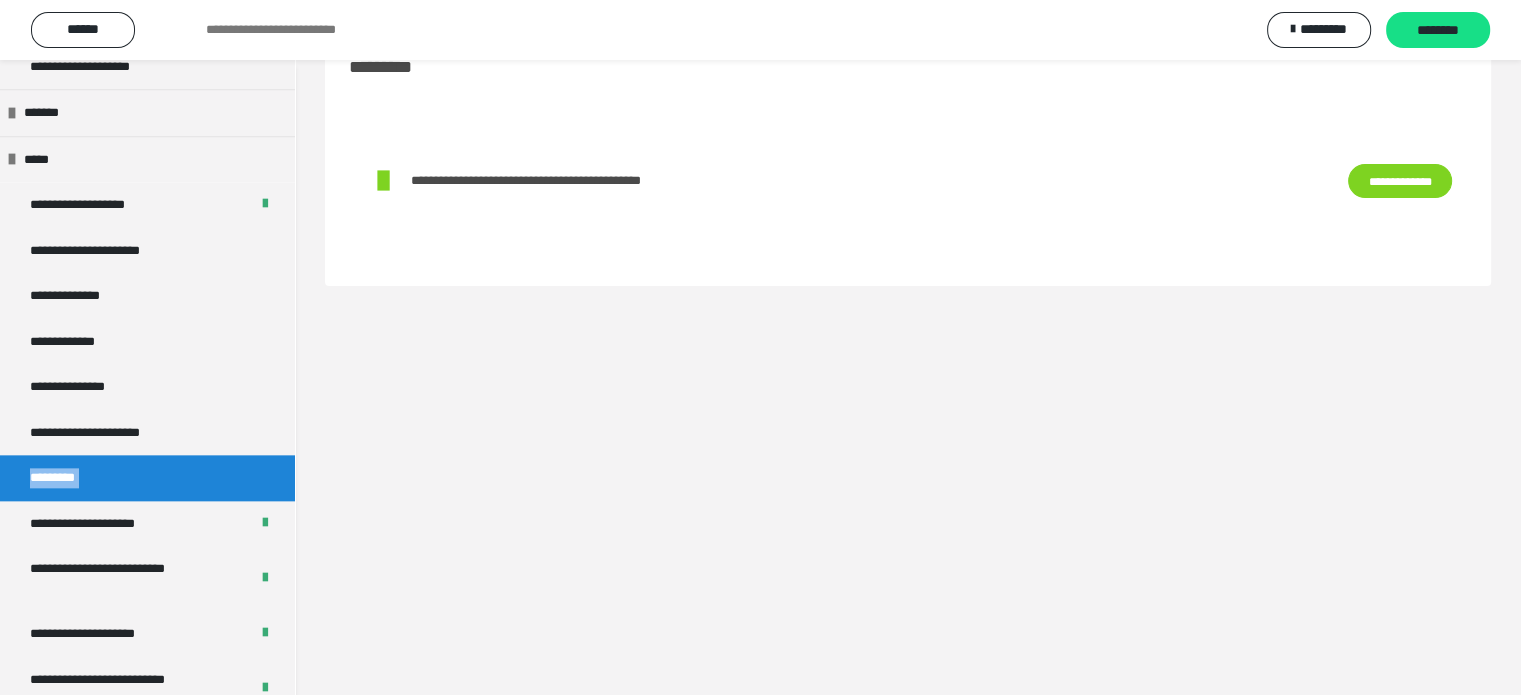 scroll, scrollTop: 60, scrollLeft: 0, axis: vertical 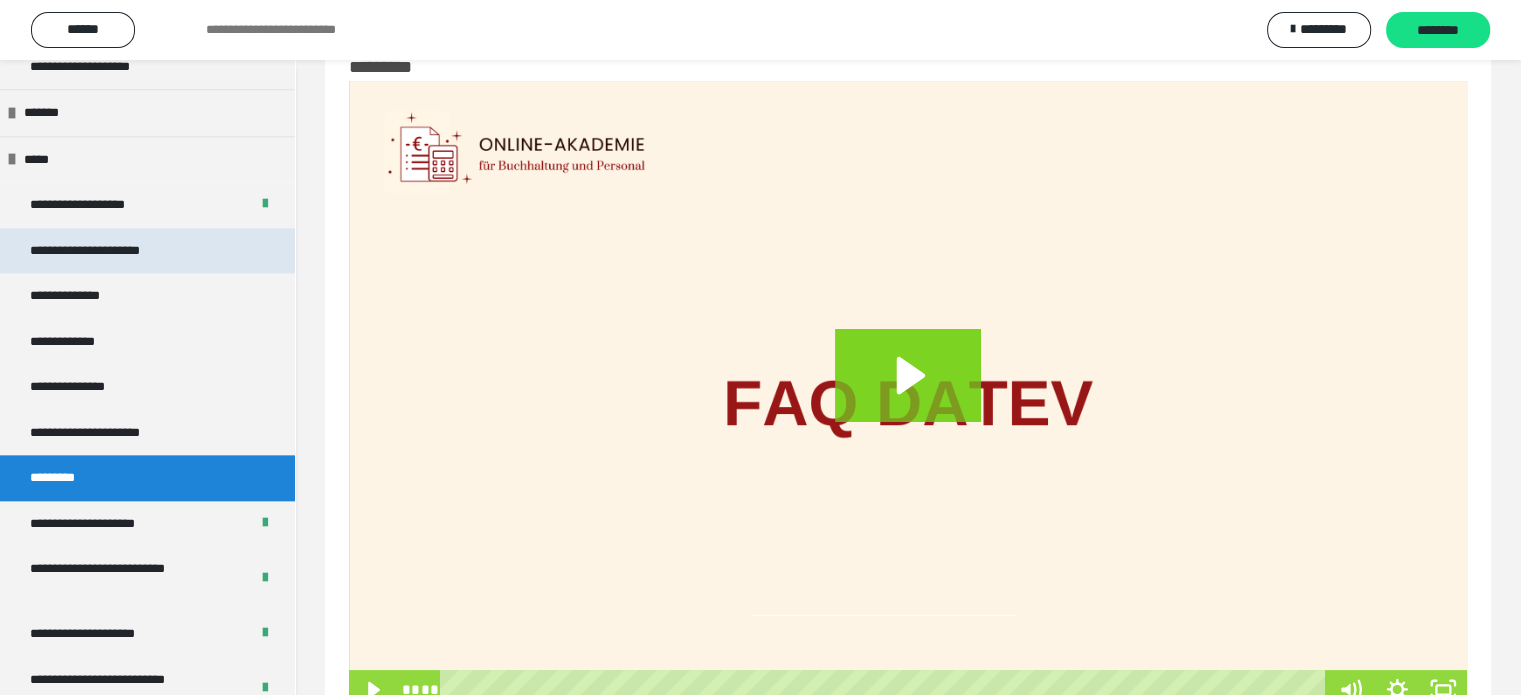 click on "**********" at bounding box center (112, 251) 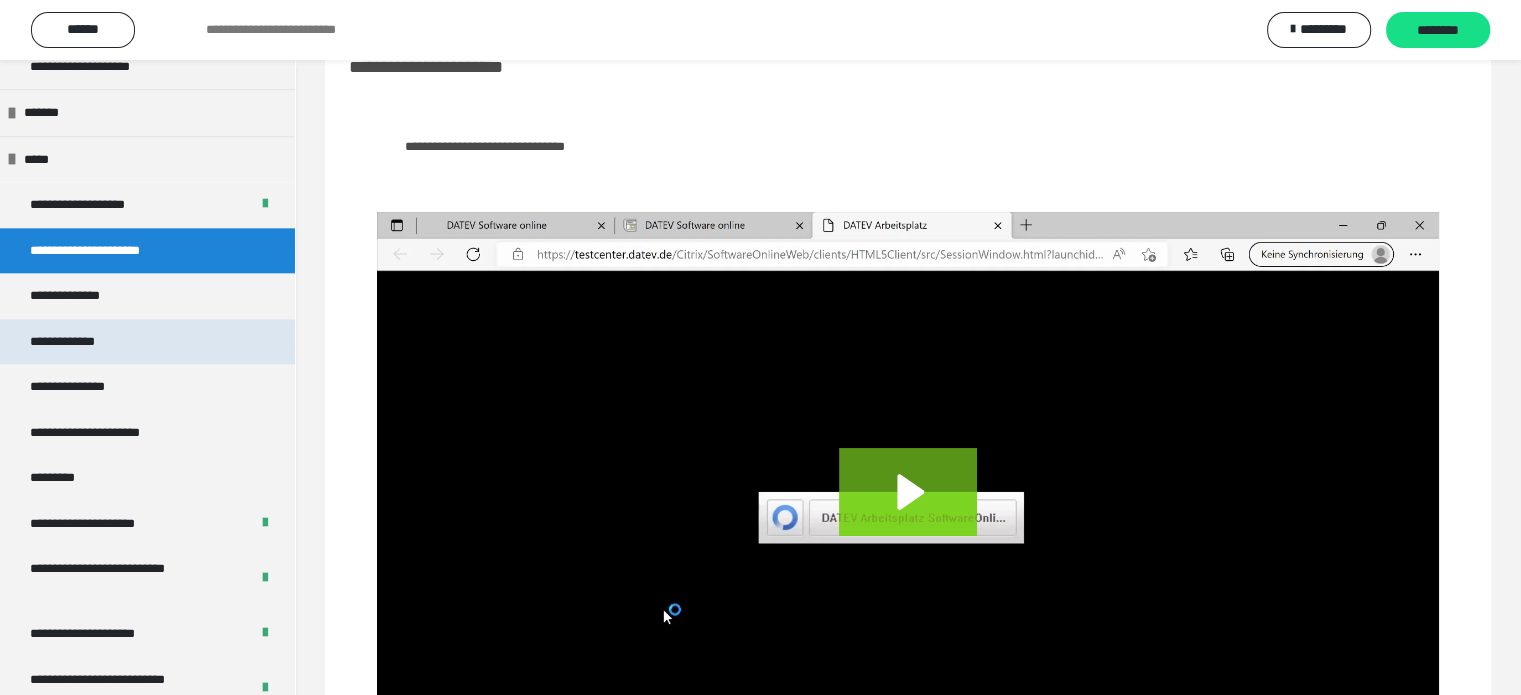 click on "**********" at bounding box center (78, 342) 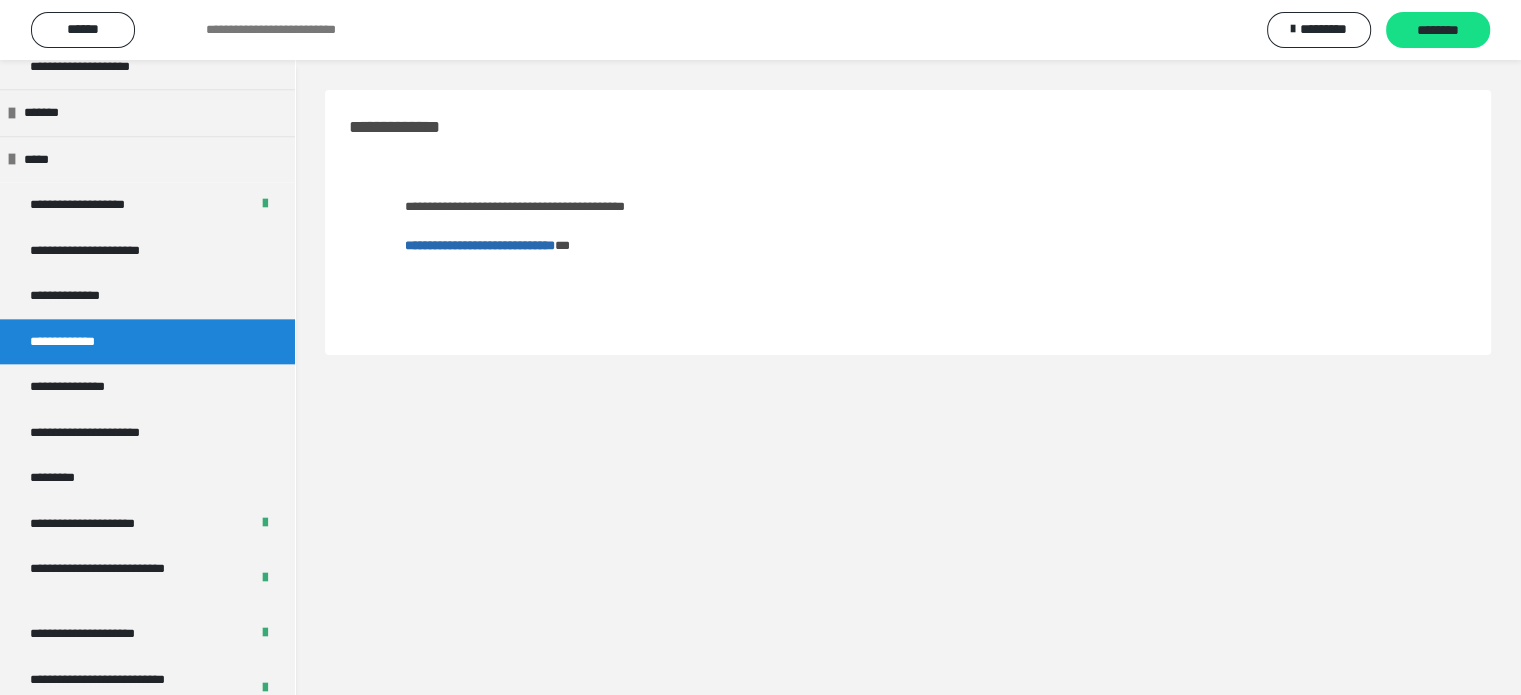 scroll, scrollTop: 0, scrollLeft: 0, axis: both 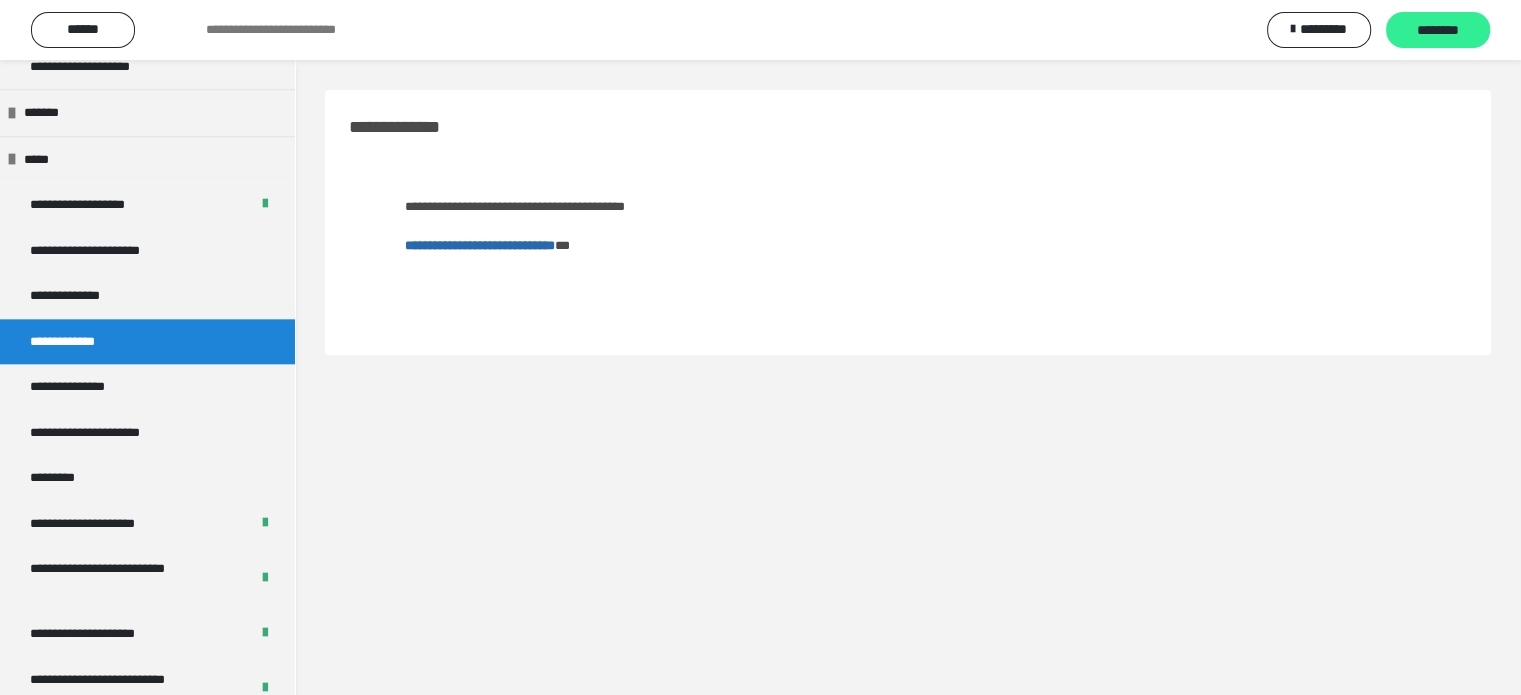 click on "********" at bounding box center [1438, 31] 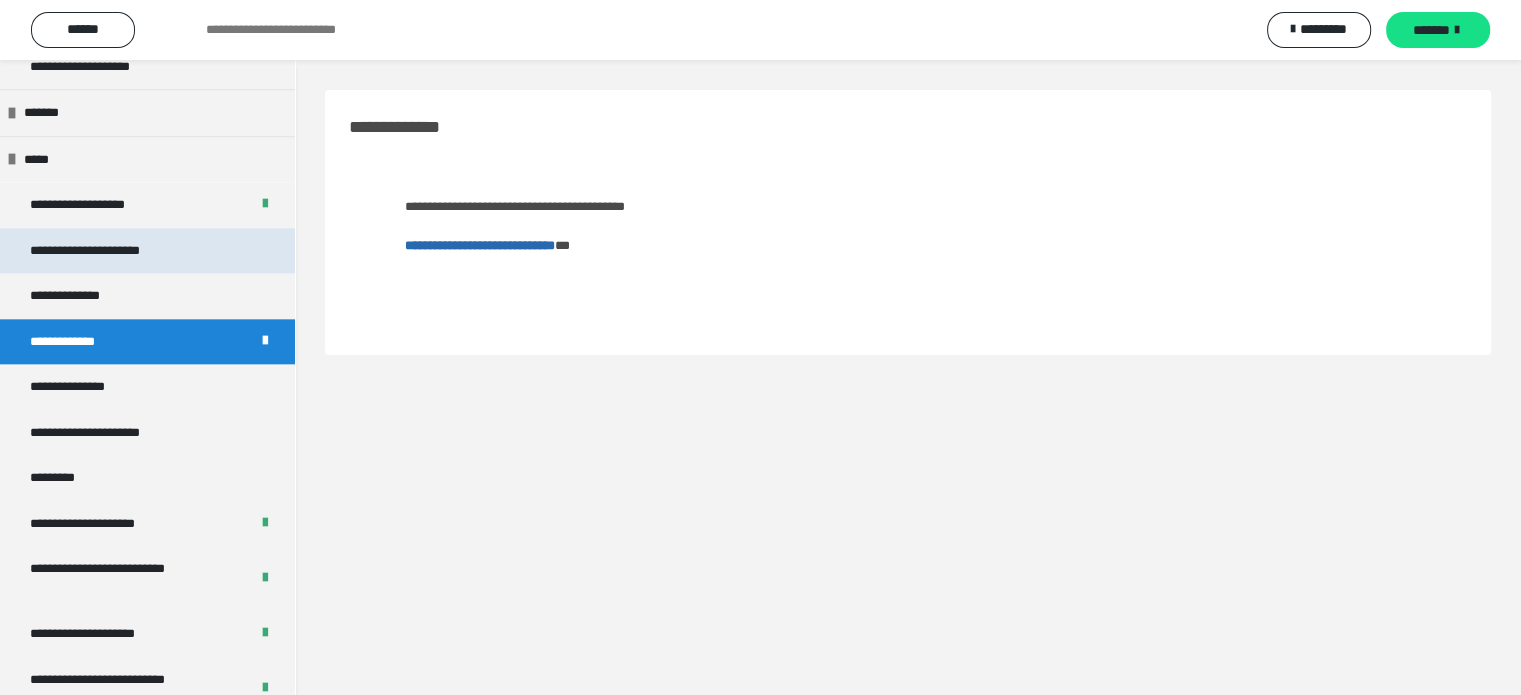 click on "**********" at bounding box center [112, 251] 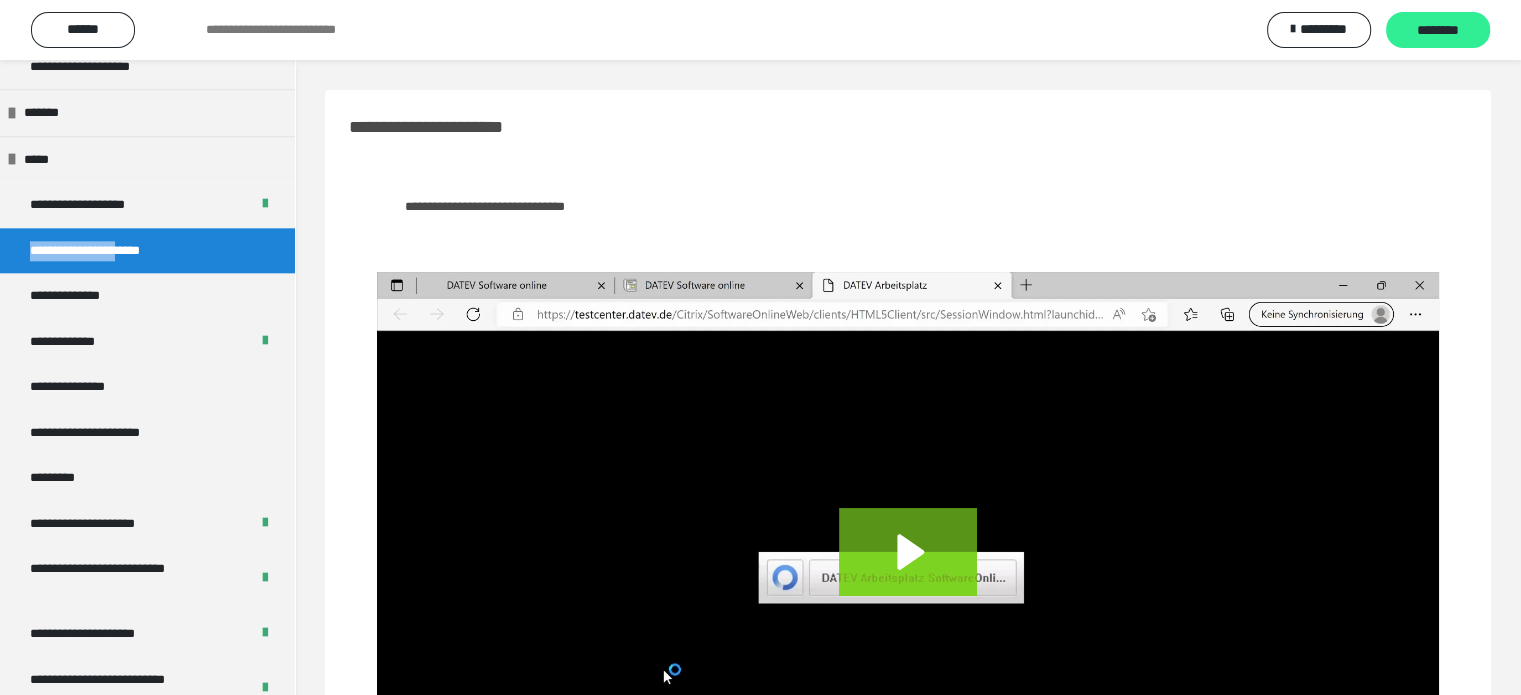 click on "********" at bounding box center (1438, 31) 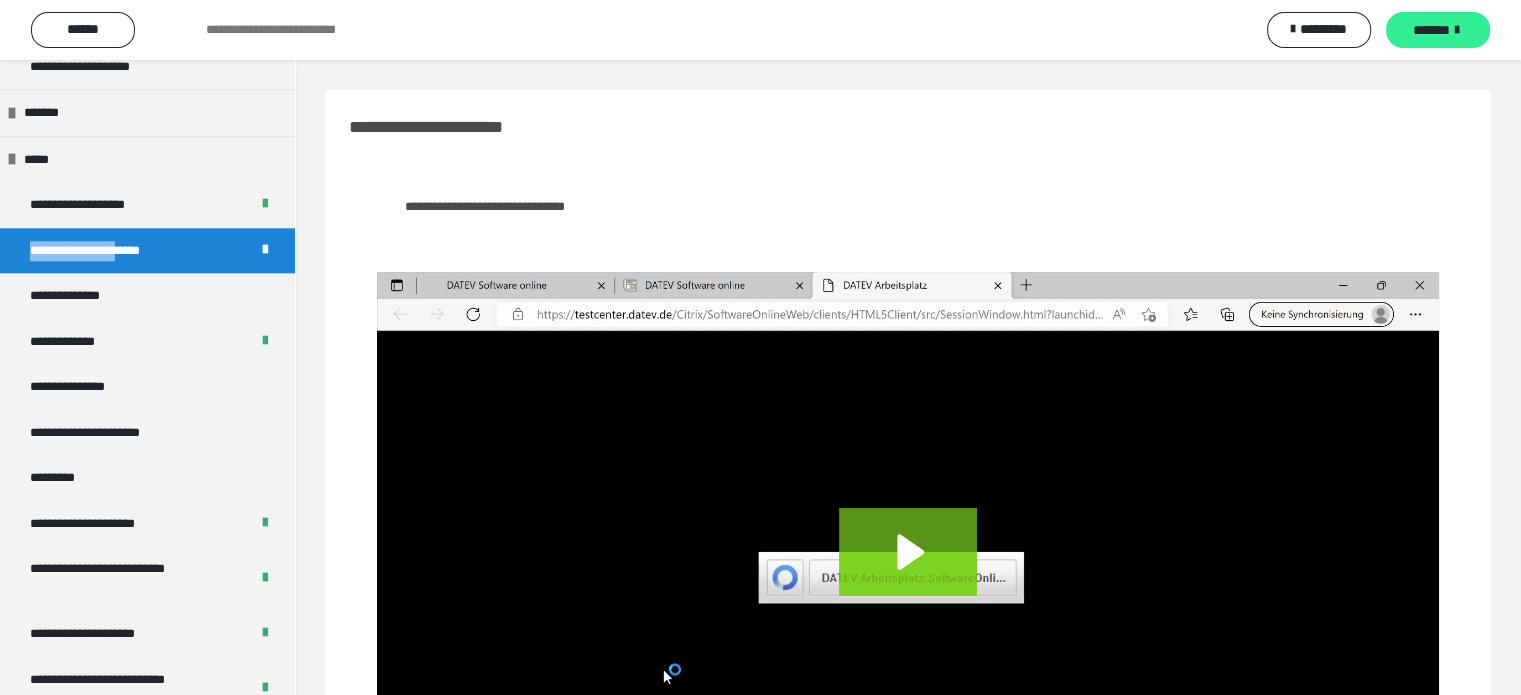 click on "*******" at bounding box center (1431, 30) 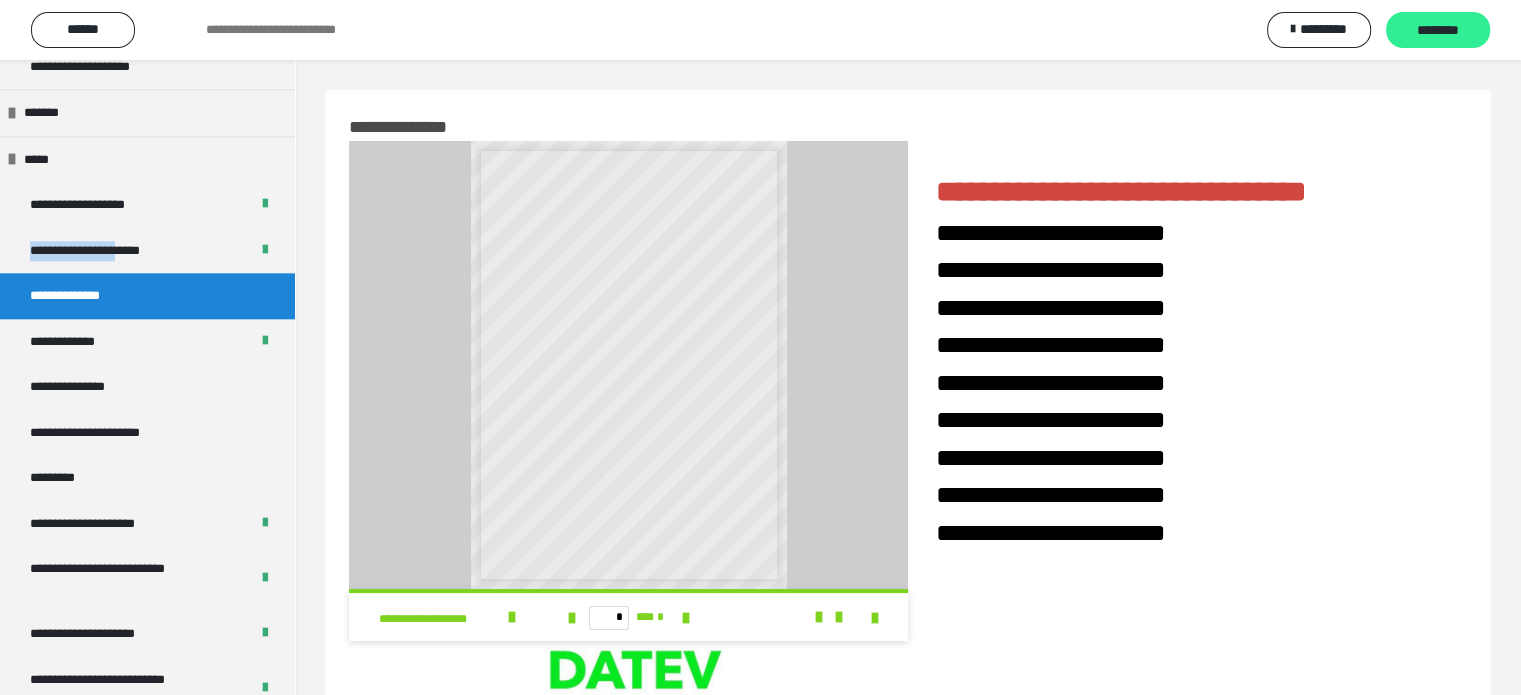 click on "********" at bounding box center (1438, 31) 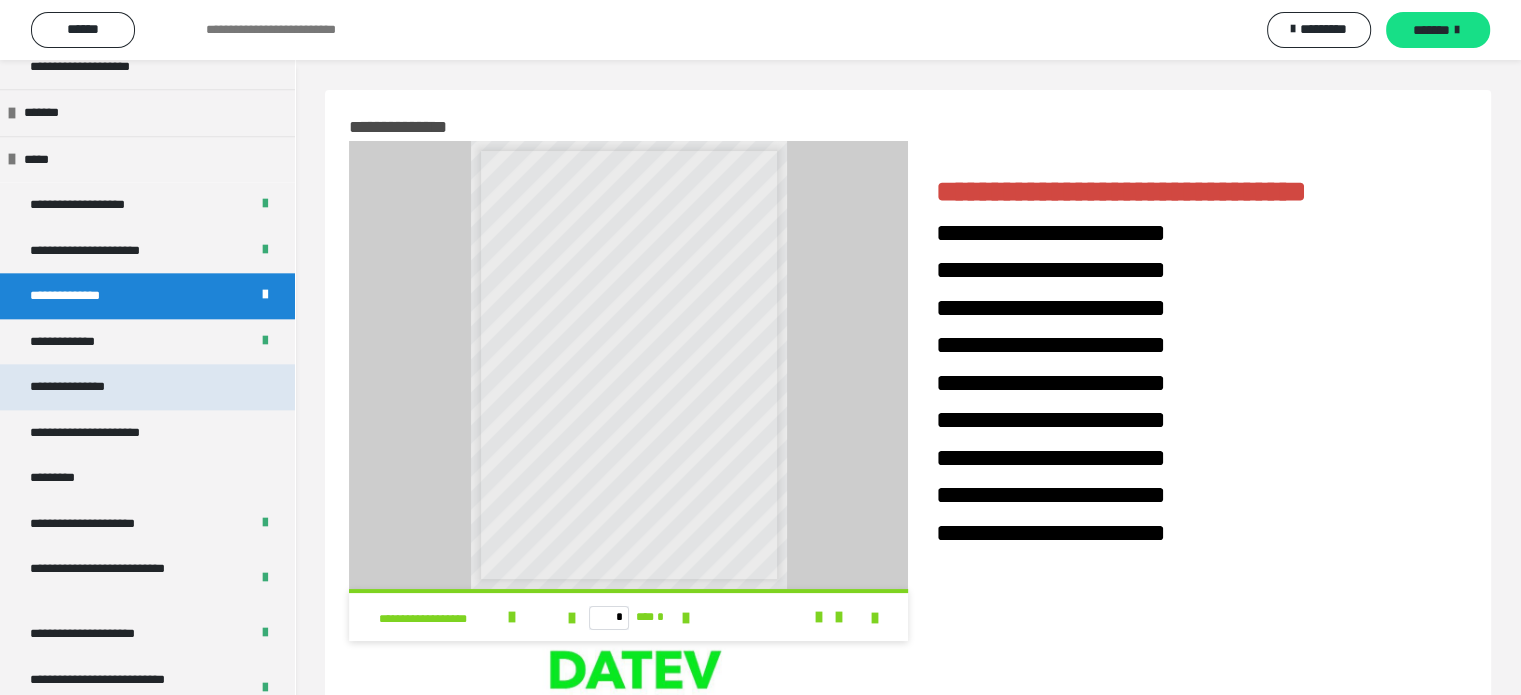 click on "**********" at bounding box center [89, 387] 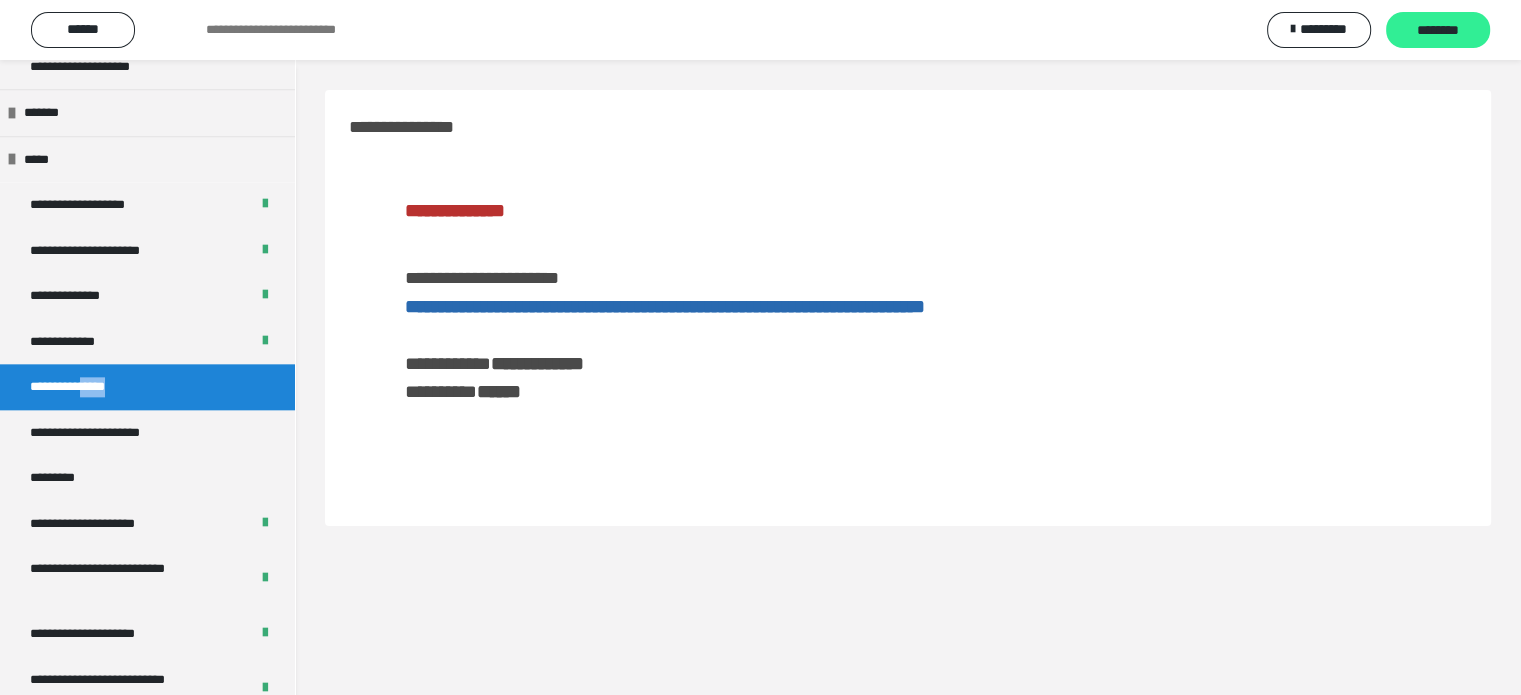 click on "********" at bounding box center [1438, 31] 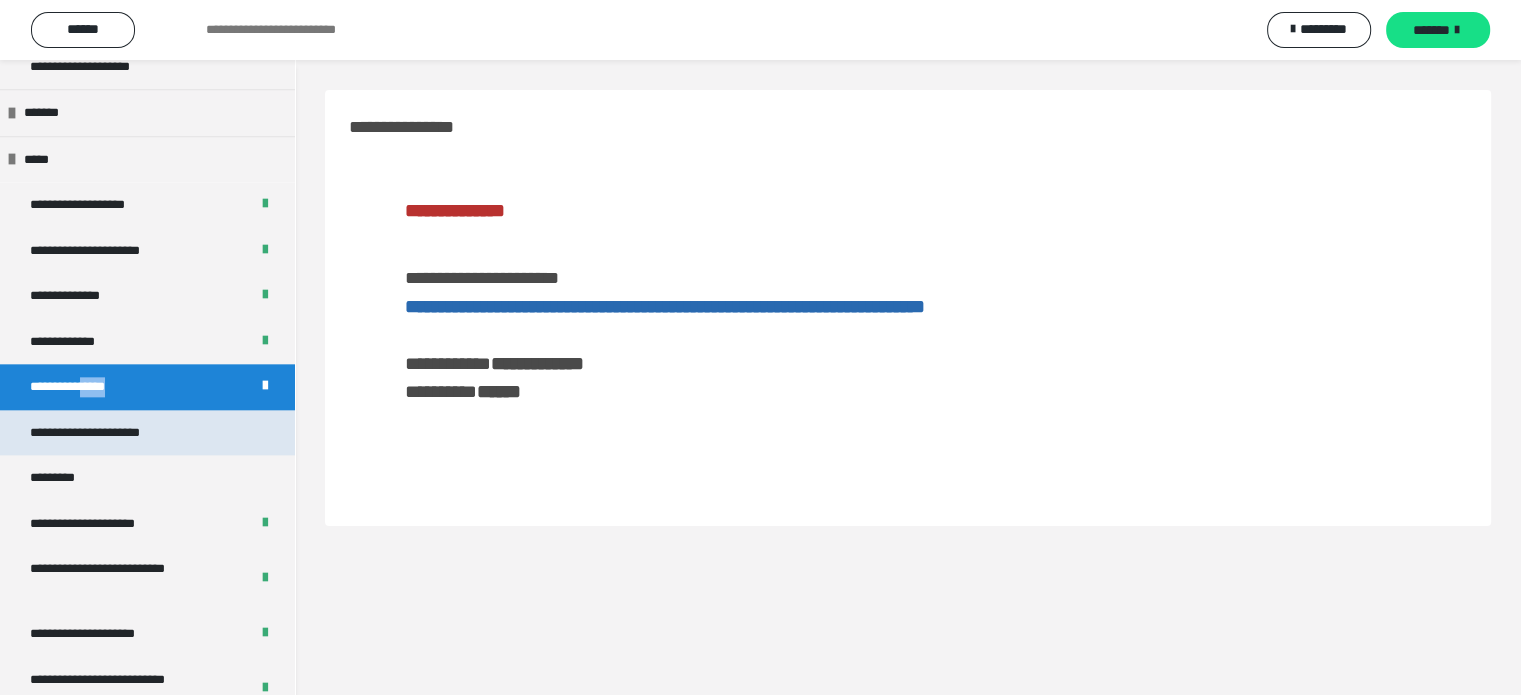 click on "**********" at bounding box center [147, 433] 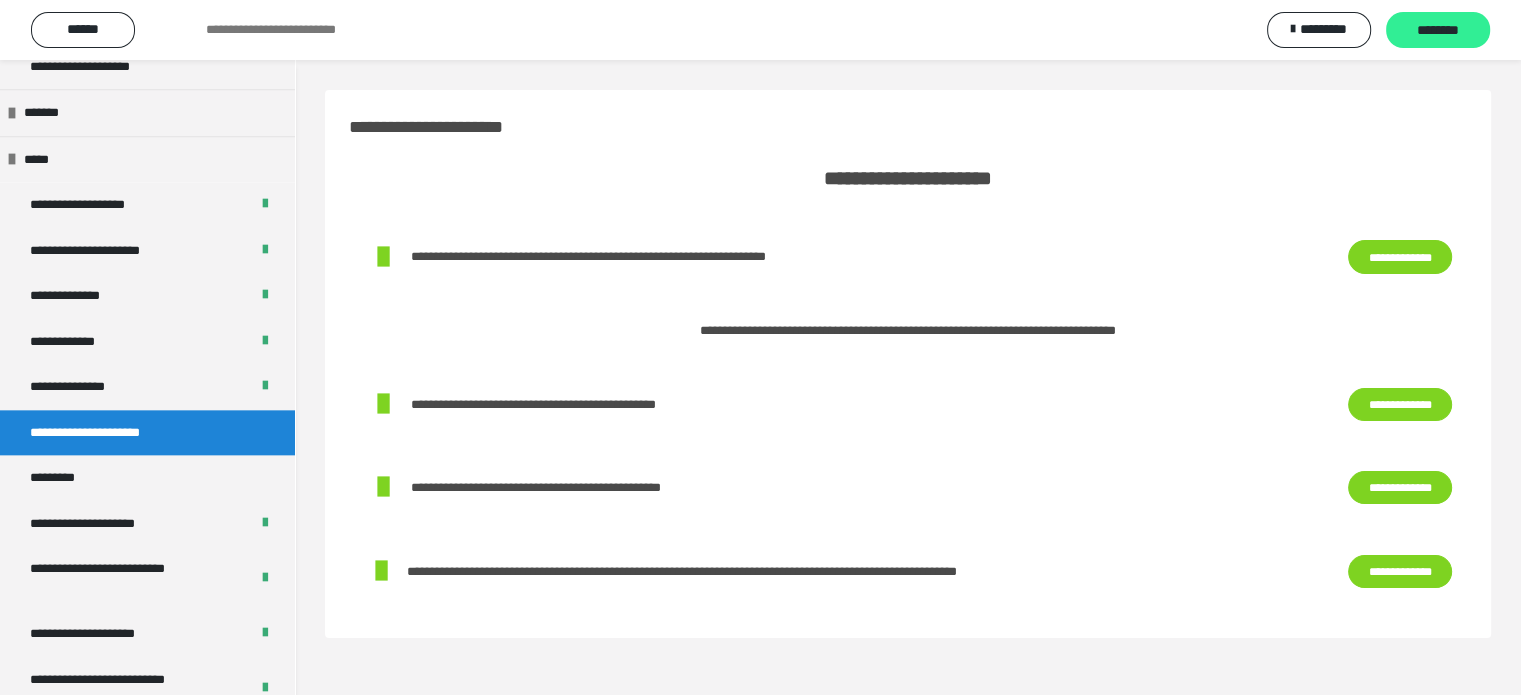 click on "********" at bounding box center [1438, 31] 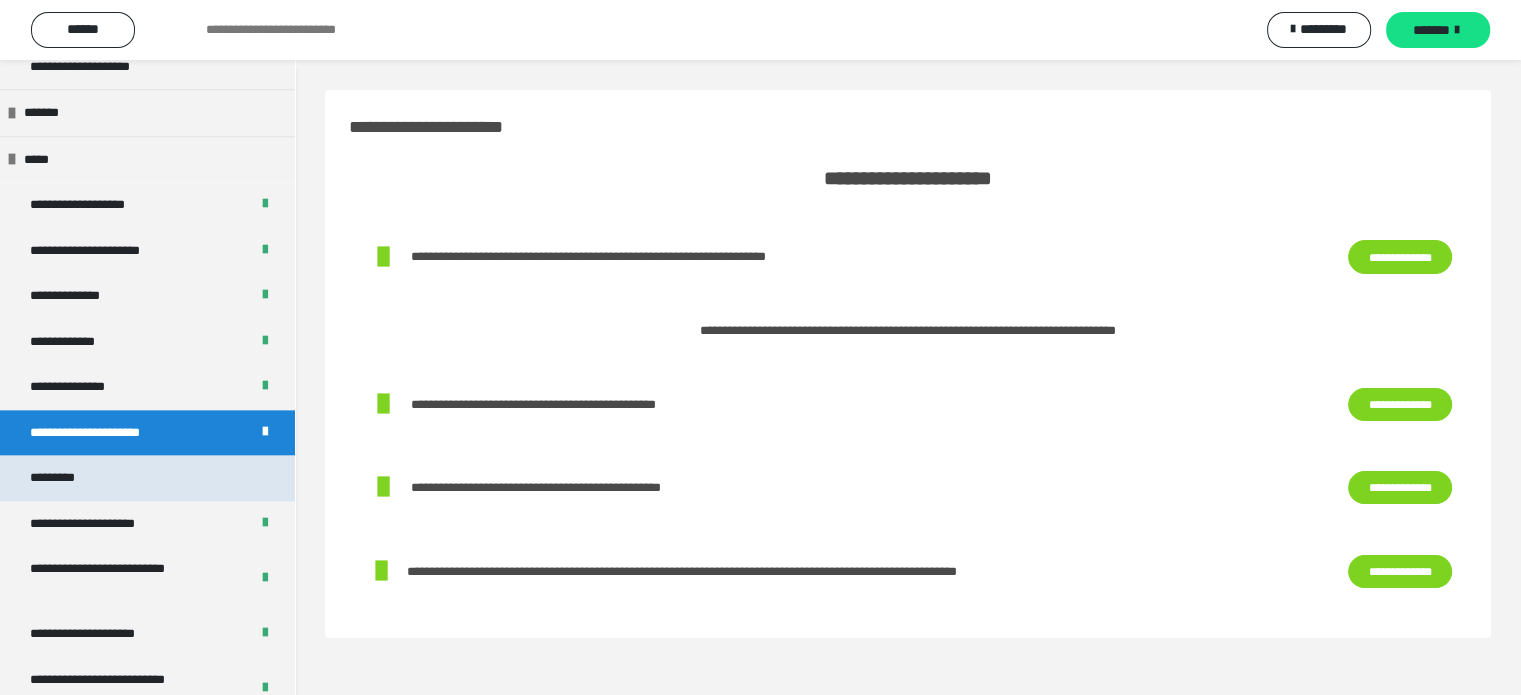 click on "*********" at bounding box center (68, 478) 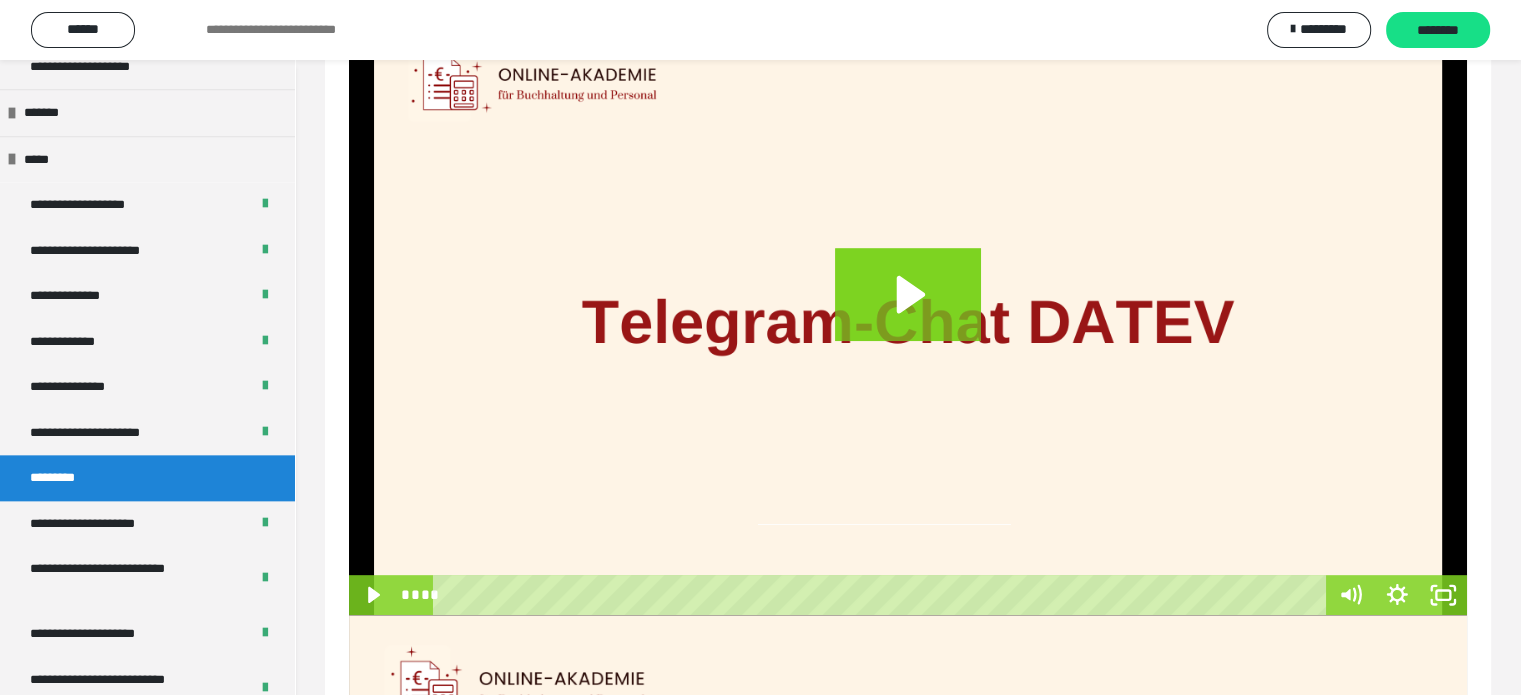 scroll, scrollTop: 736, scrollLeft: 0, axis: vertical 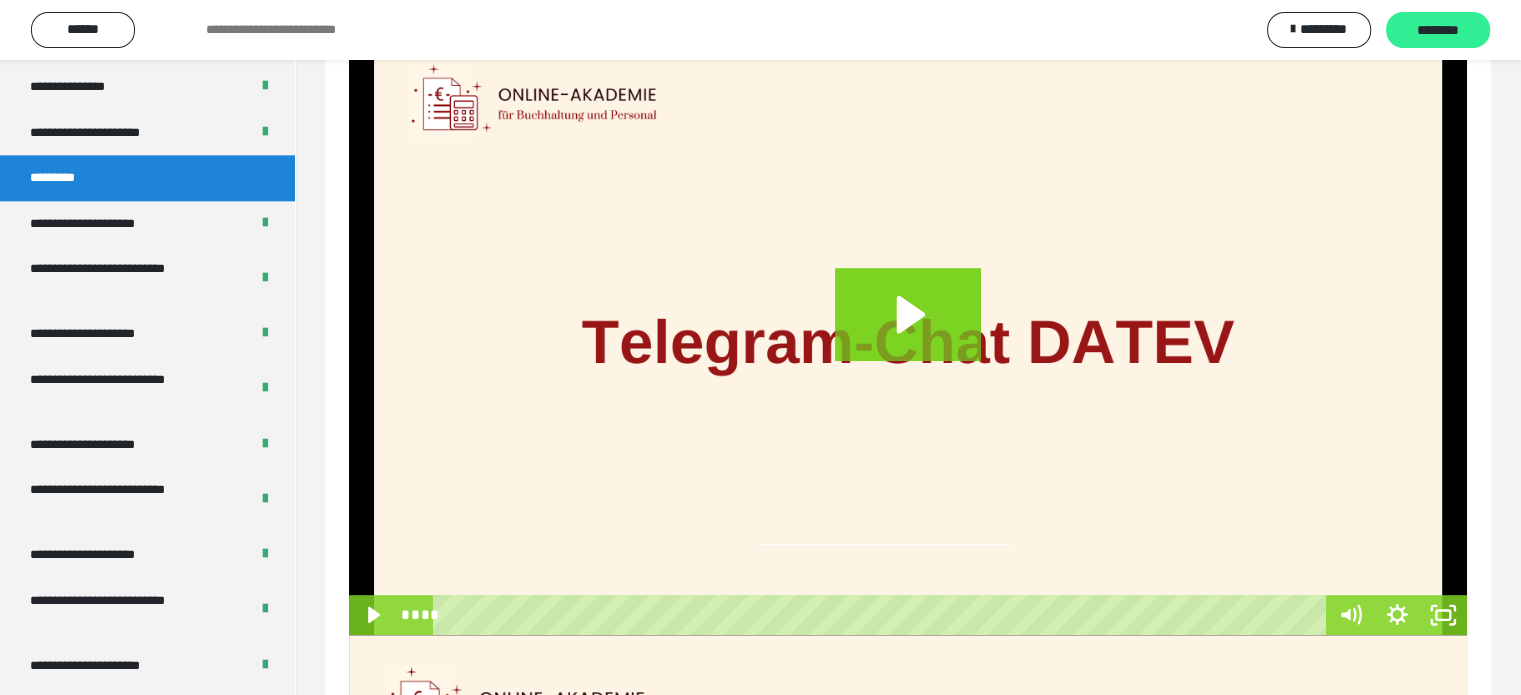 click on "********" at bounding box center [1438, 31] 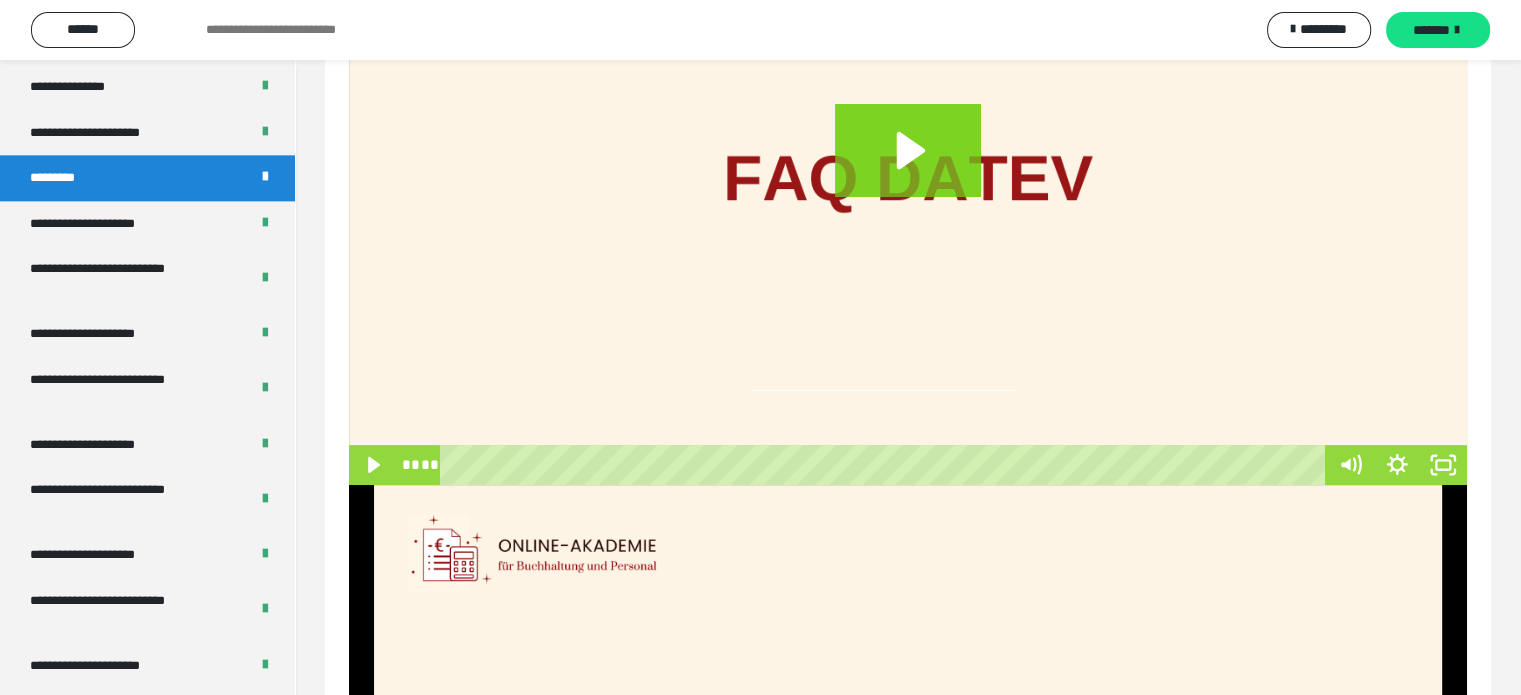 scroll, scrollTop: 136, scrollLeft: 0, axis: vertical 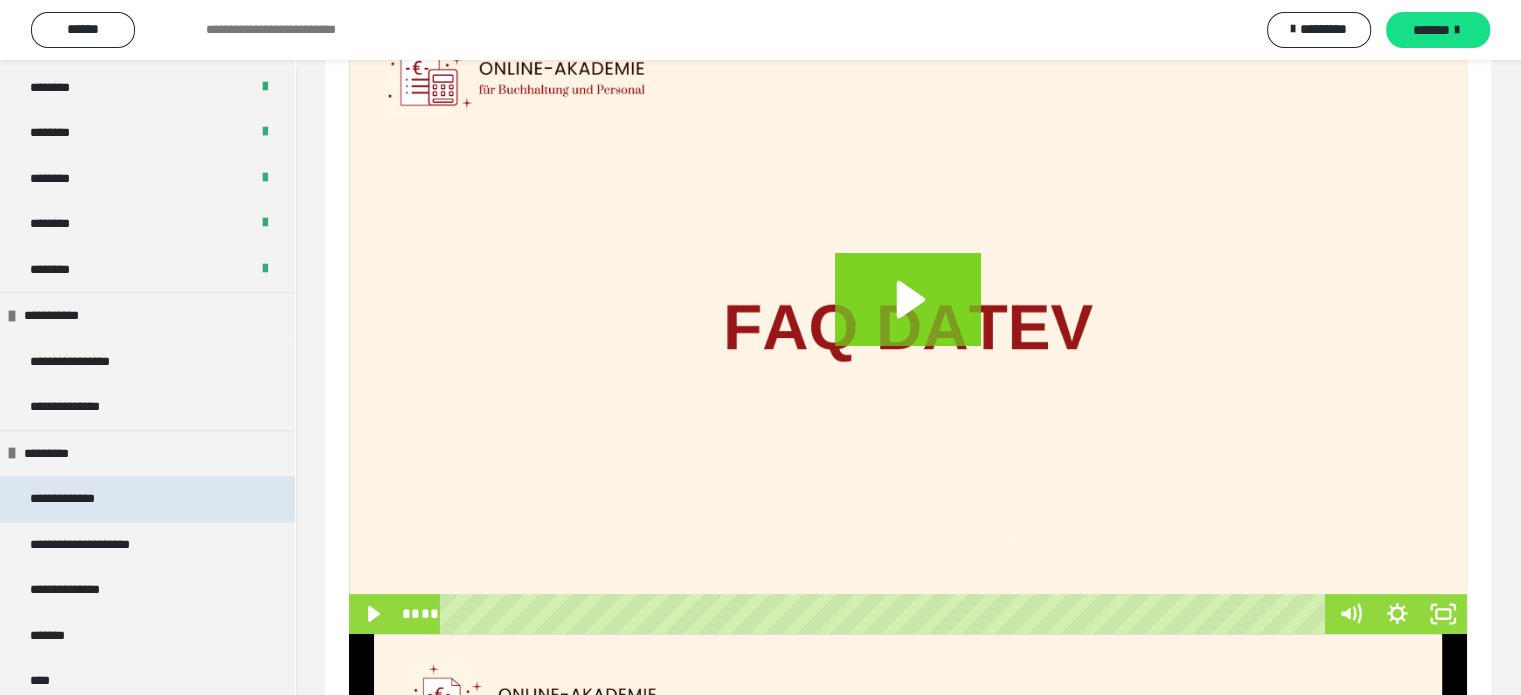 click on "**********" at bounding box center [77, 499] 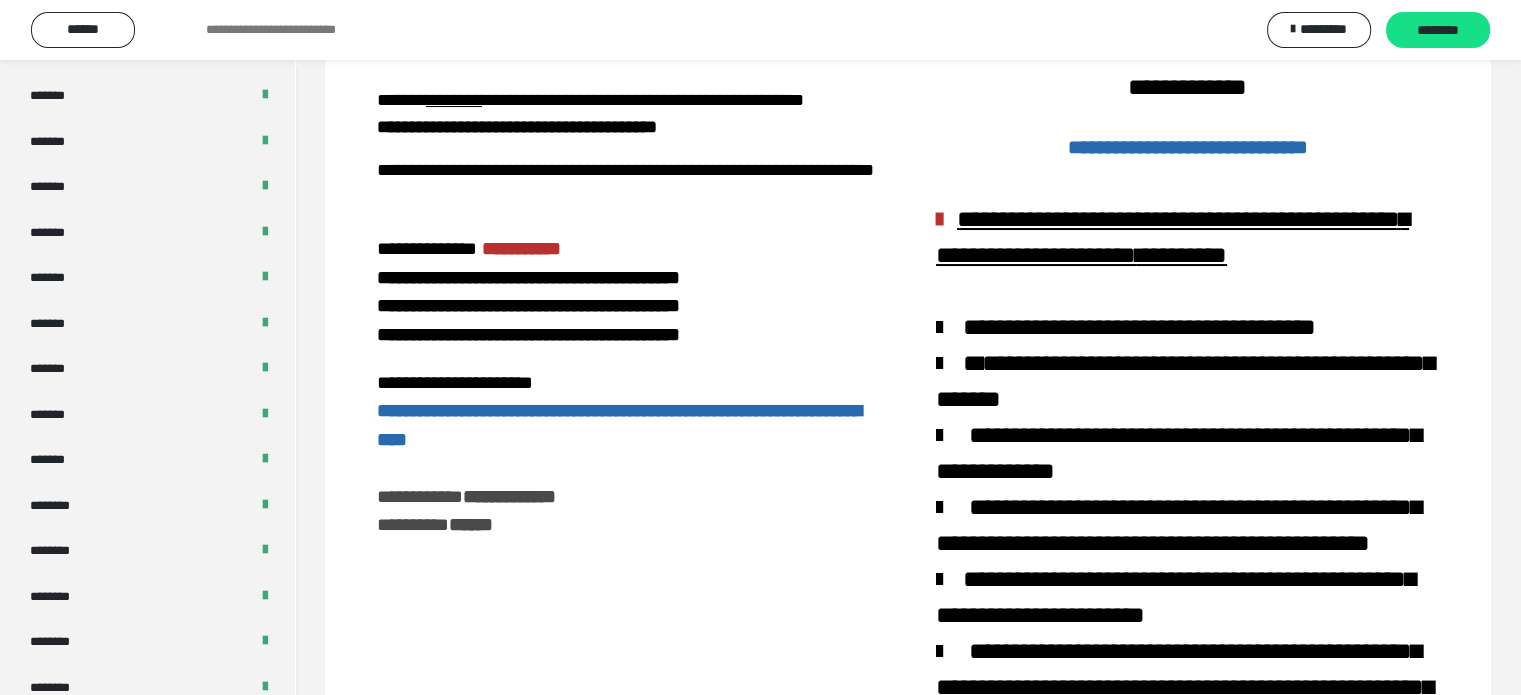 scroll, scrollTop: 0, scrollLeft: 0, axis: both 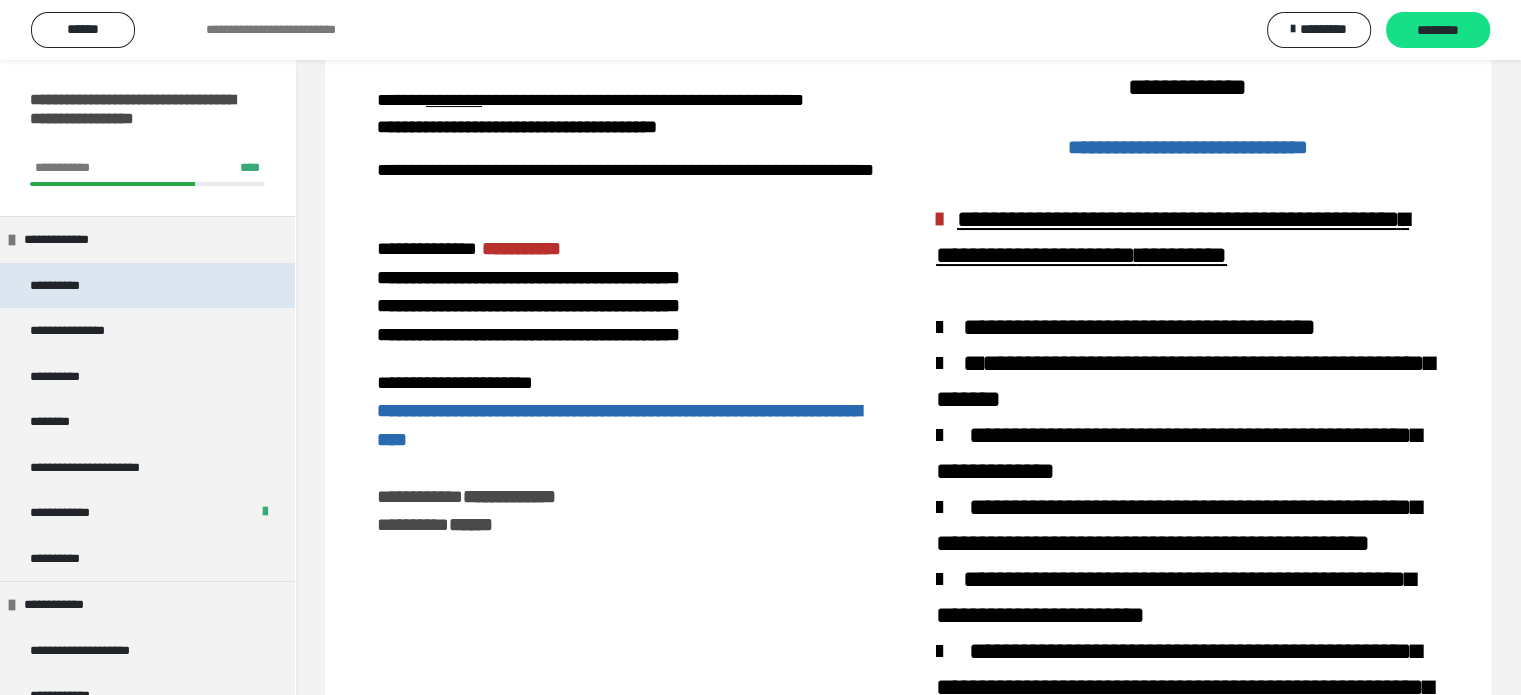click on "**********" at bounding box center (78, 286) 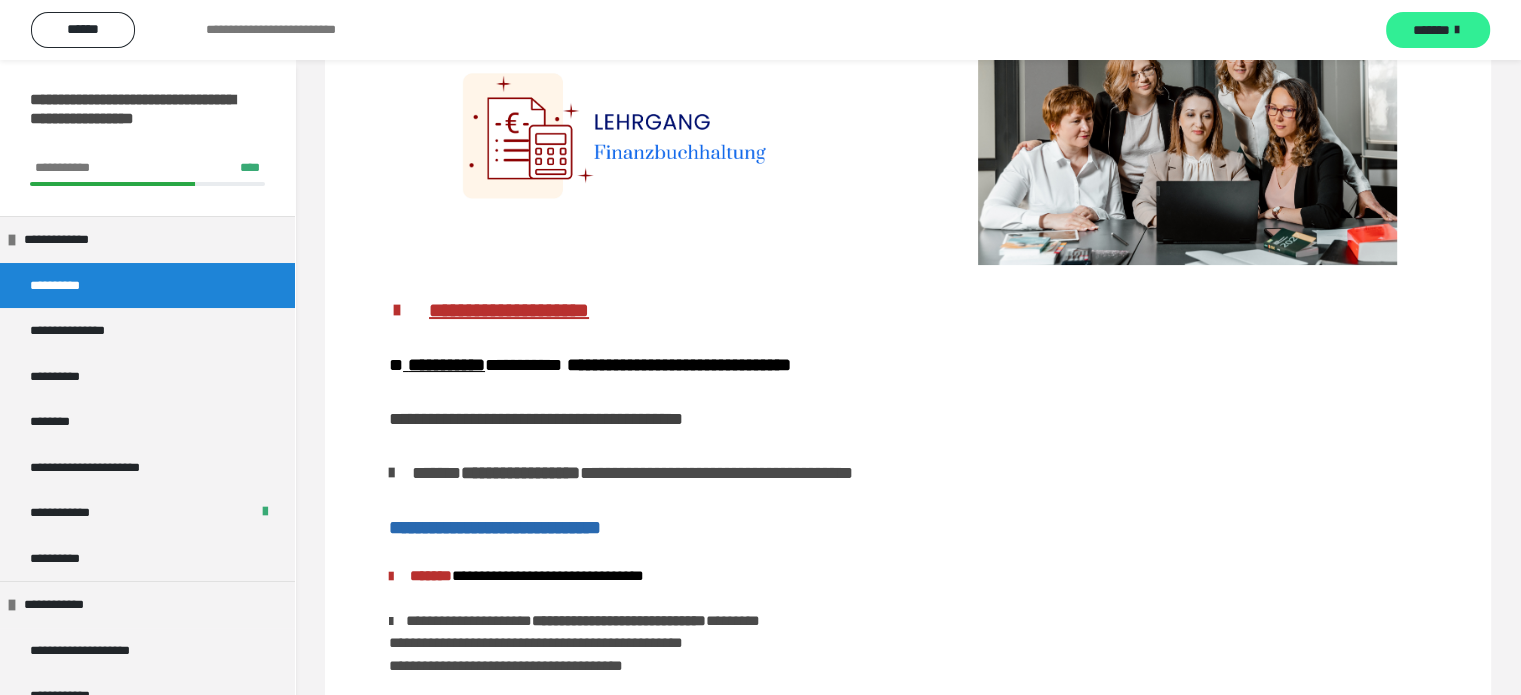 click on "*******" at bounding box center [1431, 30] 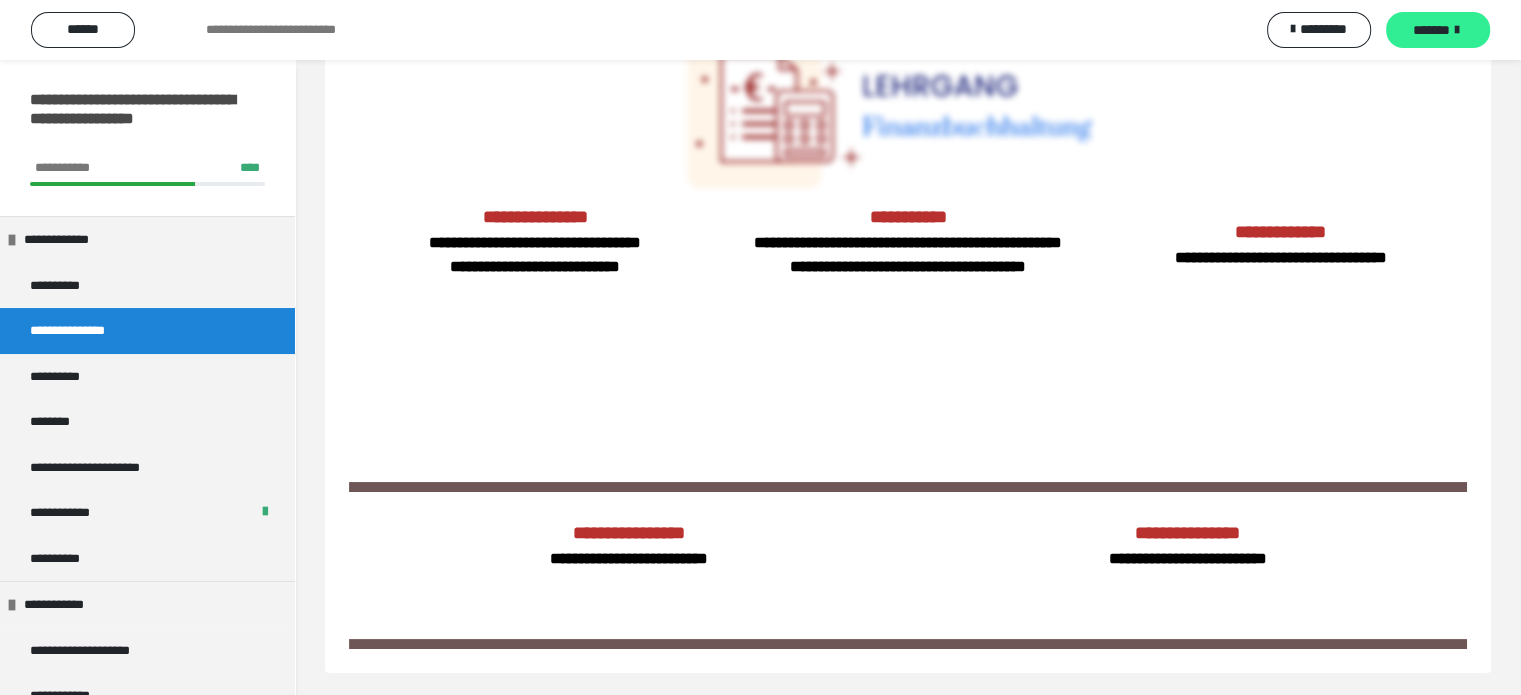 scroll, scrollTop: 60, scrollLeft: 0, axis: vertical 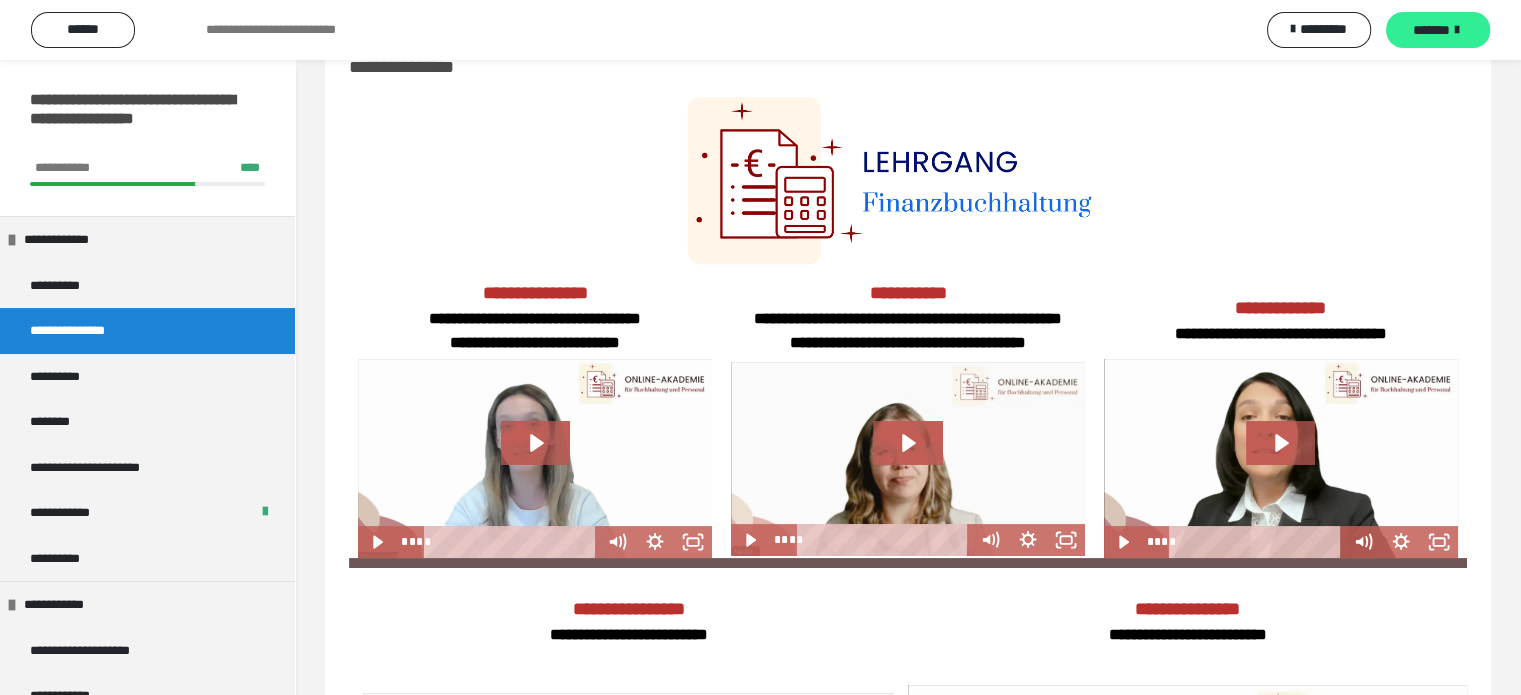 click on "*******" at bounding box center (1431, 30) 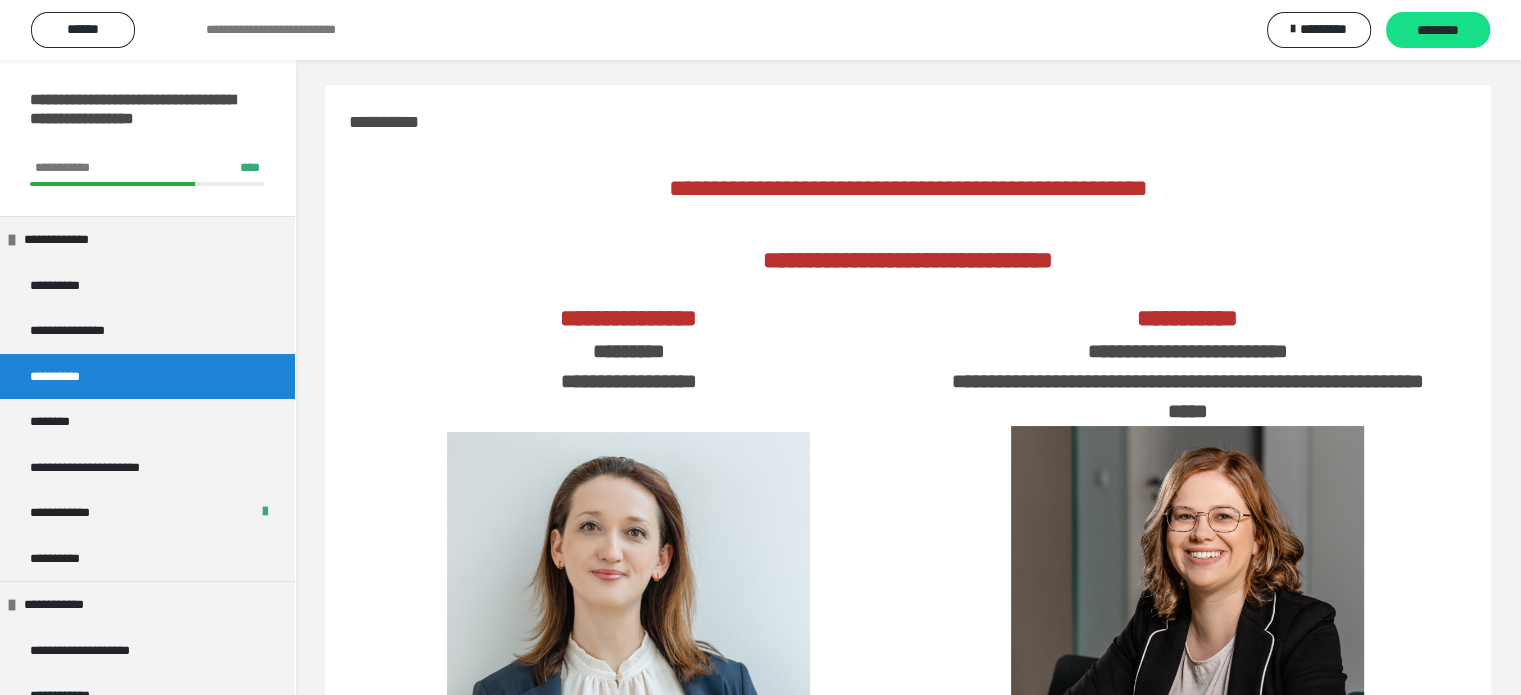 scroll, scrollTop: 605, scrollLeft: 0, axis: vertical 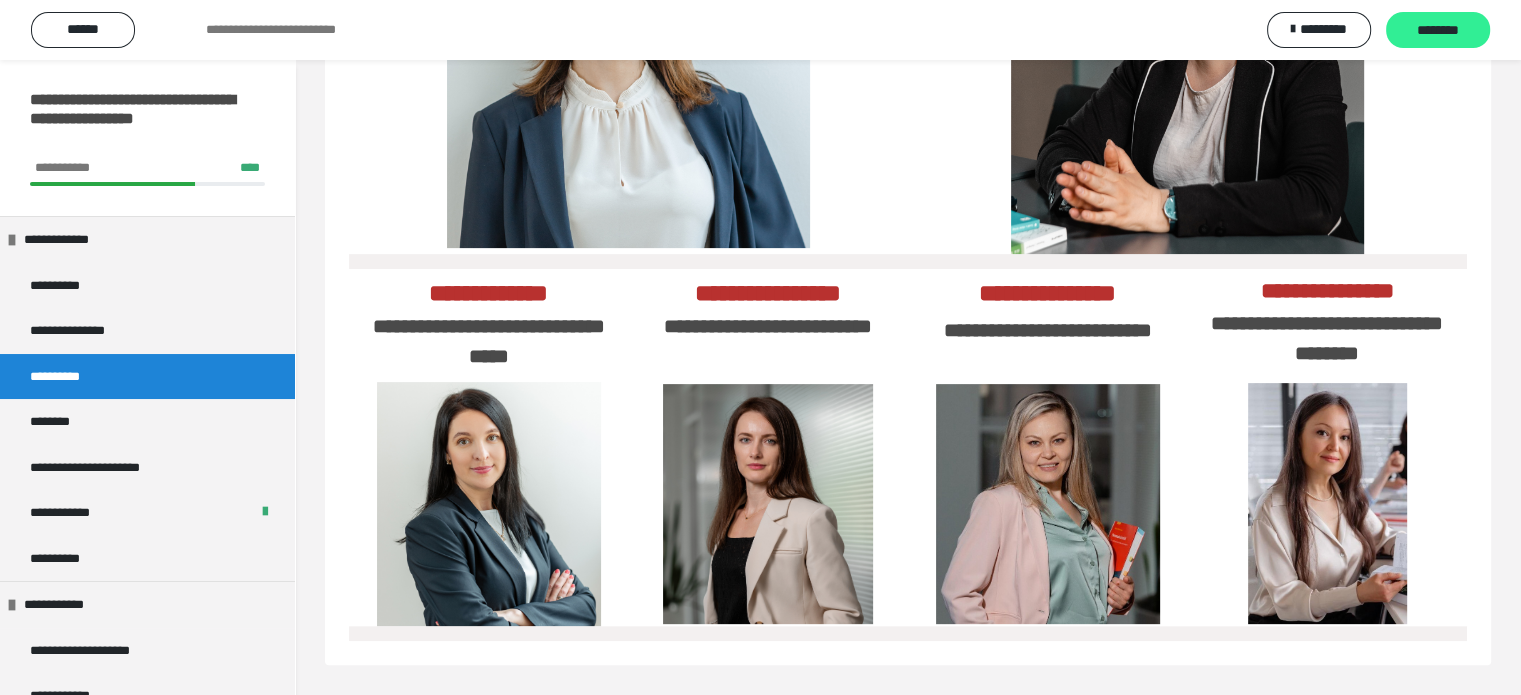 click on "********" at bounding box center [1438, 31] 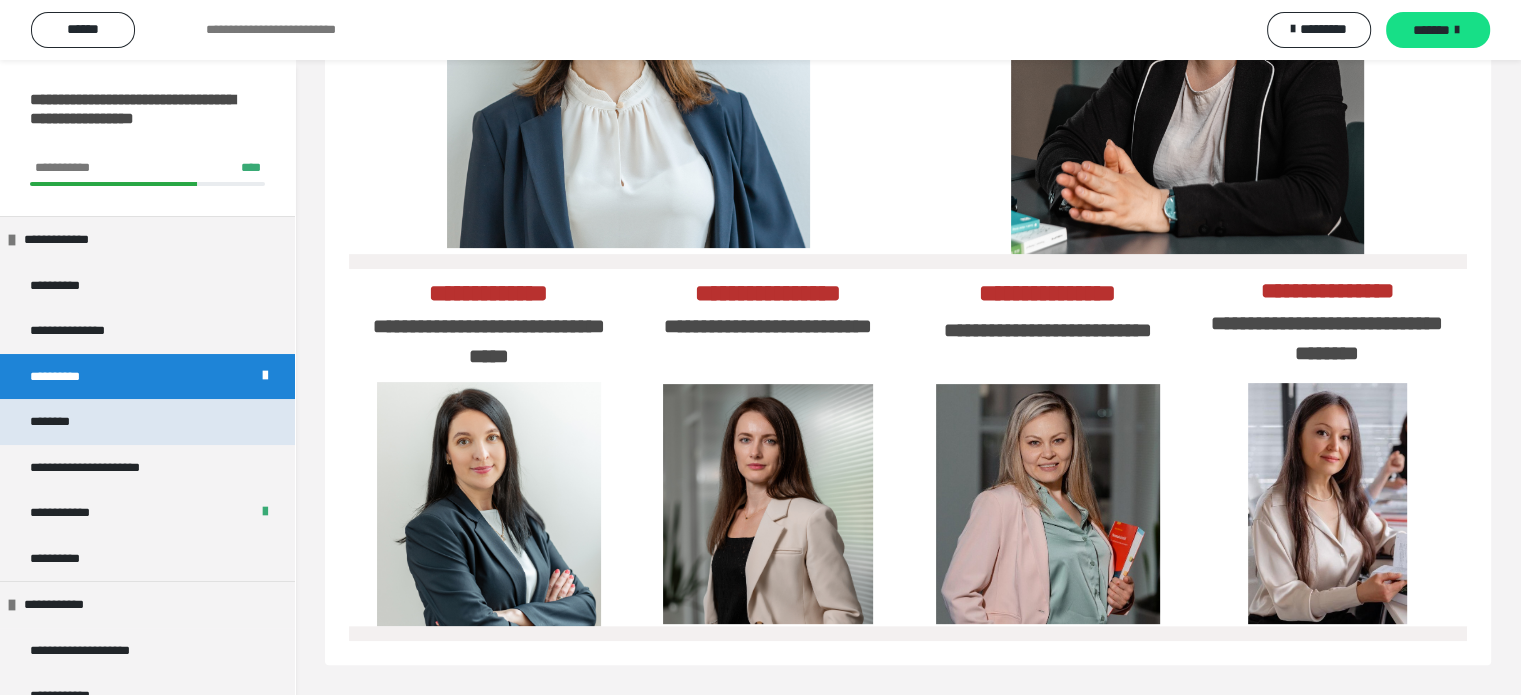 click on "********" at bounding box center (147, 422) 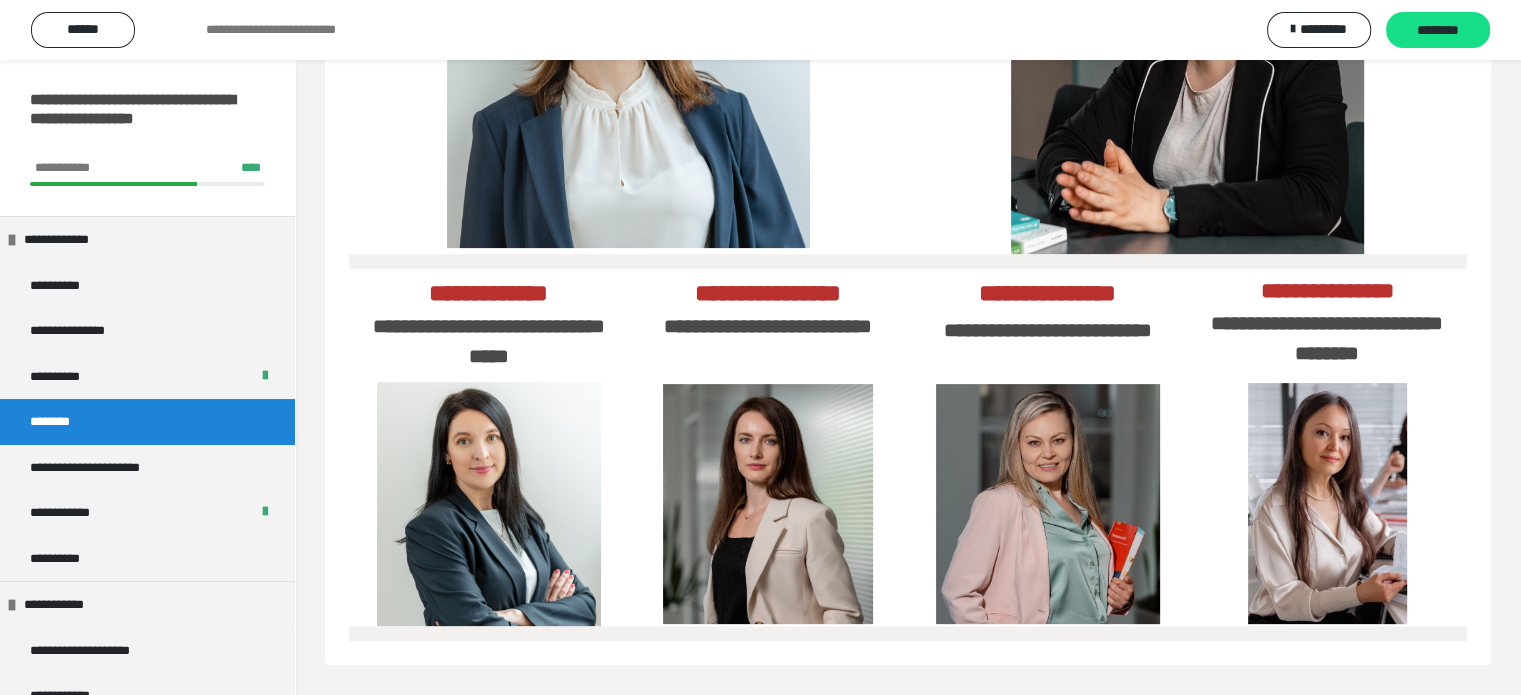 scroll, scrollTop: 164, scrollLeft: 0, axis: vertical 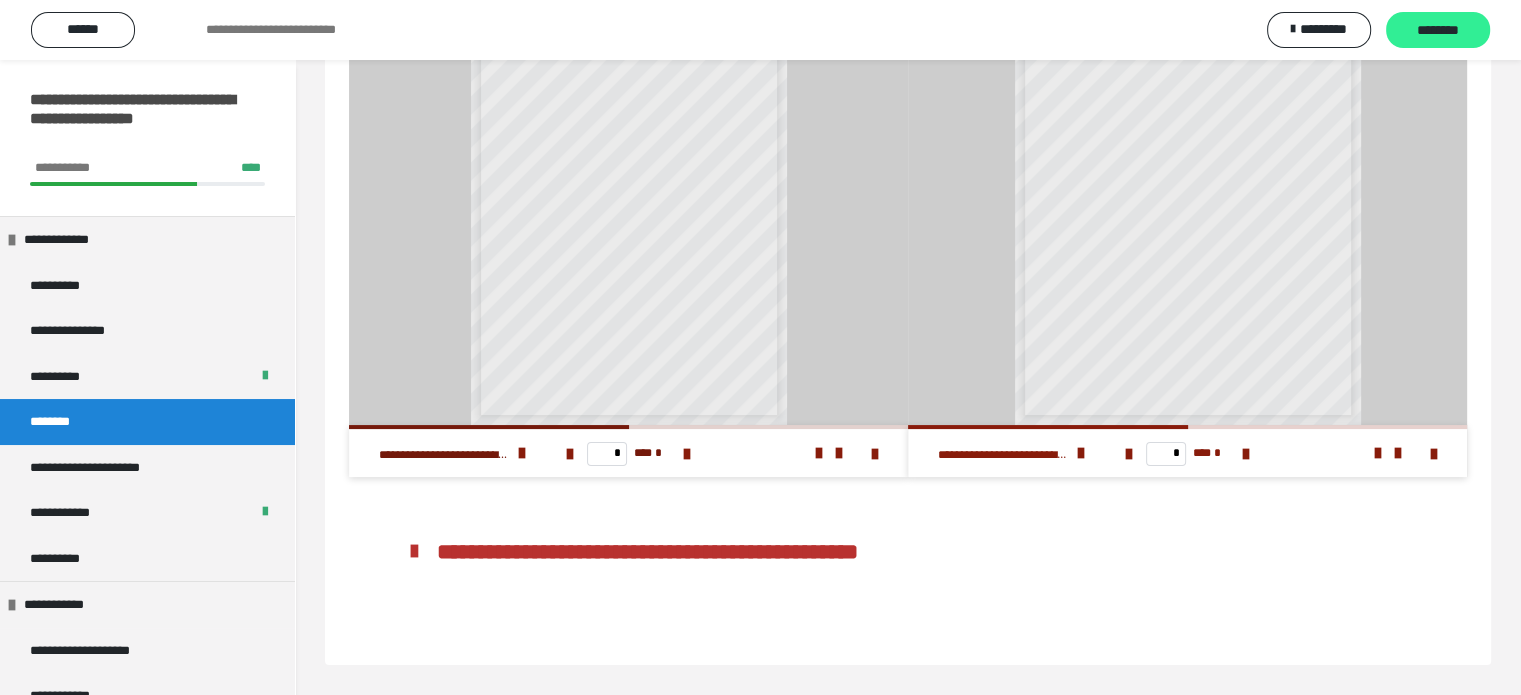 click on "********" at bounding box center (1438, 31) 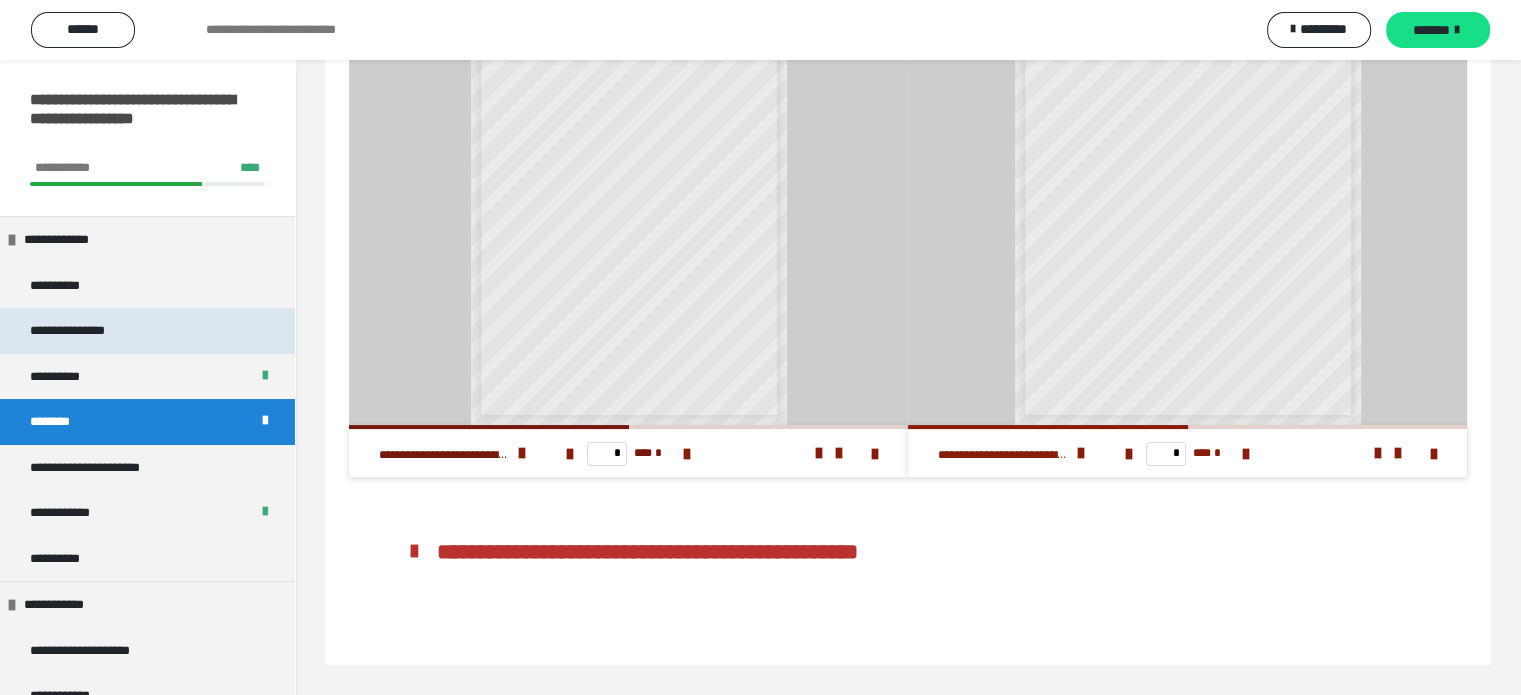 click on "**********" at bounding box center (88, 331) 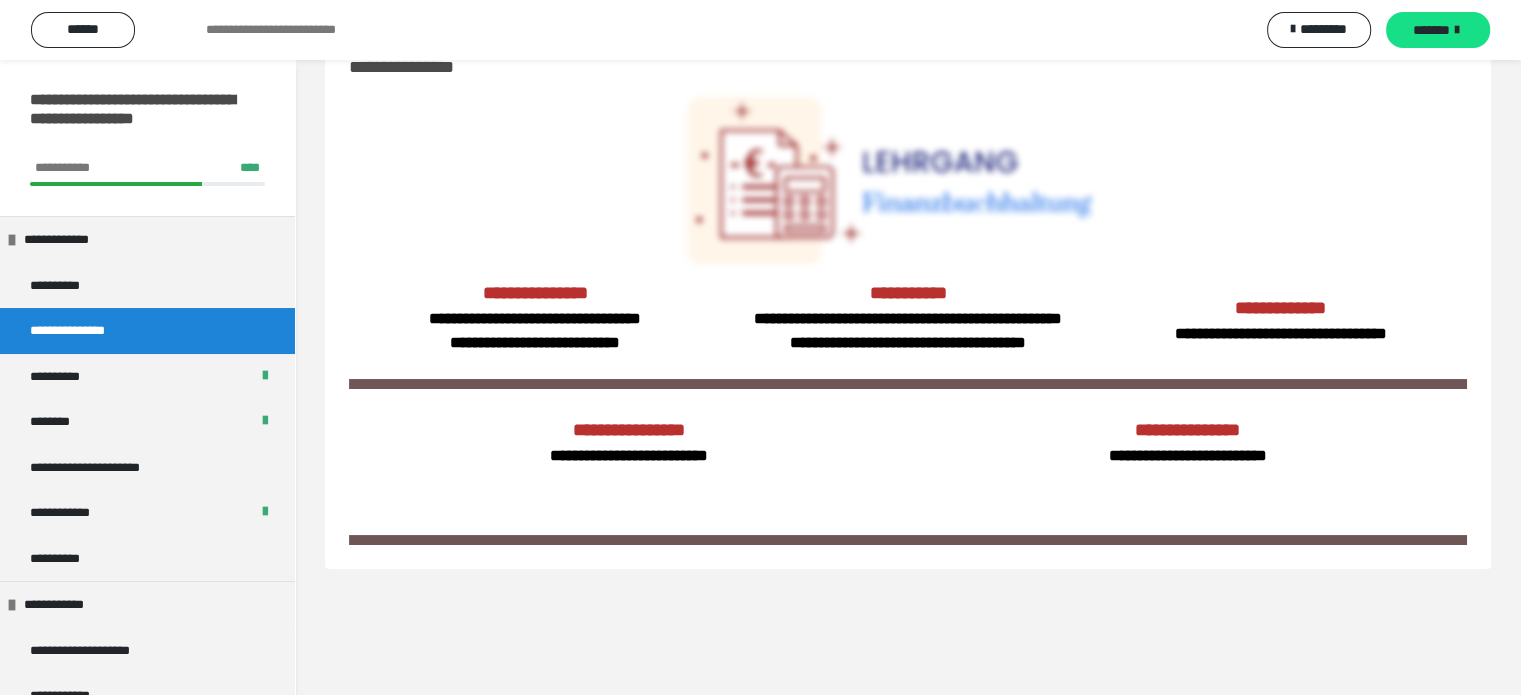 scroll, scrollTop: 60, scrollLeft: 0, axis: vertical 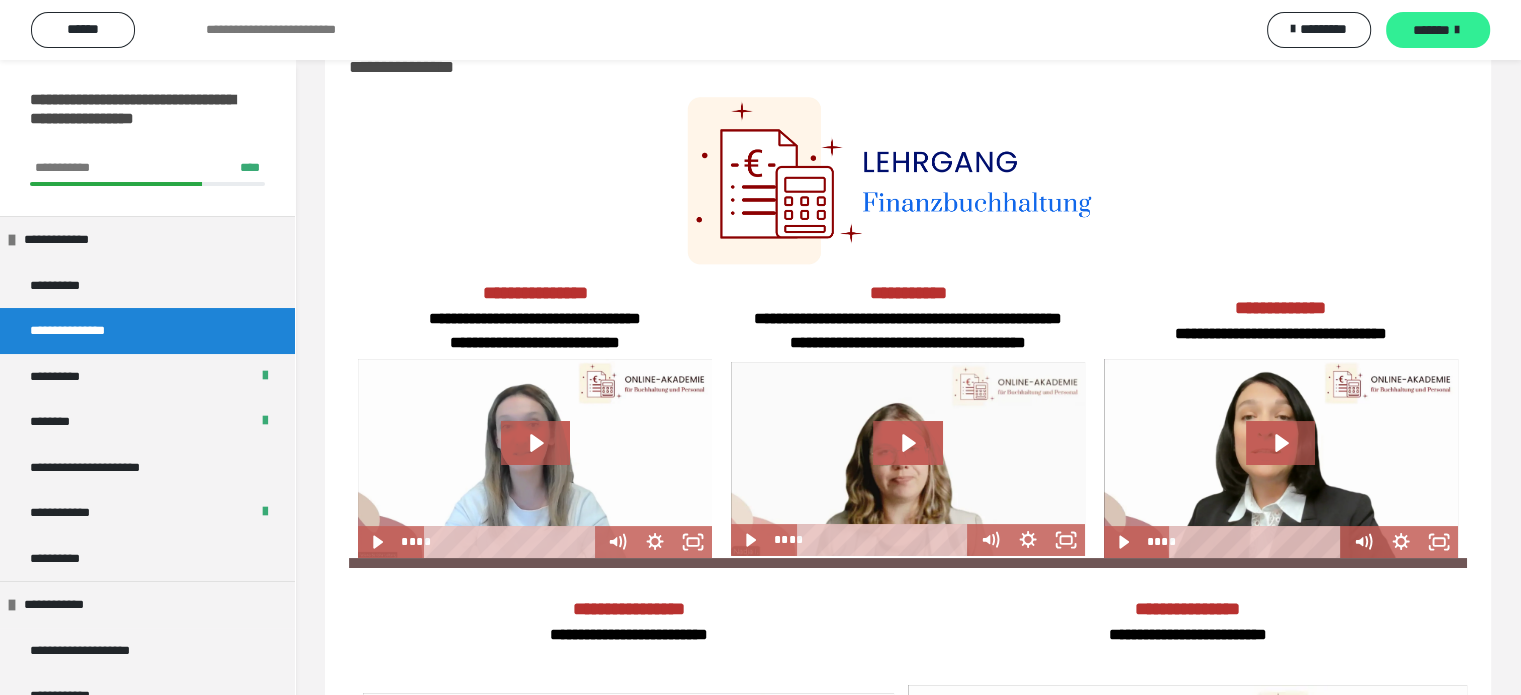 click on "*******" at bounding box center (1431, 30) 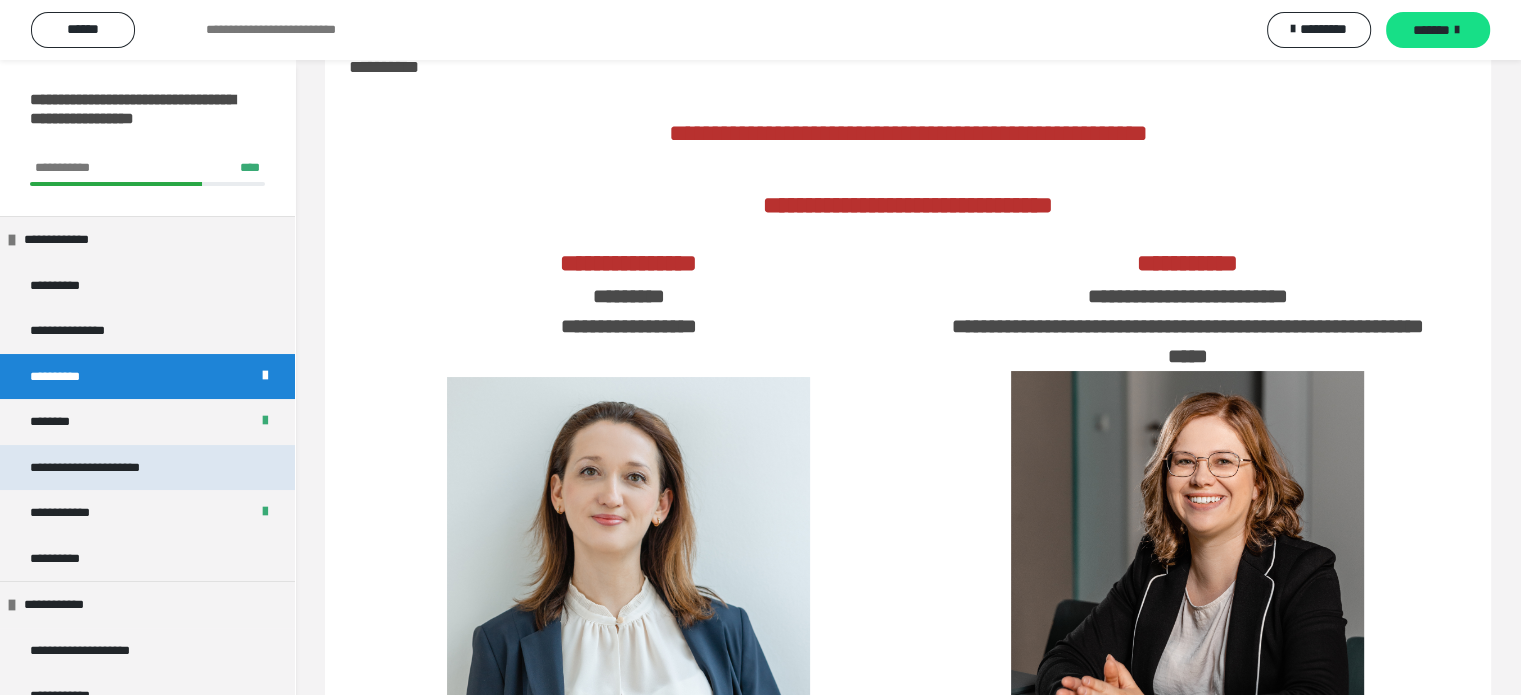 click on "**********" at bounding box center (108, 468) 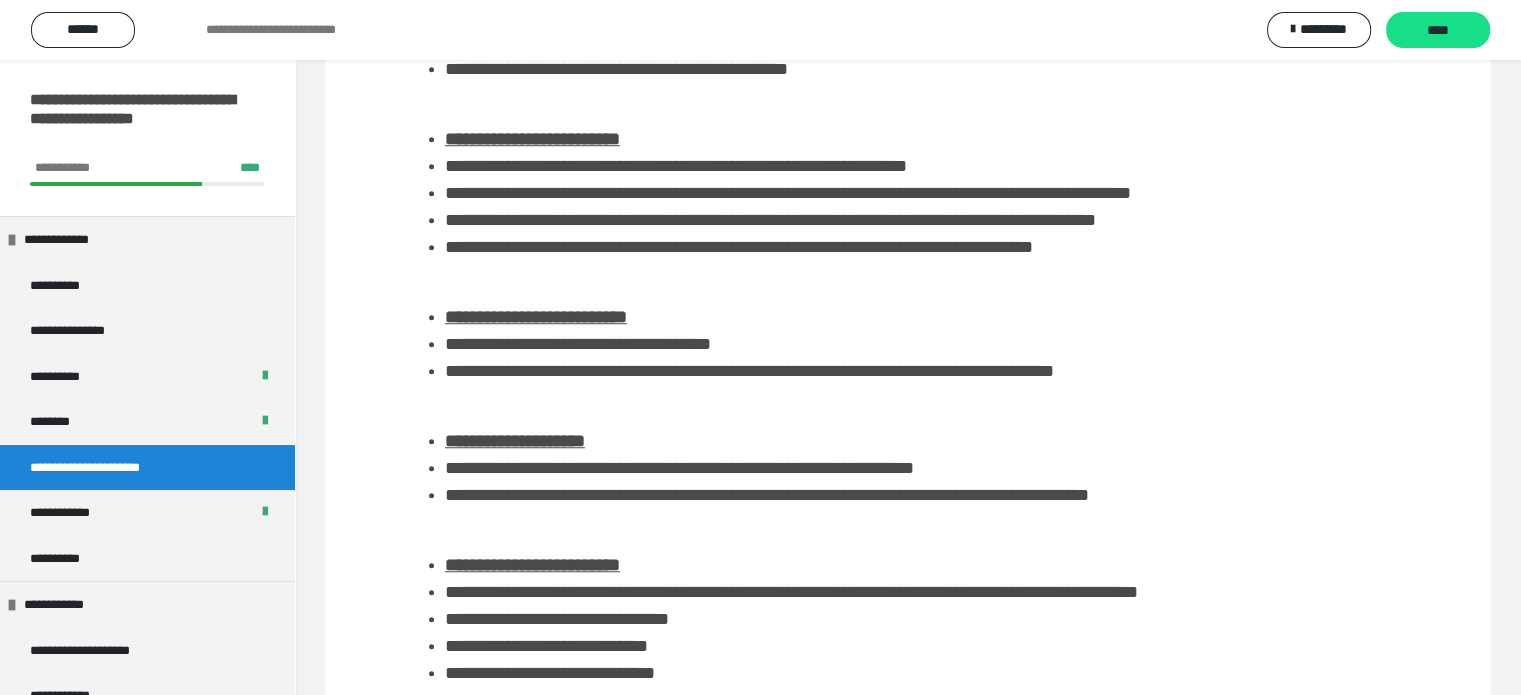 scroll, scrollTop: 1556, scrollLeft: 0, axis: vertical 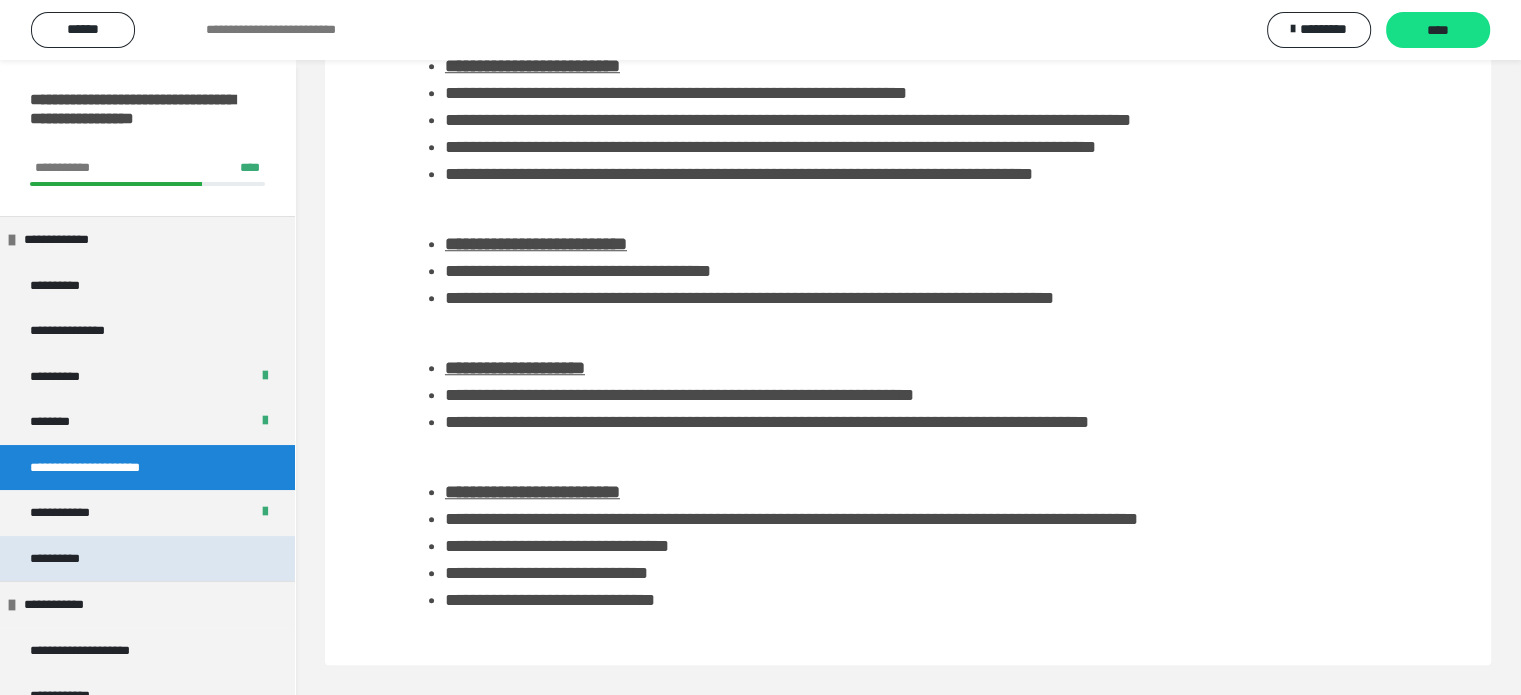 click on "**********" at bounding box center (147, 559) 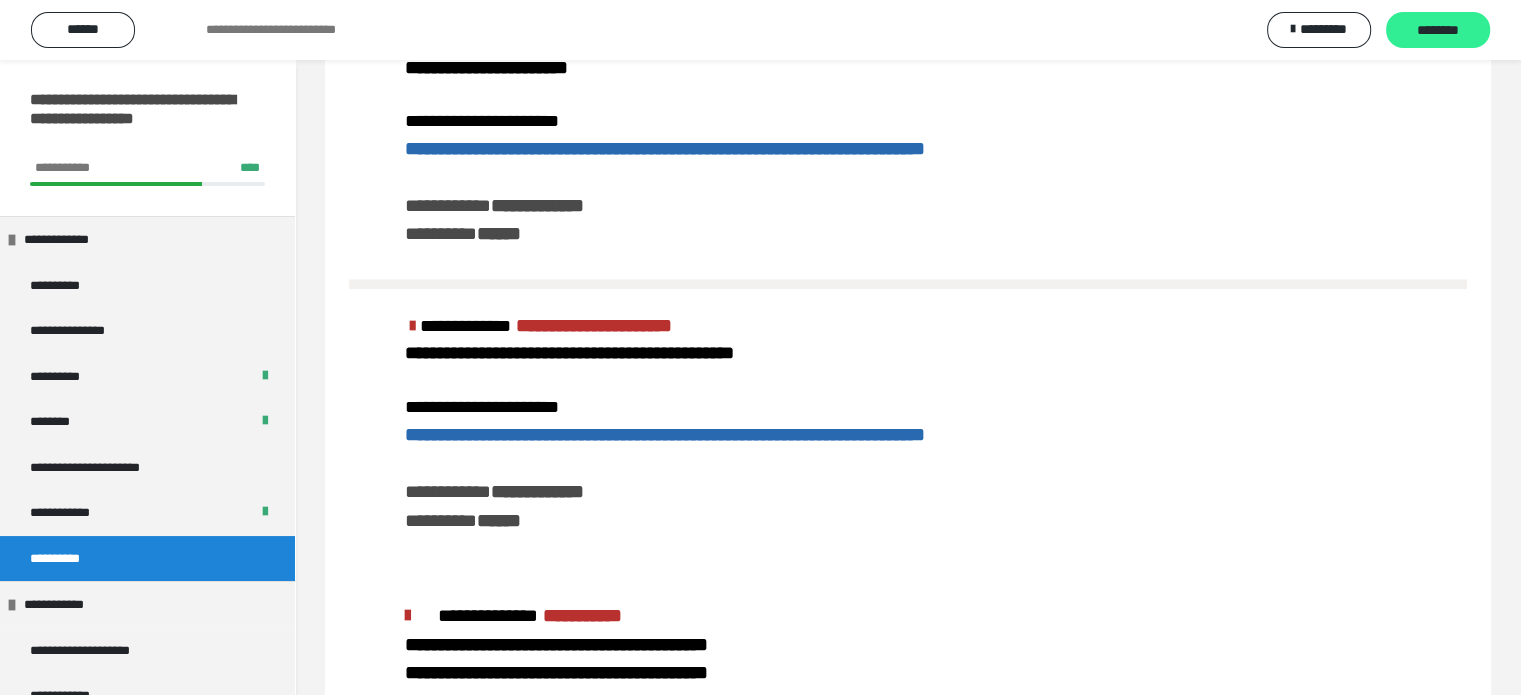 click on "********" at bounding box center (1438, 31) 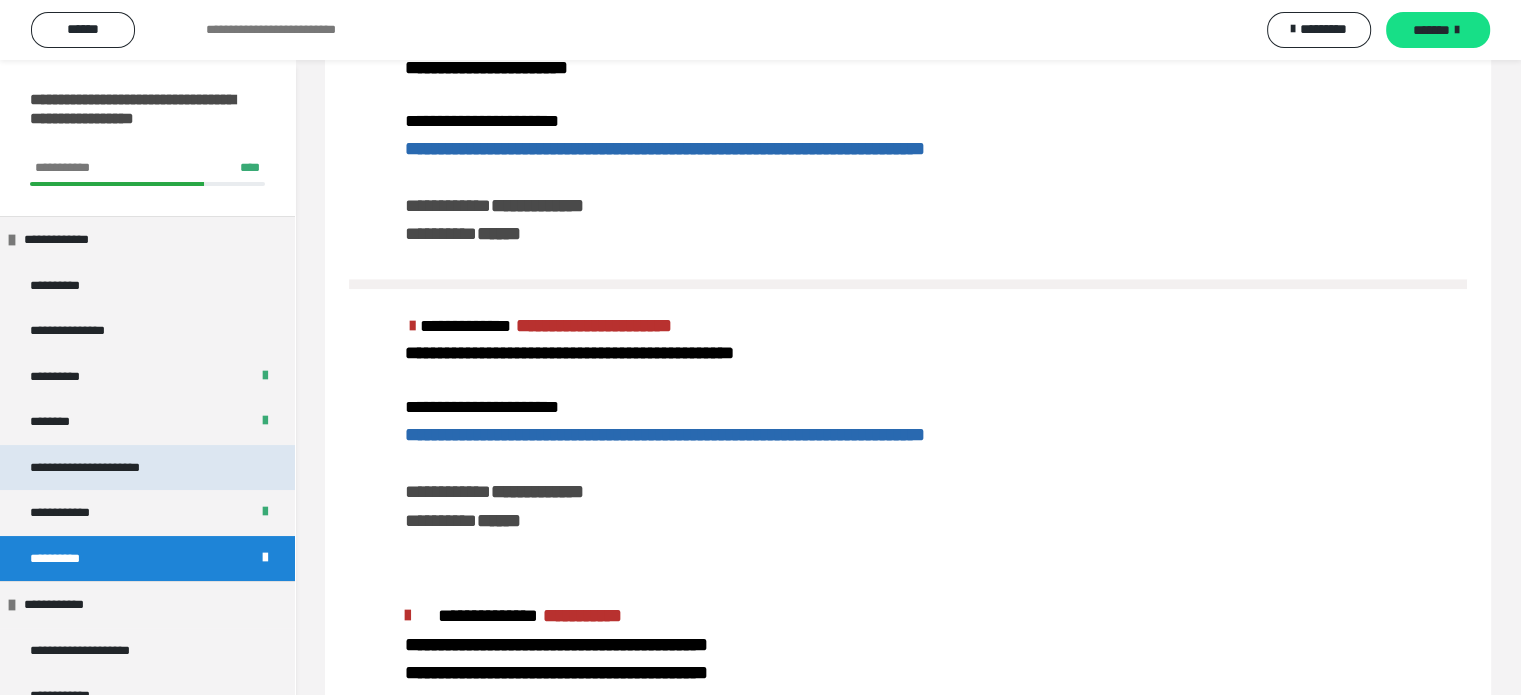 click on "**********" at bounding box center [108, 468] 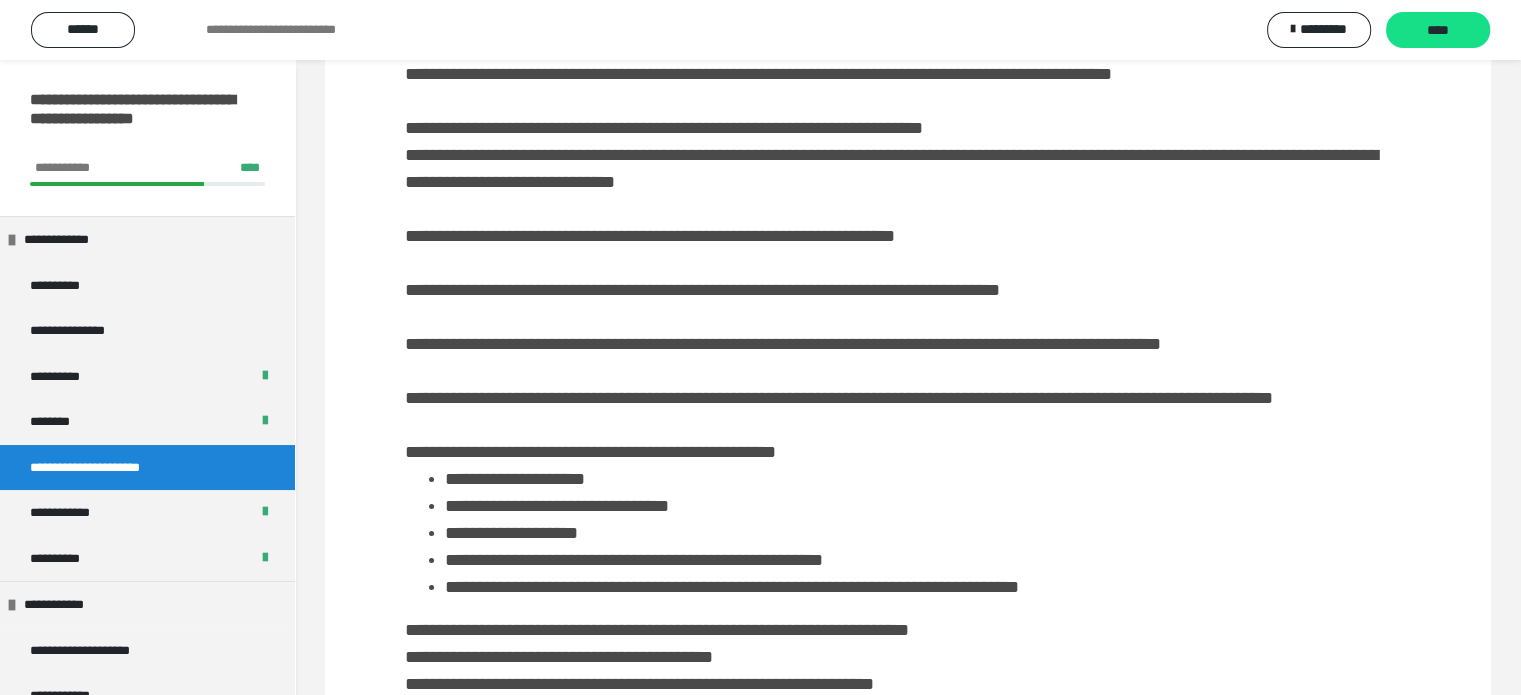 scroll, scrollTop: 0, scrollLeft: 0, axis: both 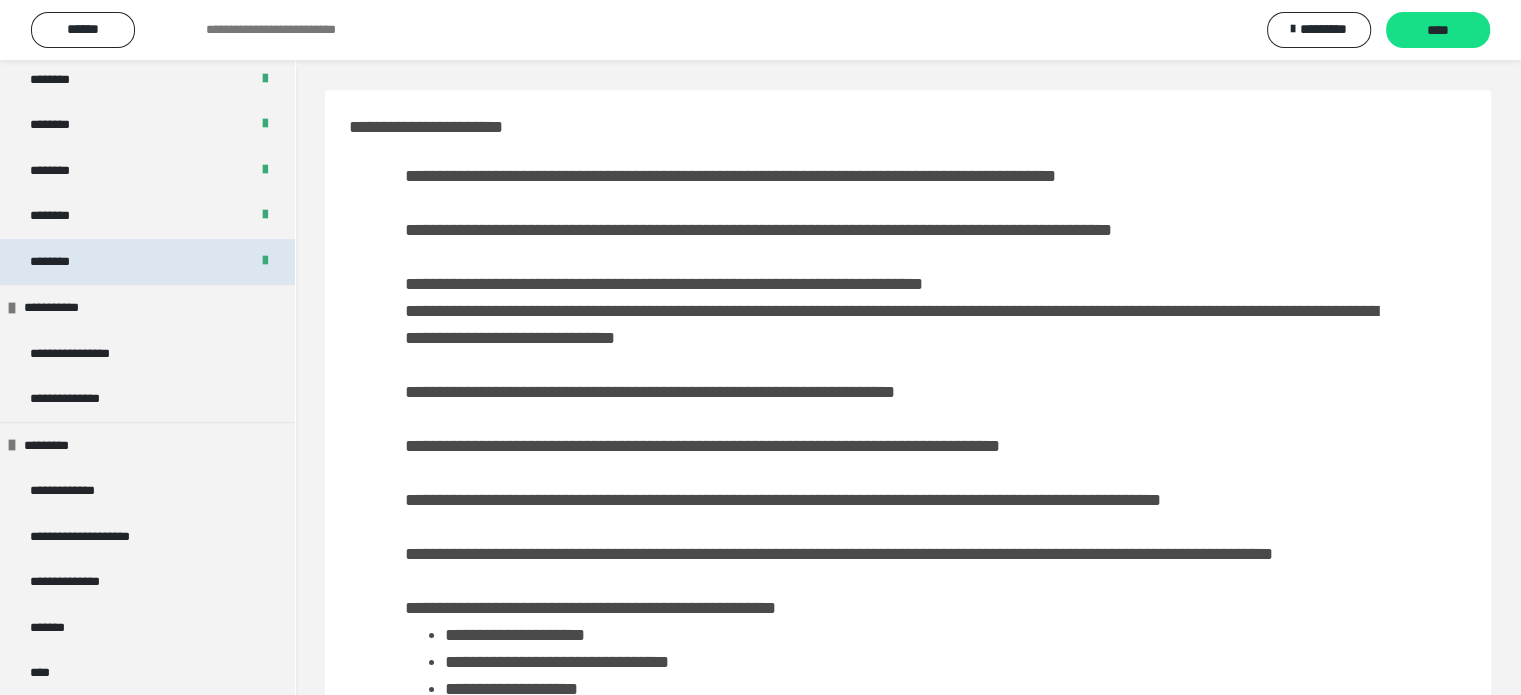 click on "********" at bounding box center [147, 262] 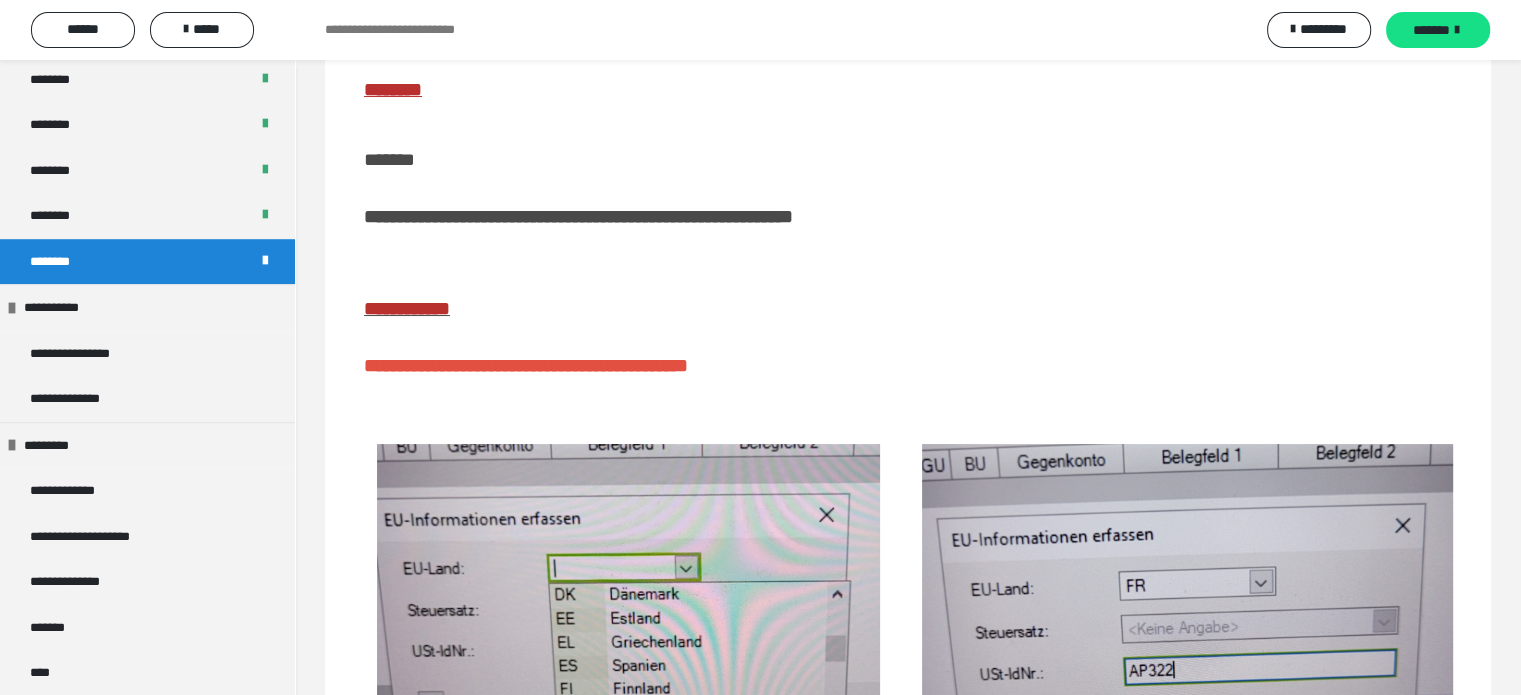 scroll, scrollTop: 0, scrollLeft: 0, axis: both 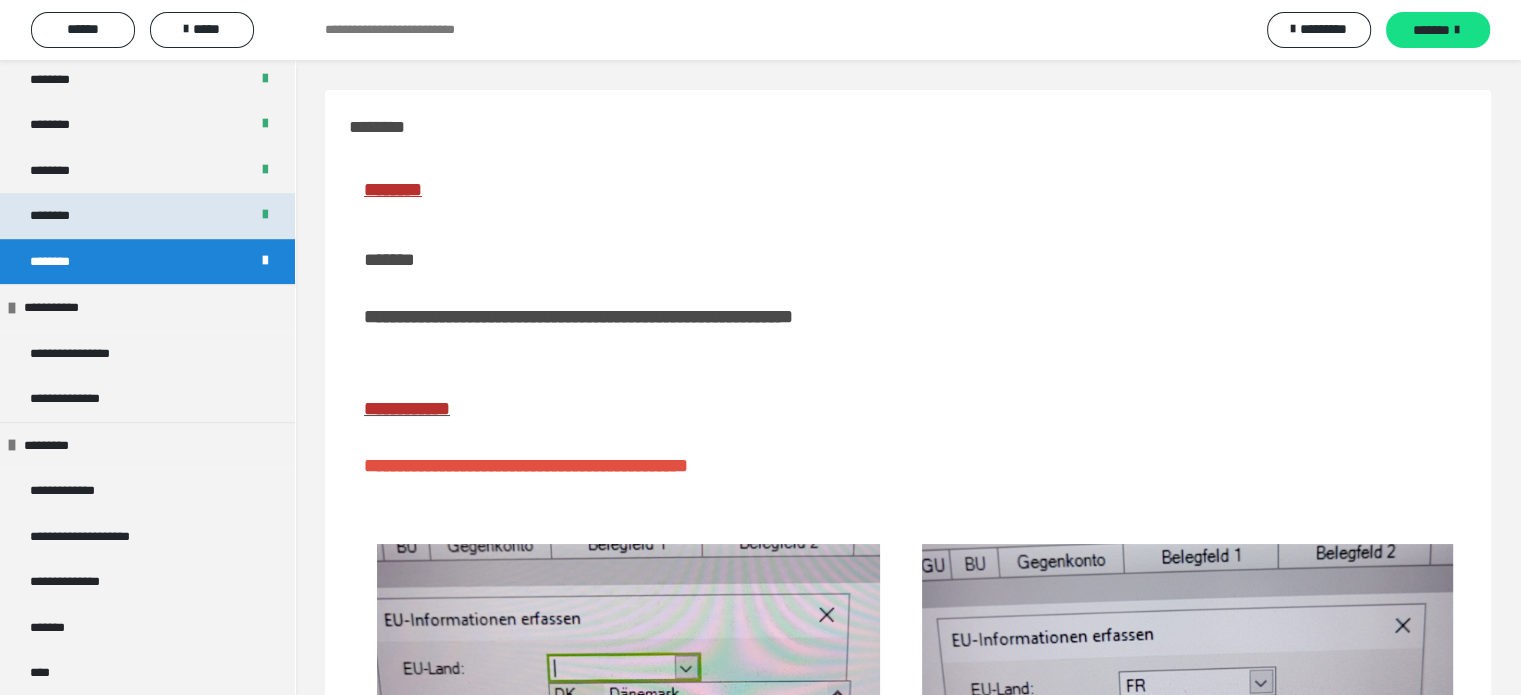 click on "********" at bounding box center (61, 216) 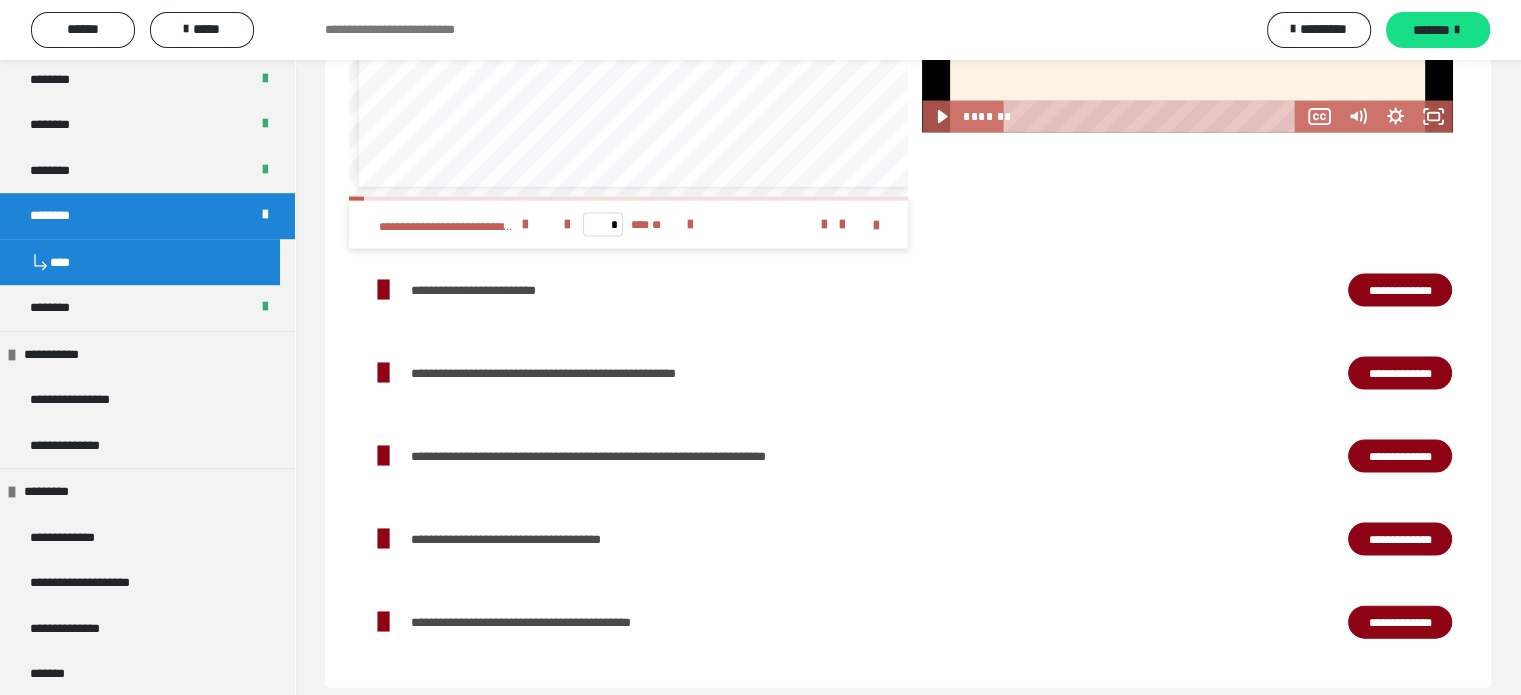 scroll, scrollTop: 4223, scrollLeft: 0, axis: vertical 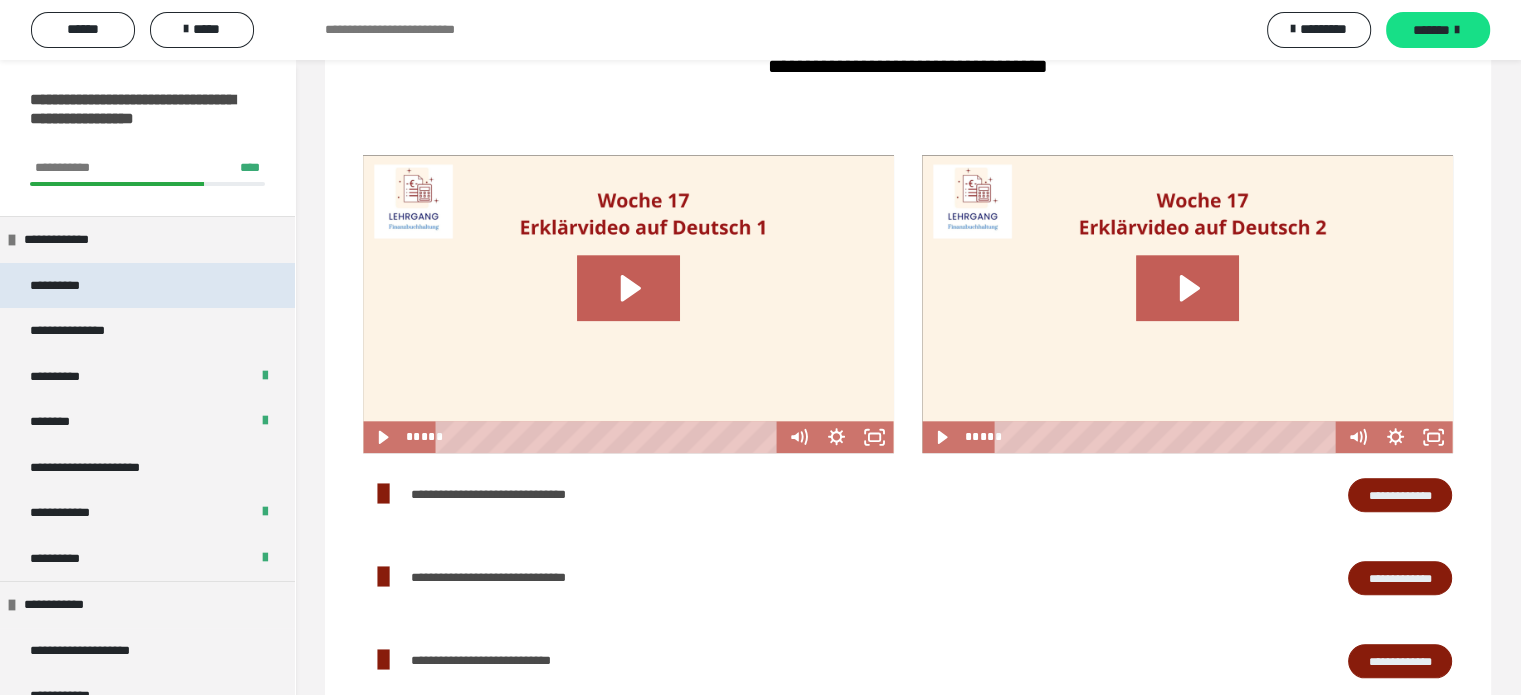 click on "**********" at bounding box center [147, 286] 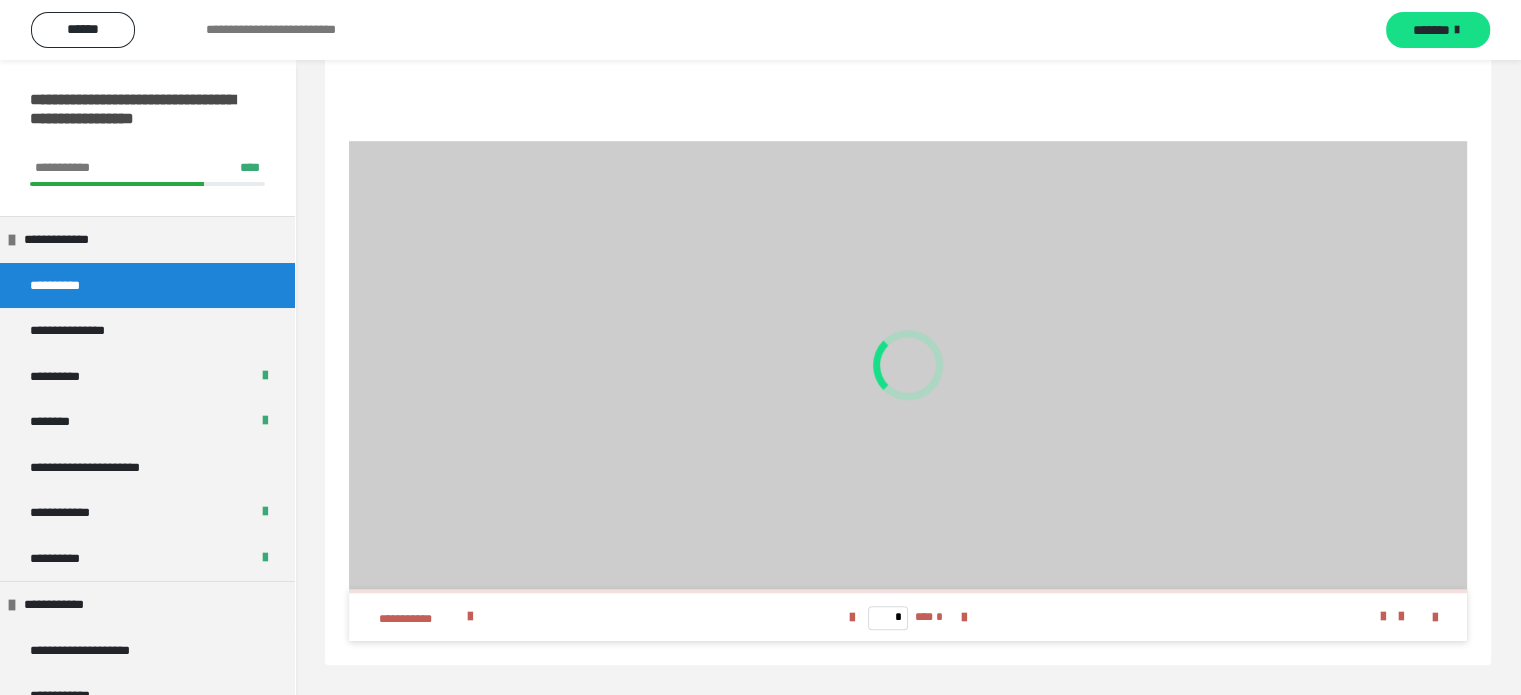 scroll, scrollTop: 1445, scrollLeft: 0, axis: vertical 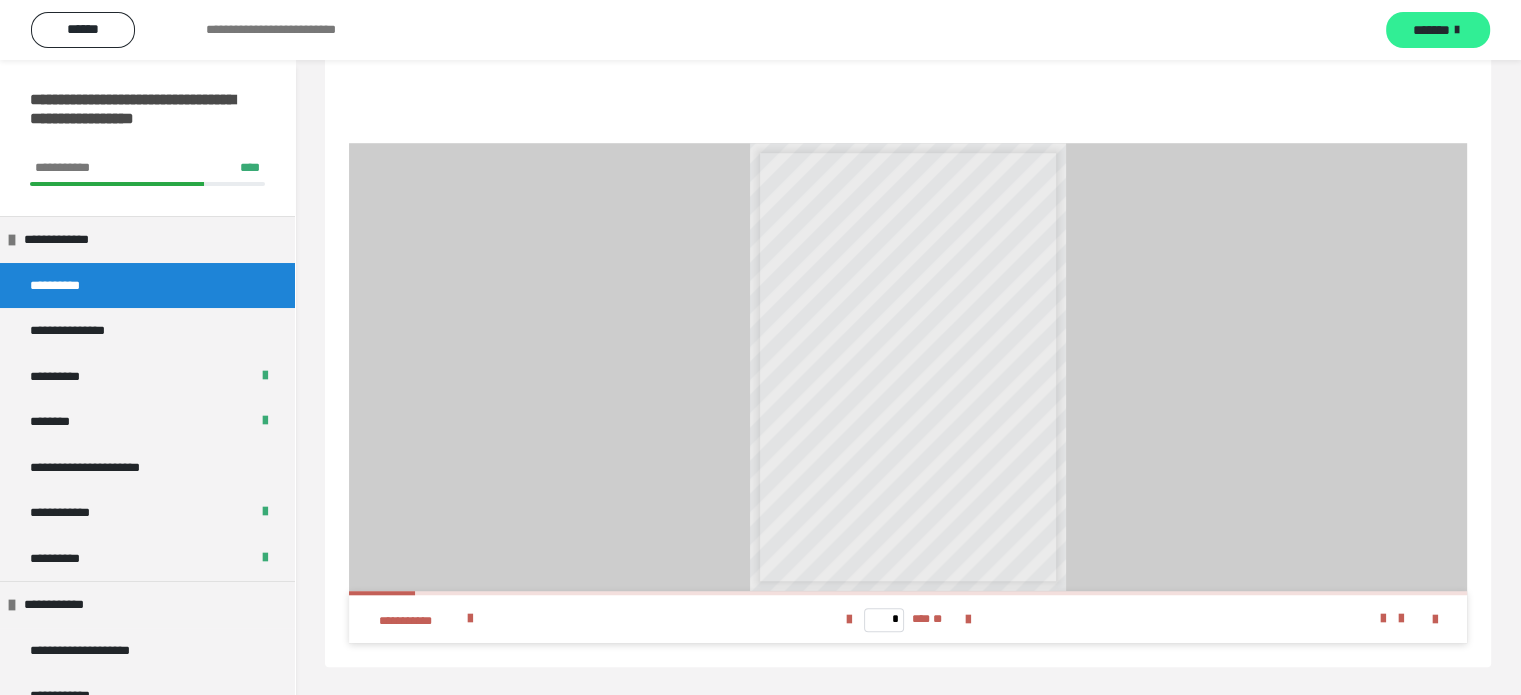 click on "*******" at bounding box center (1431, 30) 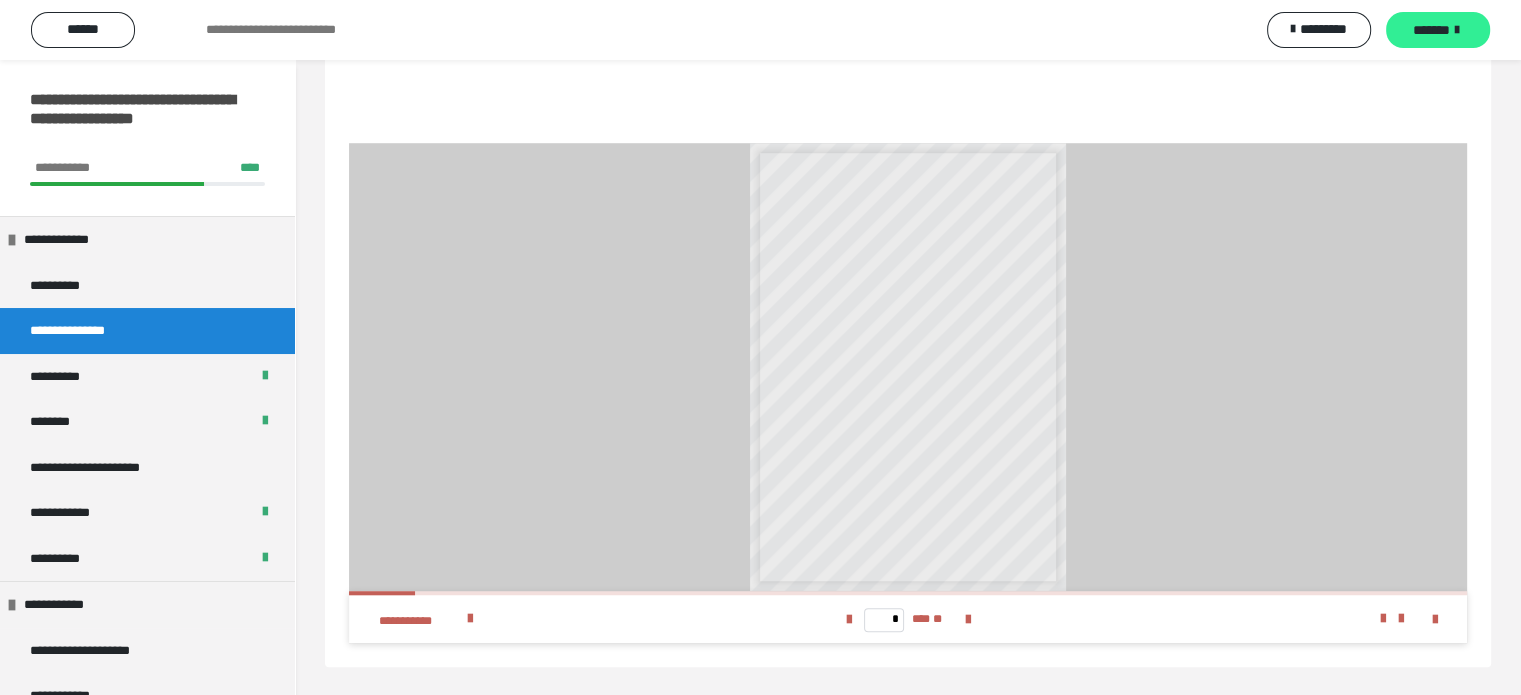 scroll, scrollTop: 60, scrollLeft: 0, axis: vertical 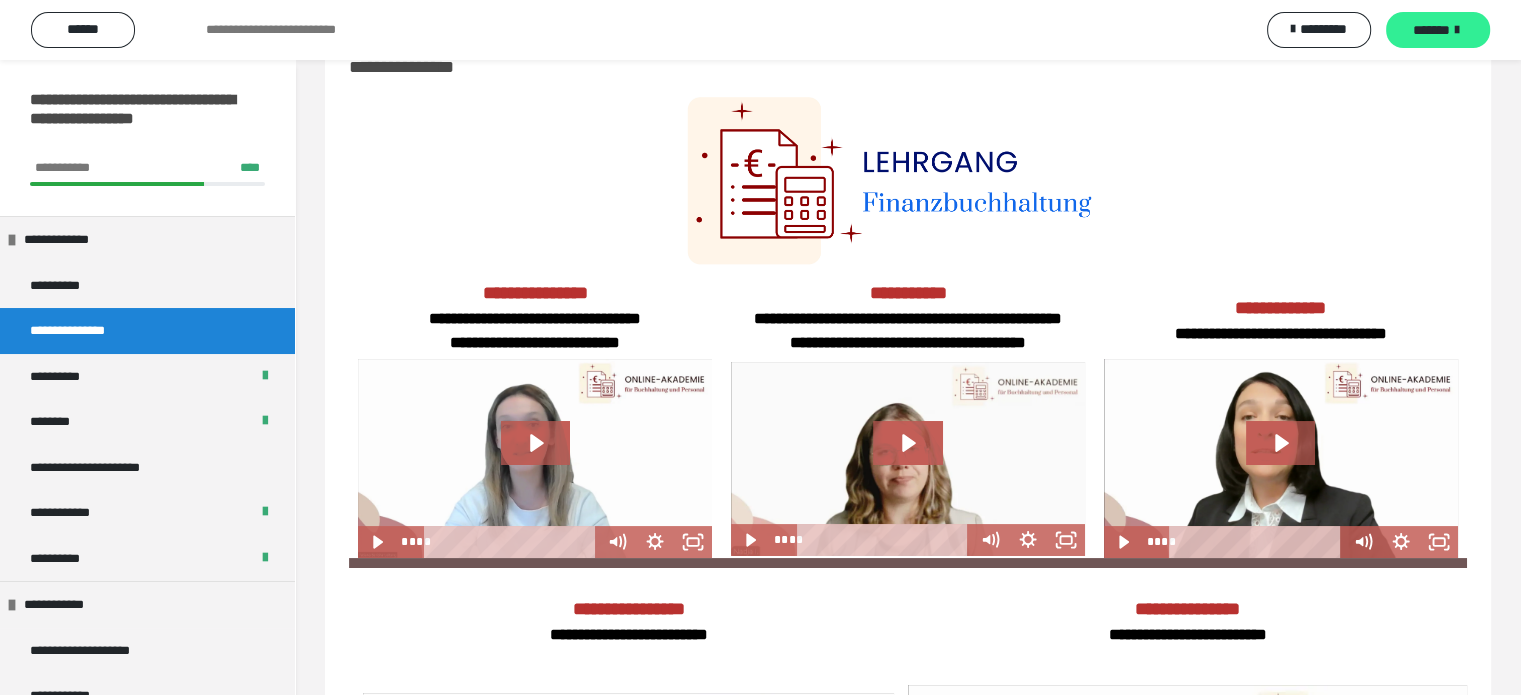 click on "*******" at bounding box center (1431, 30) 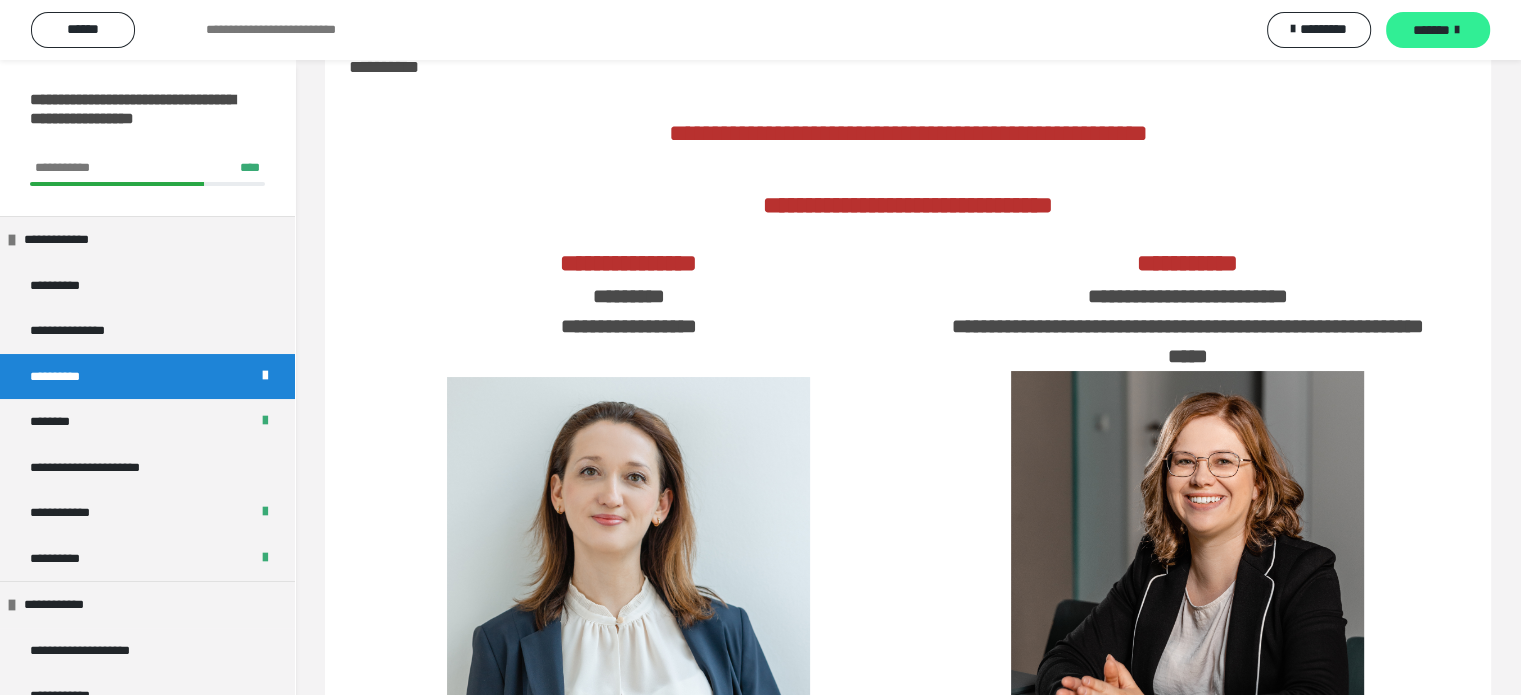 click on "*******" at bounding box center (1431, 30) 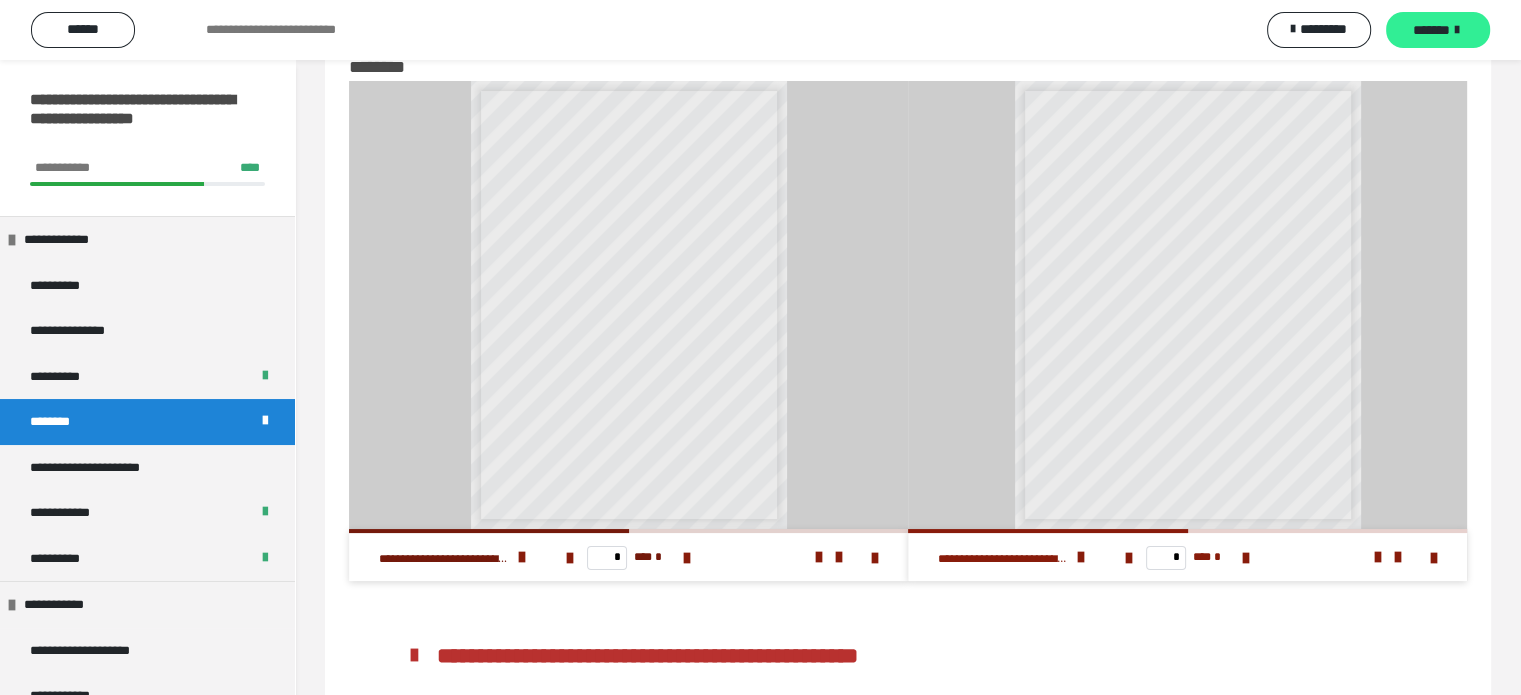 click on "*******" at bounding box center (1431, 30) 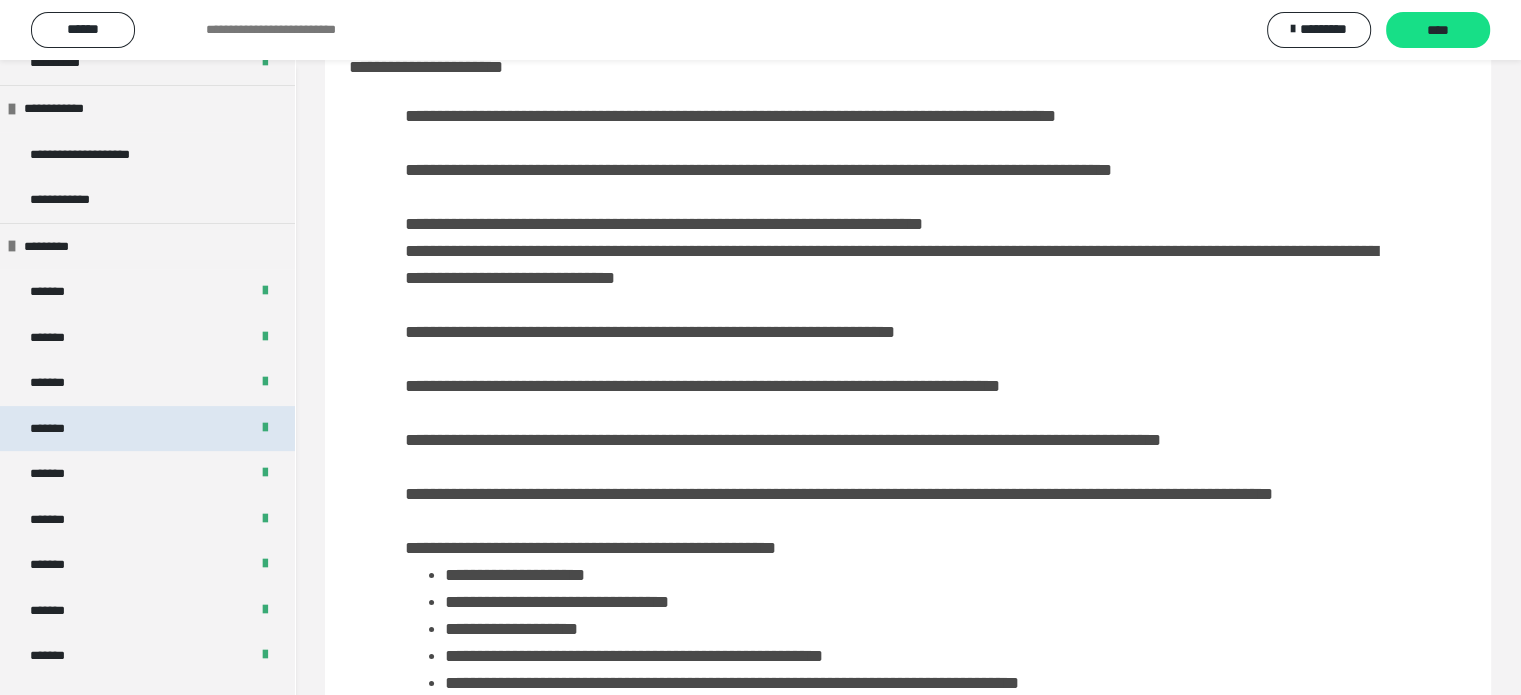 scroll, scrollTop: 500, scrollLeft: 0, axis: vertical 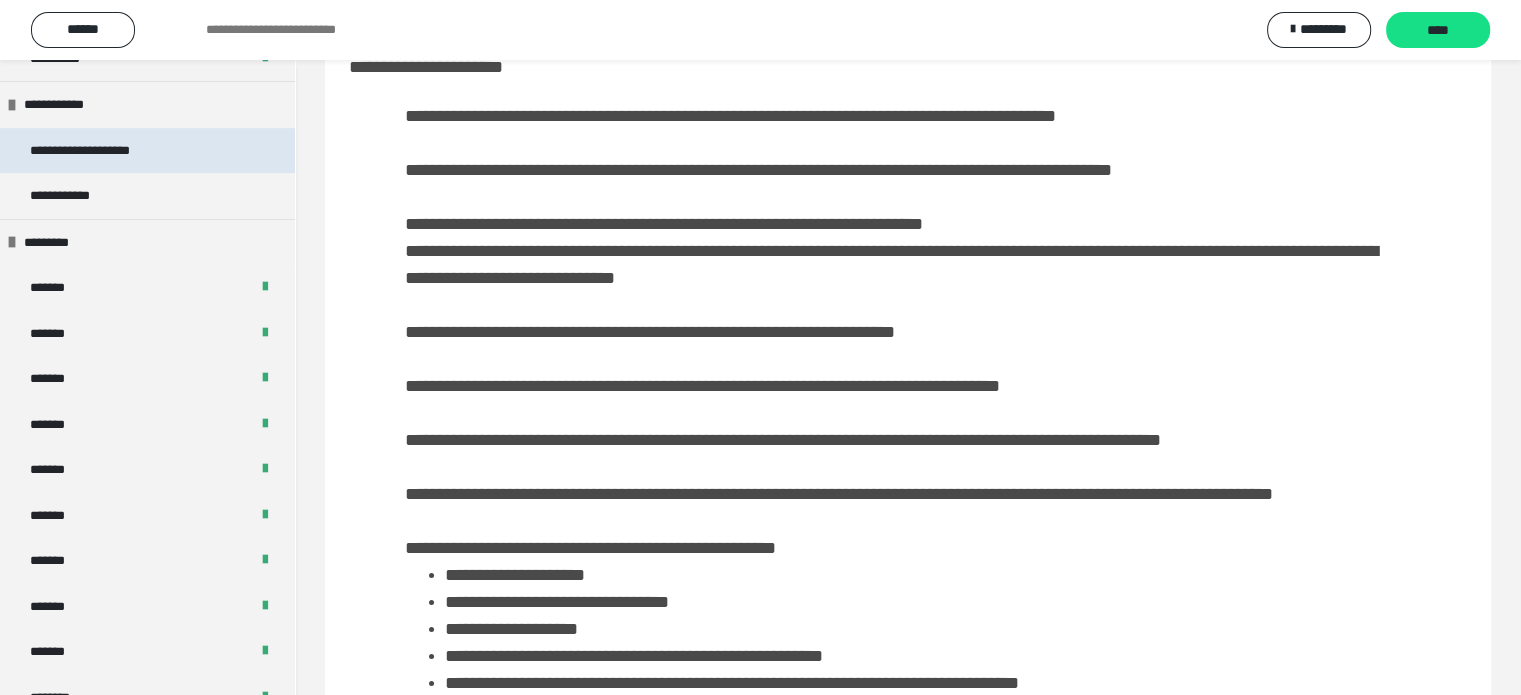 click on "**********" at bounding box center [100, 151] 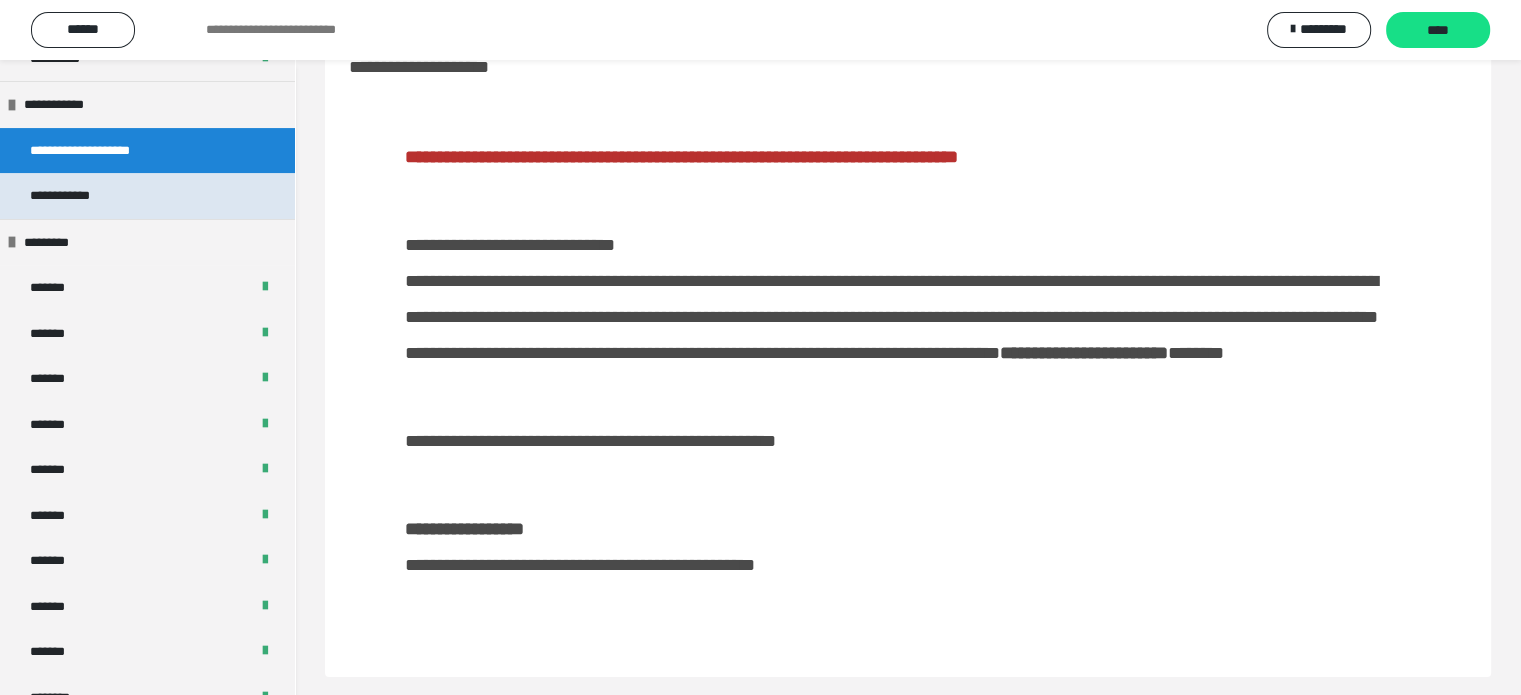 click on "**********" at bounding box center [71, 196] 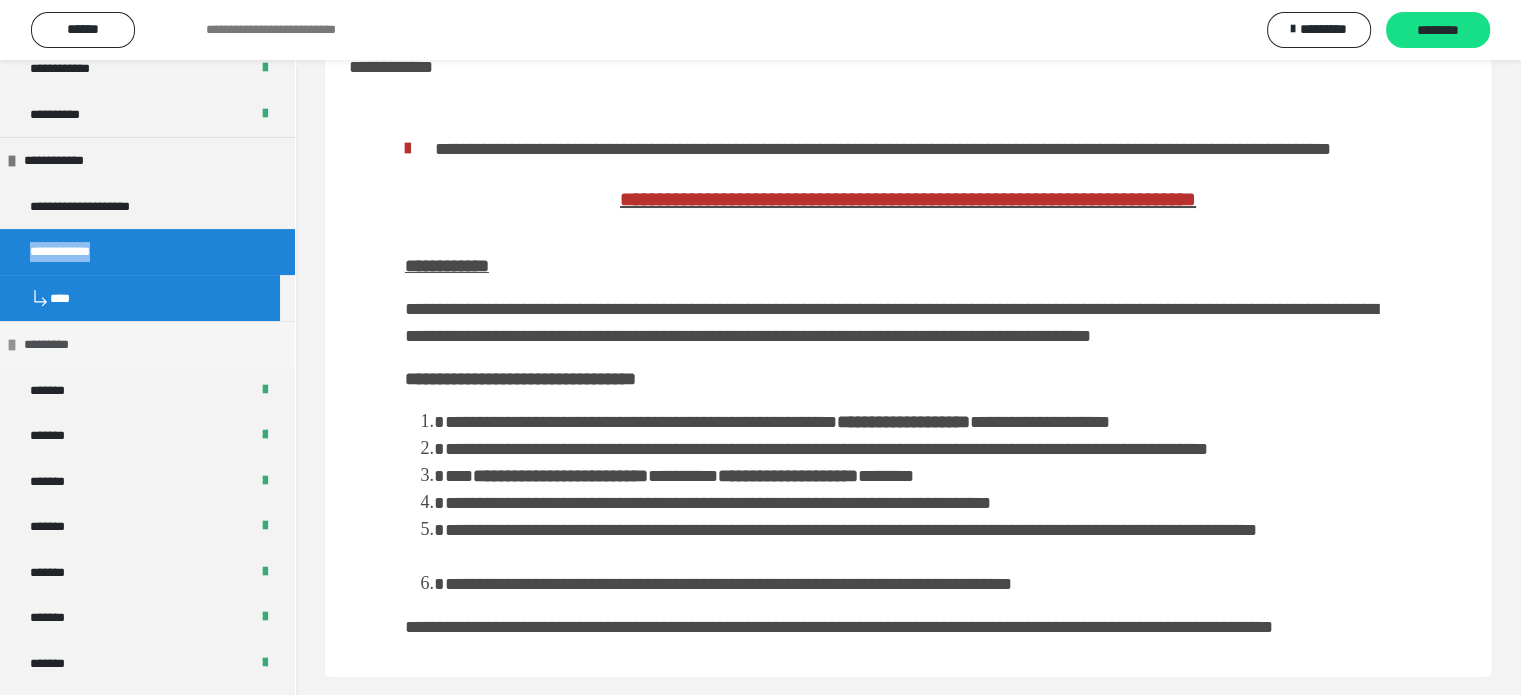 scroll, scrollTop: 400, scrollLeft: 0, axis: vertical 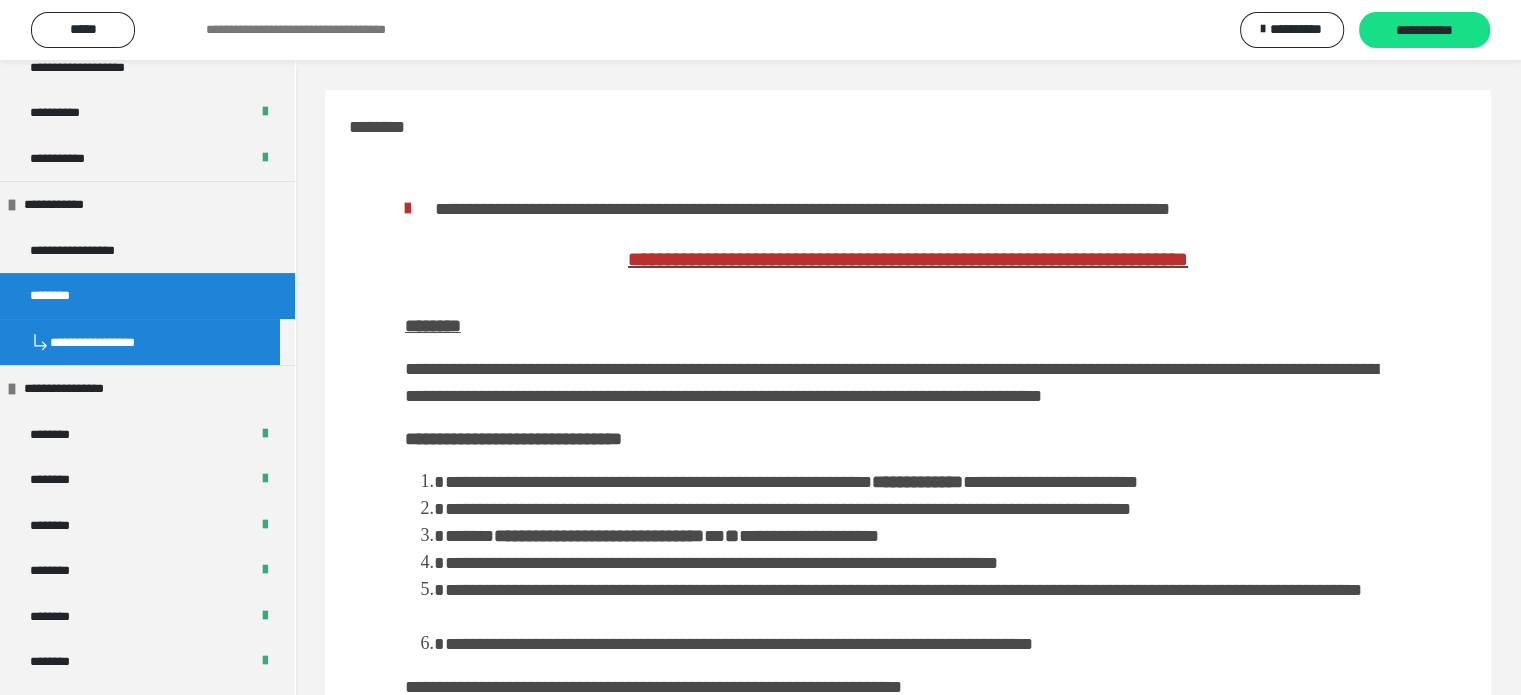 click on "**********" at bounding box center [903, 590] 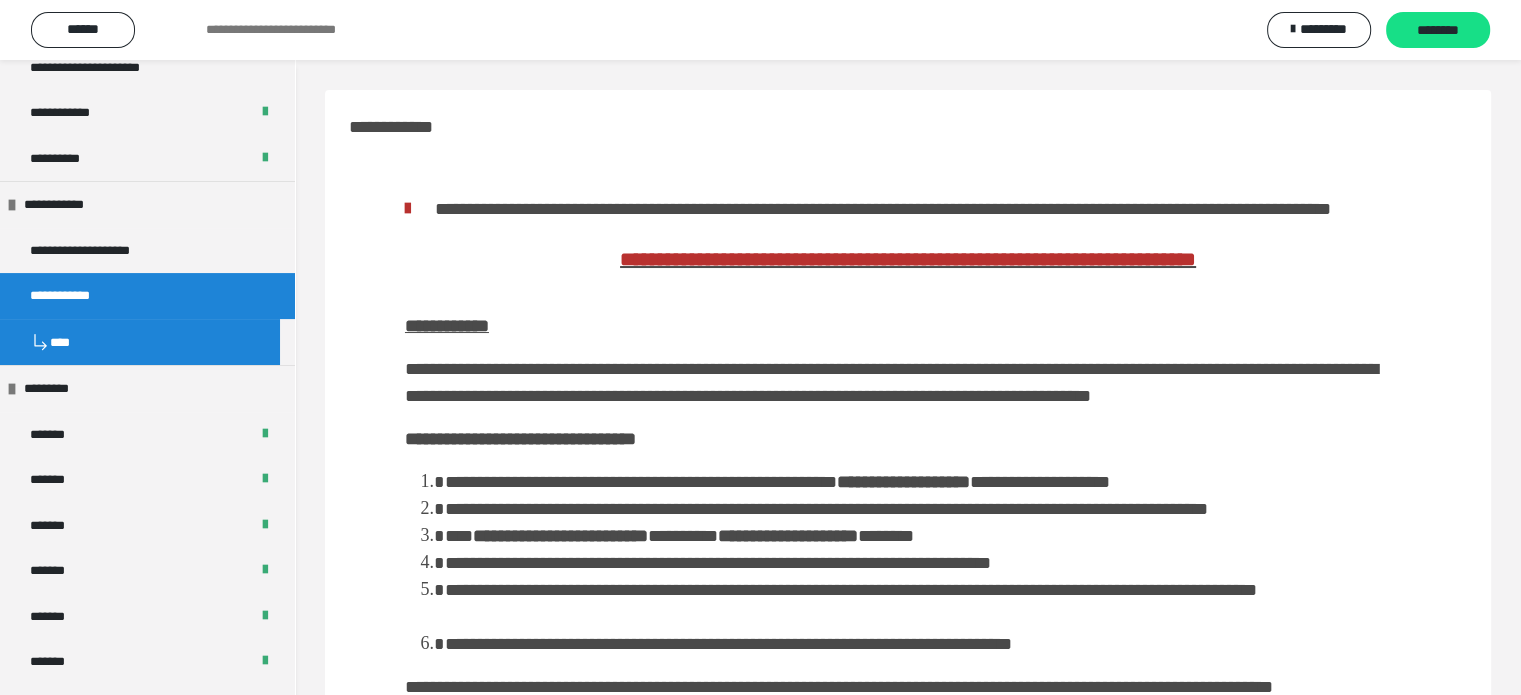 click on "**********" at bounding box center [908, 427] 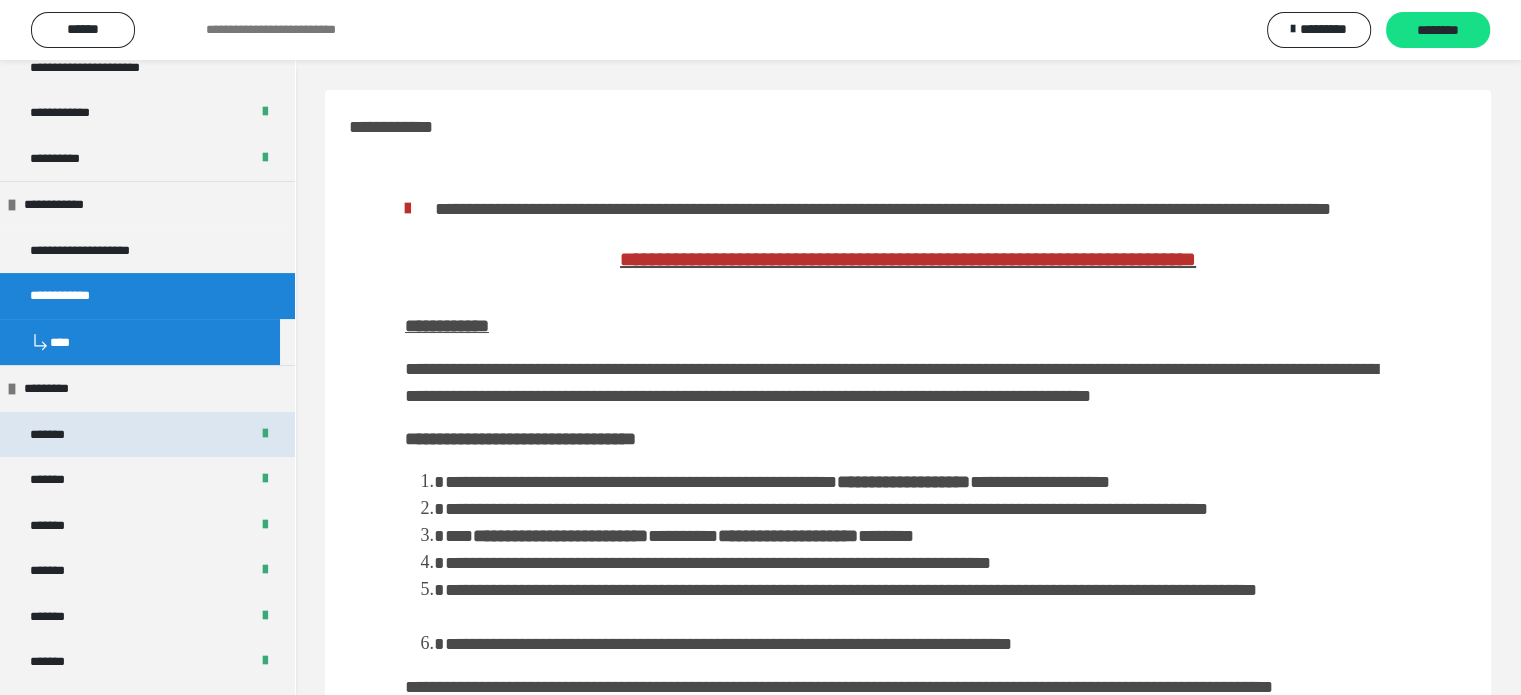 click on "*******" at bounding box center [57, 435] 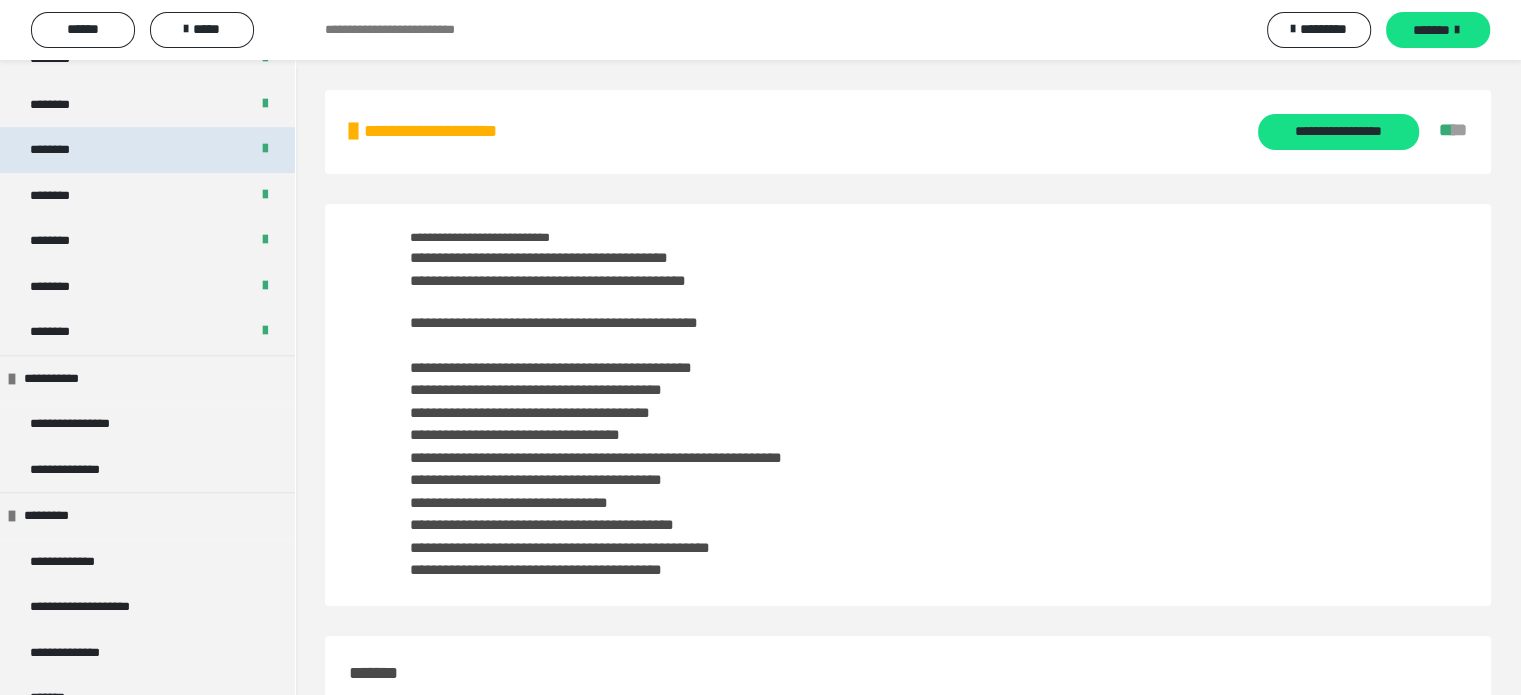 scroll, scrollTop: 1300, scrollLeft: 0, axis: vertical 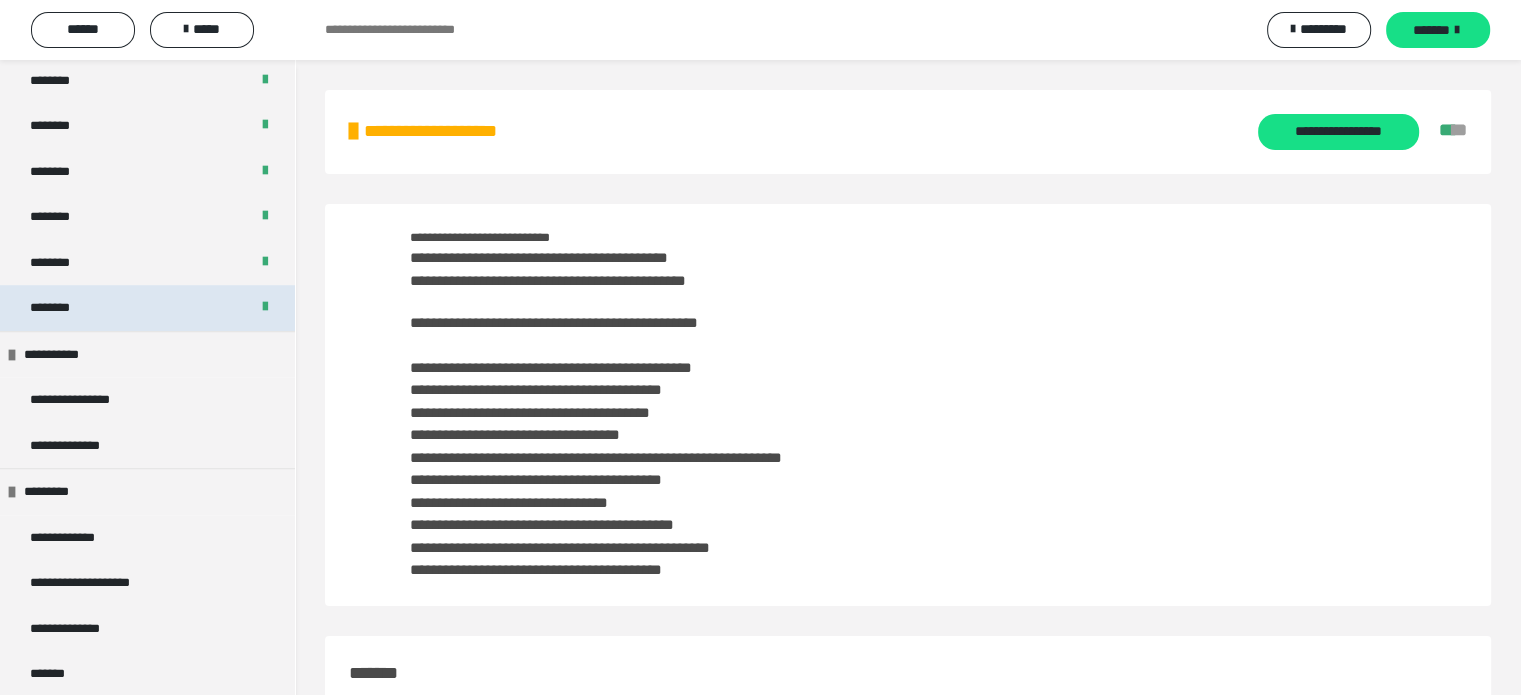 click on "********" at bounding box center (61, 308) 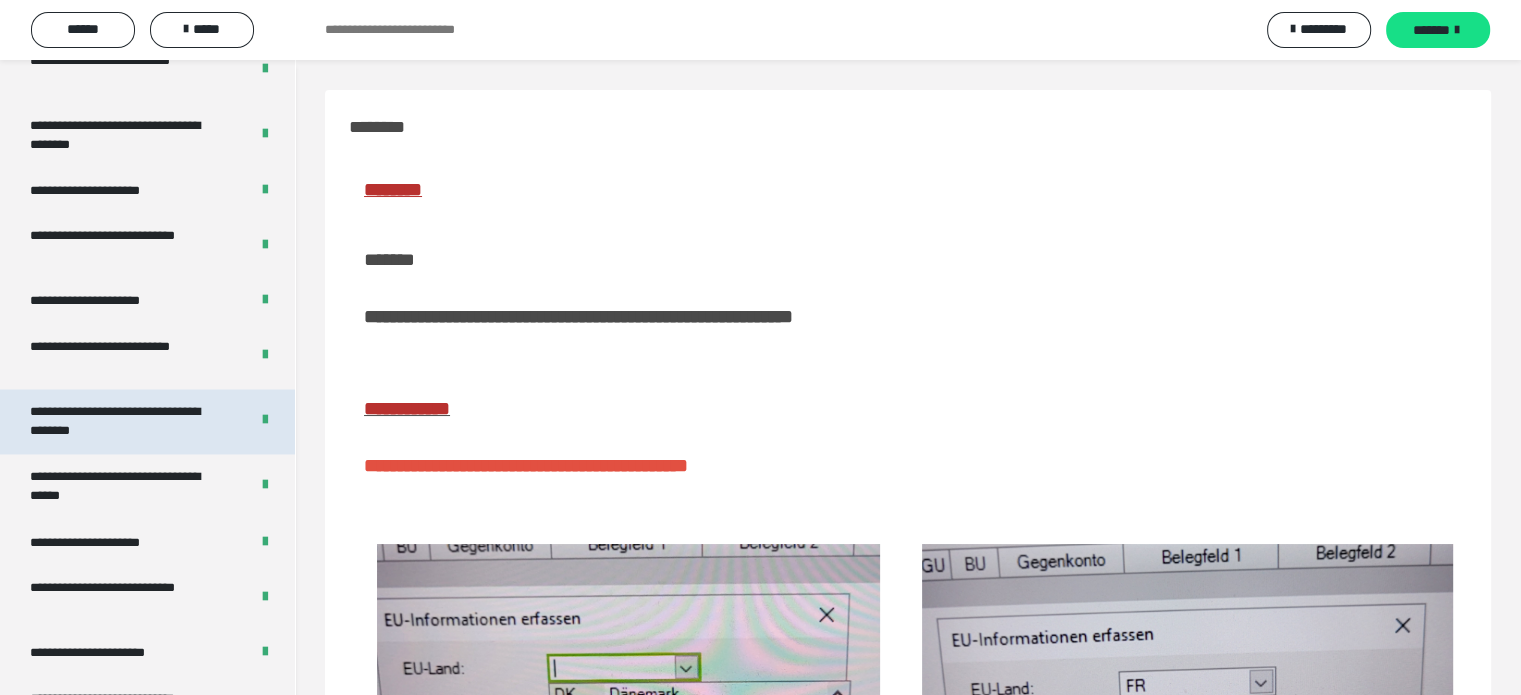 scroll, scrollTop: 3992, scrollLeft: 0, axis: vertical 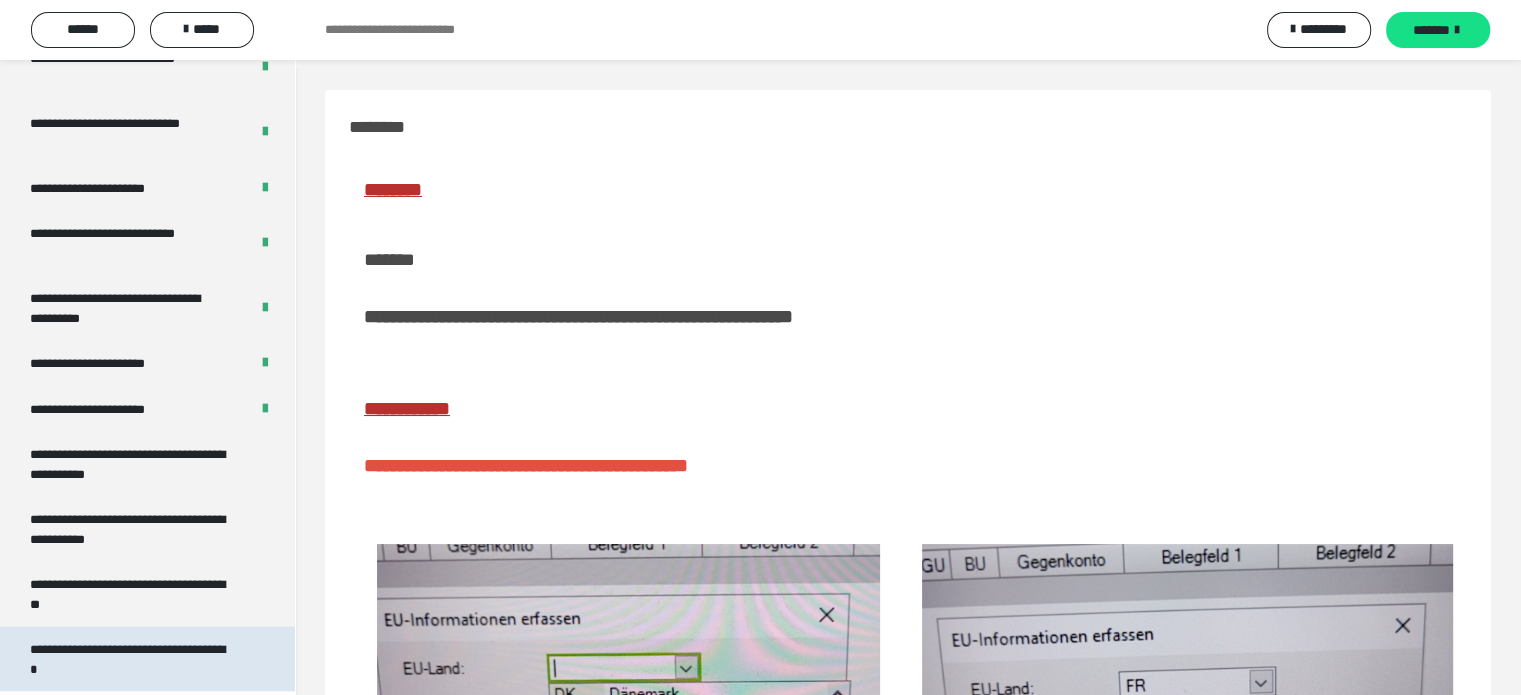 click on "**********" at bounding box center (132, 659) 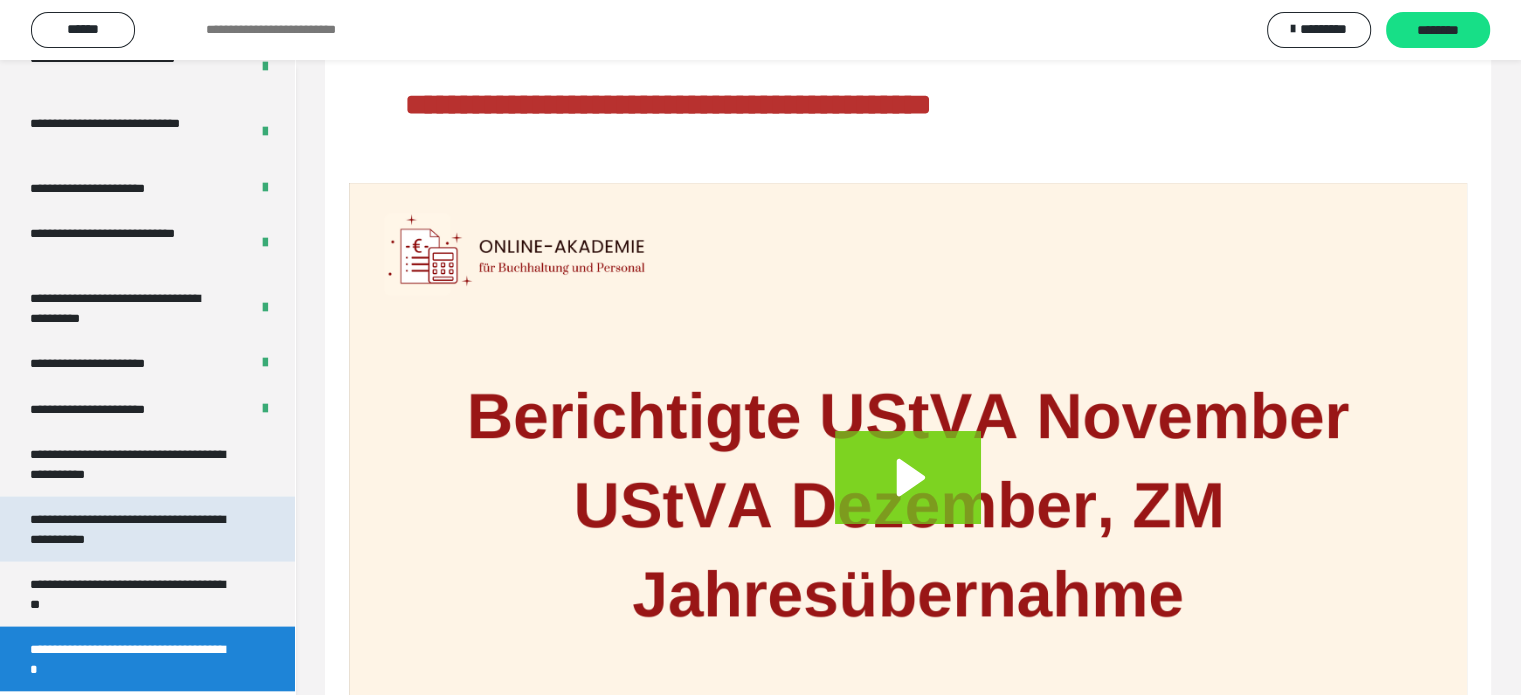scroll, scrollTop: 346, scrollLeft: 0, axis: vertical 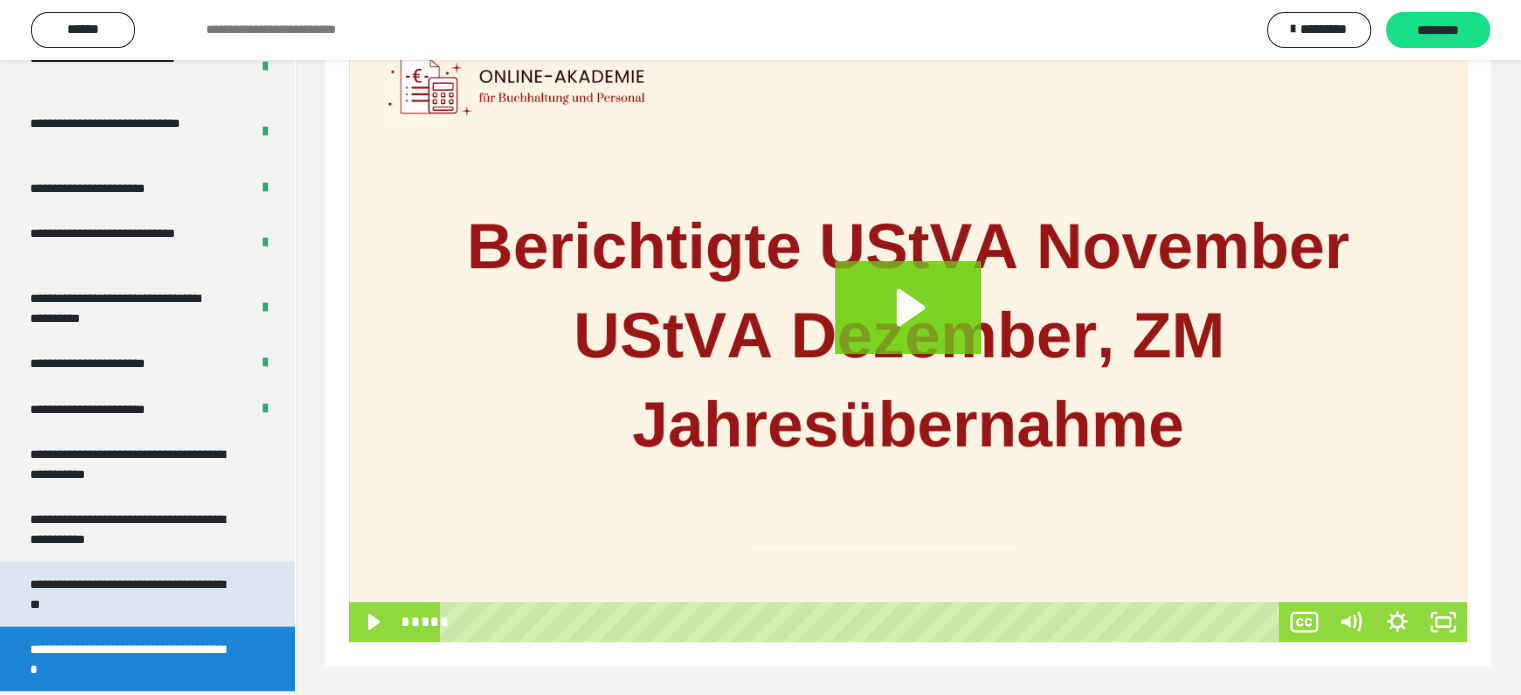 click on "**********" at bounding box center (132, 594) 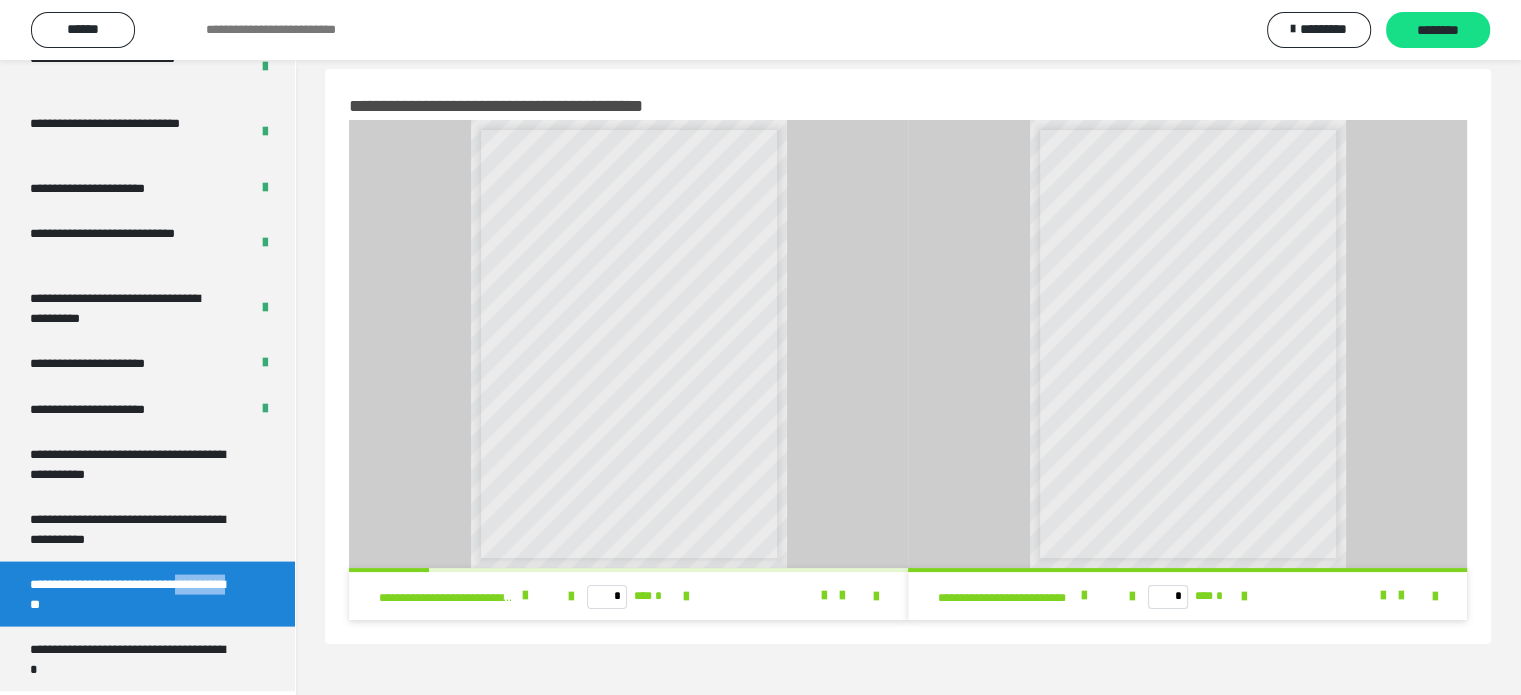 scroll, scrollTop: 0, scrollLeft: 0, axis: both 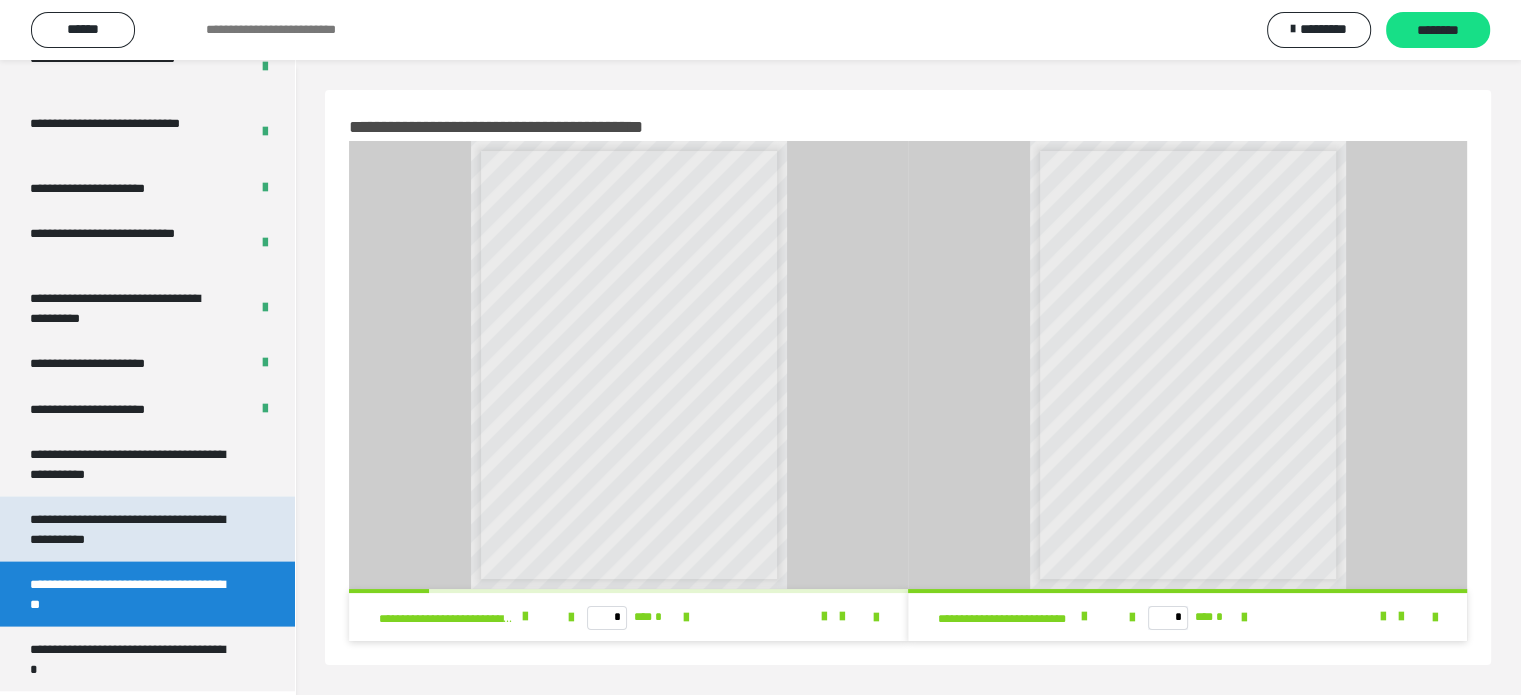 click on "**********" at bounding box center [132, 529] 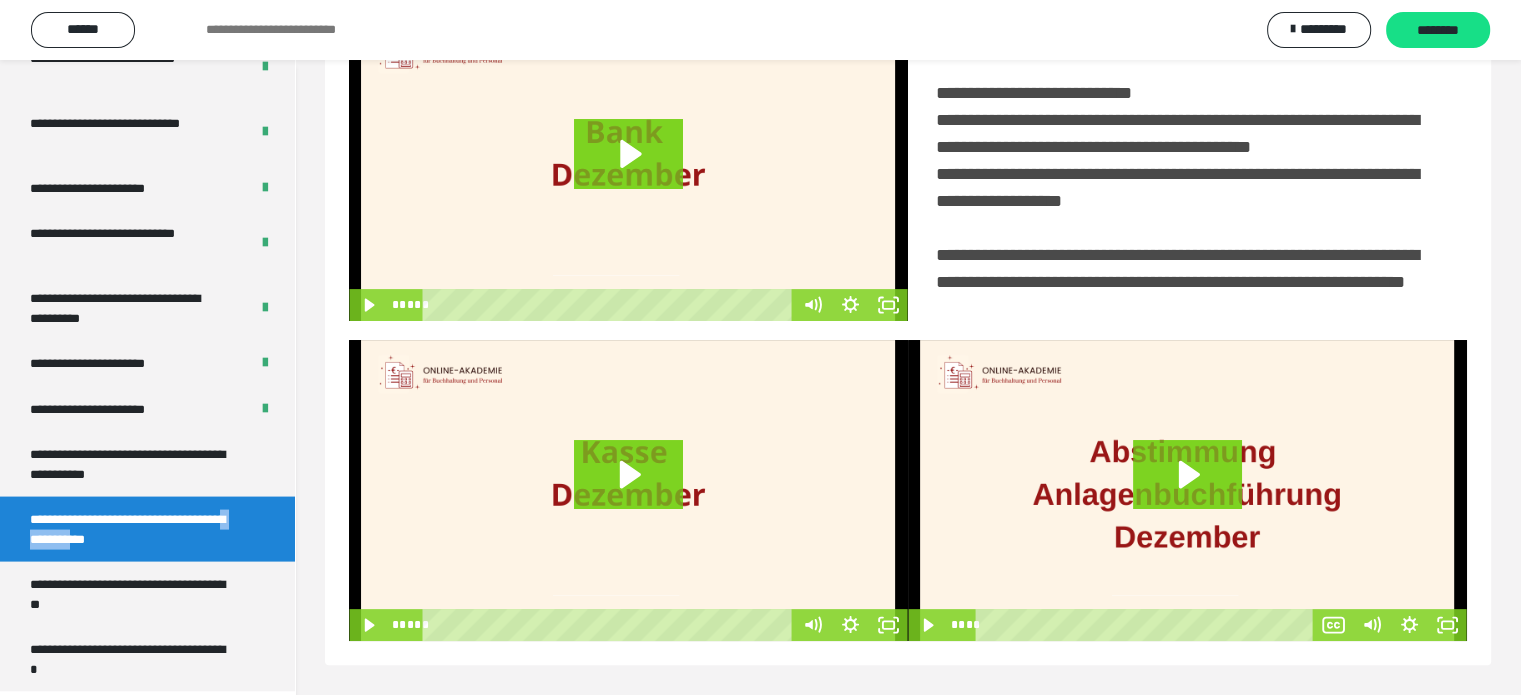 scroll, scrollTop: 494, scrollLeft: 0, axis: vertical 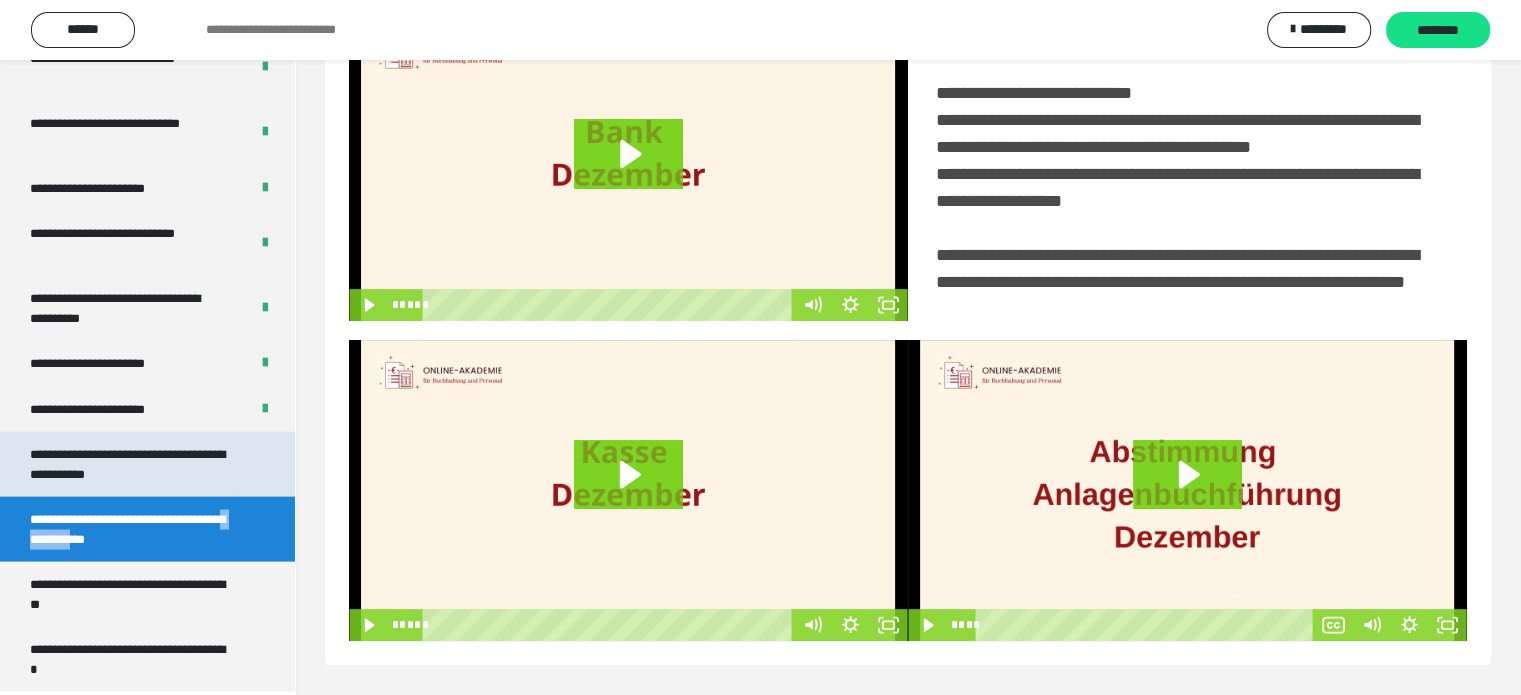 click on "**********" at bounding box center (132, 464) 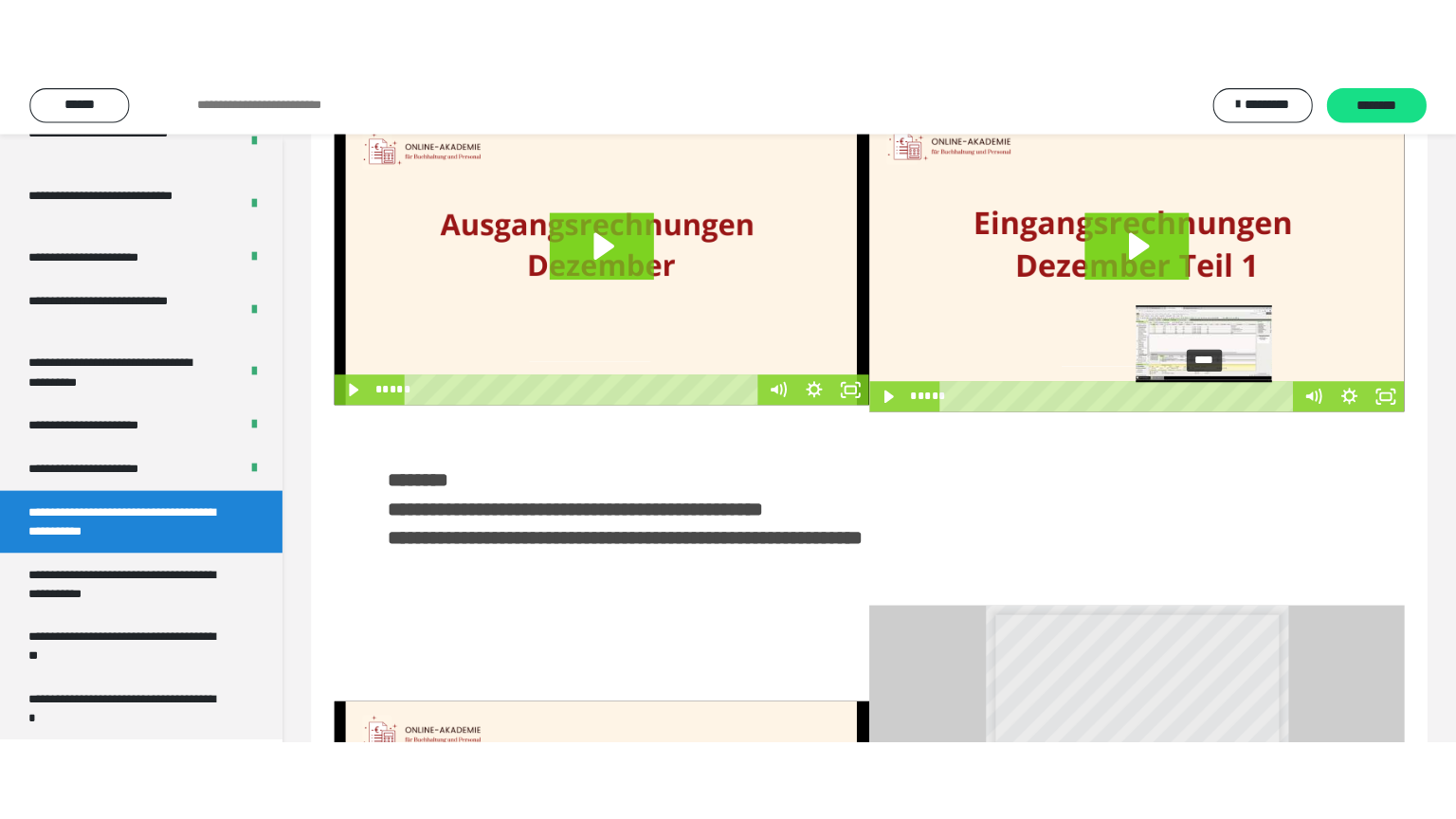 scroll, scrollTop: 0, scrollLeft: 0, axis: both 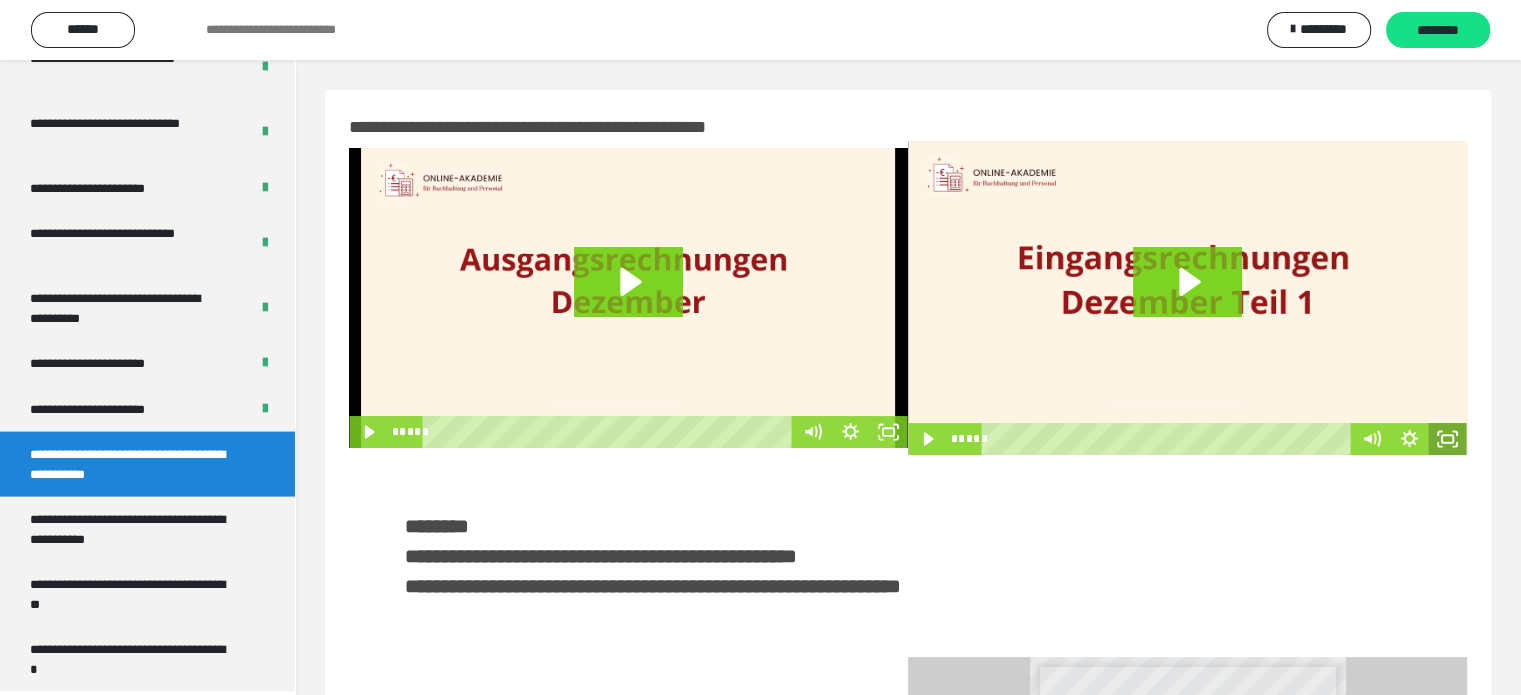 click 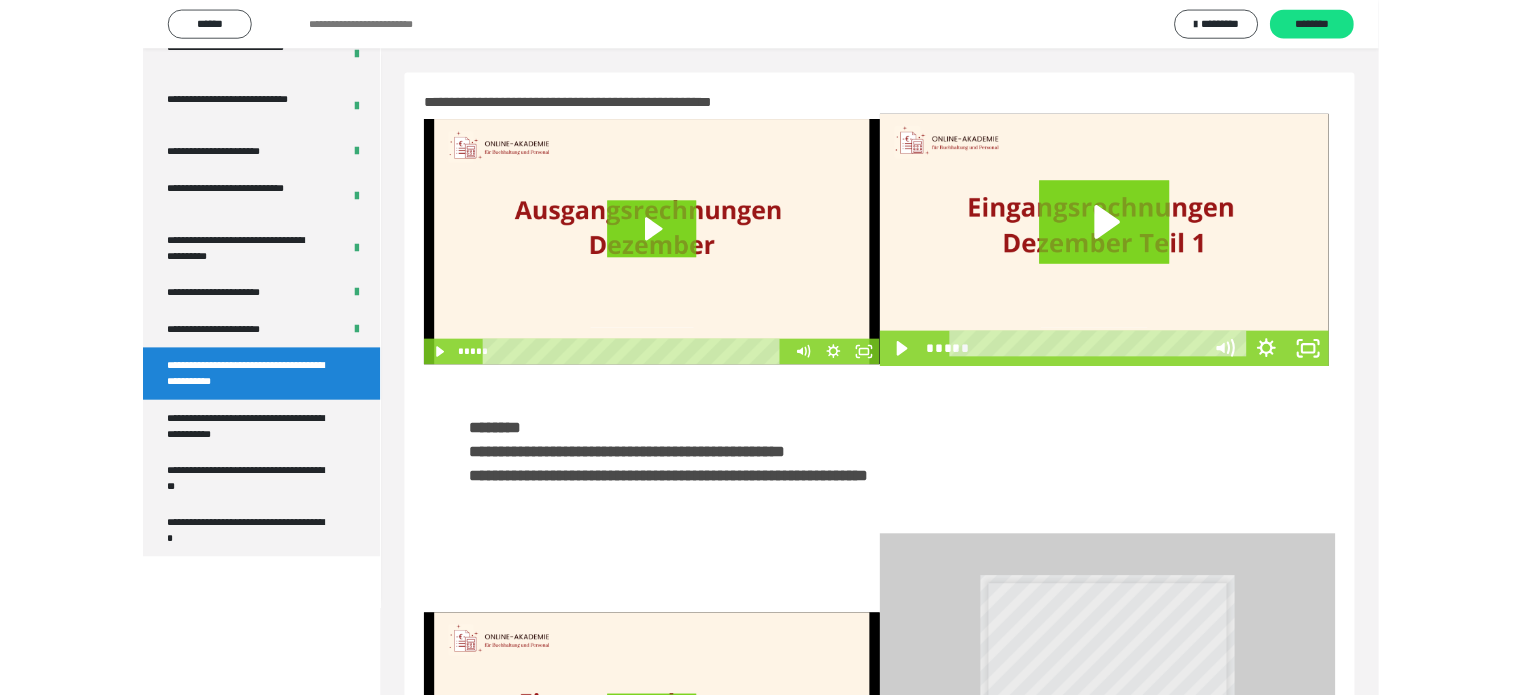 scroll, scrollTop: 3823, scrollLeft: 0, axis: vertical 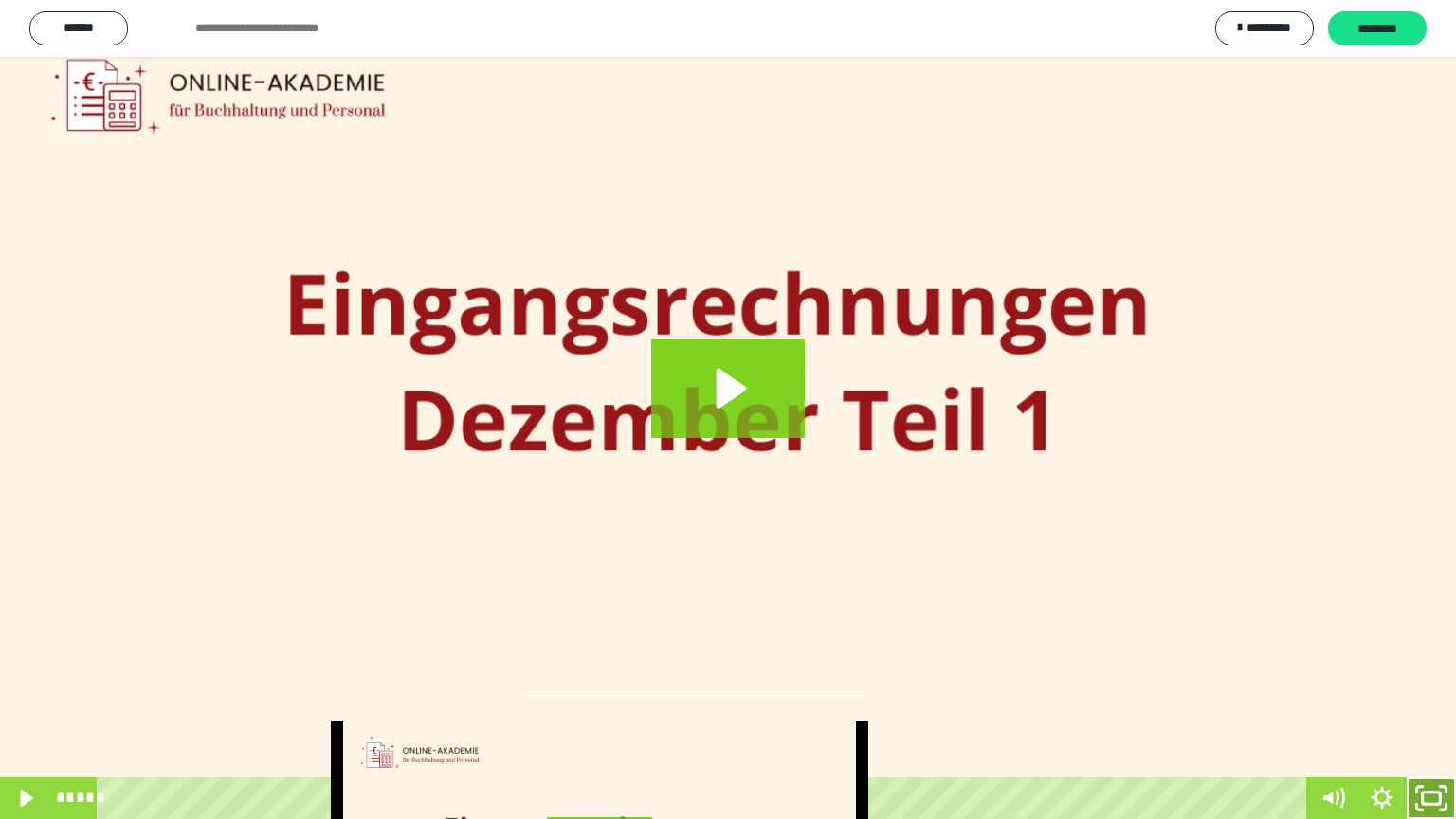 click 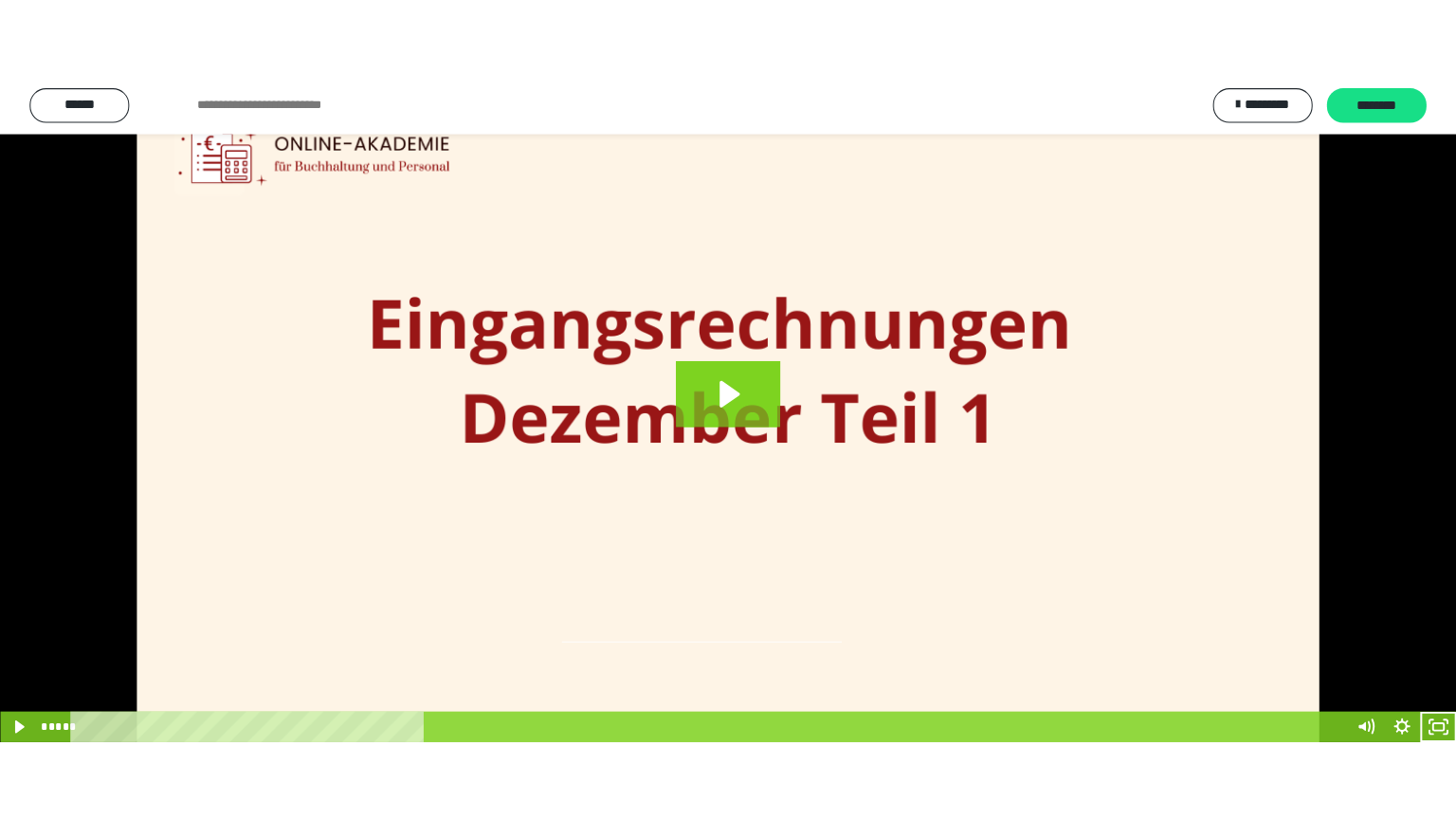 scroll, scrollTop: 3784, scrollLeft: 0, axis: vertical 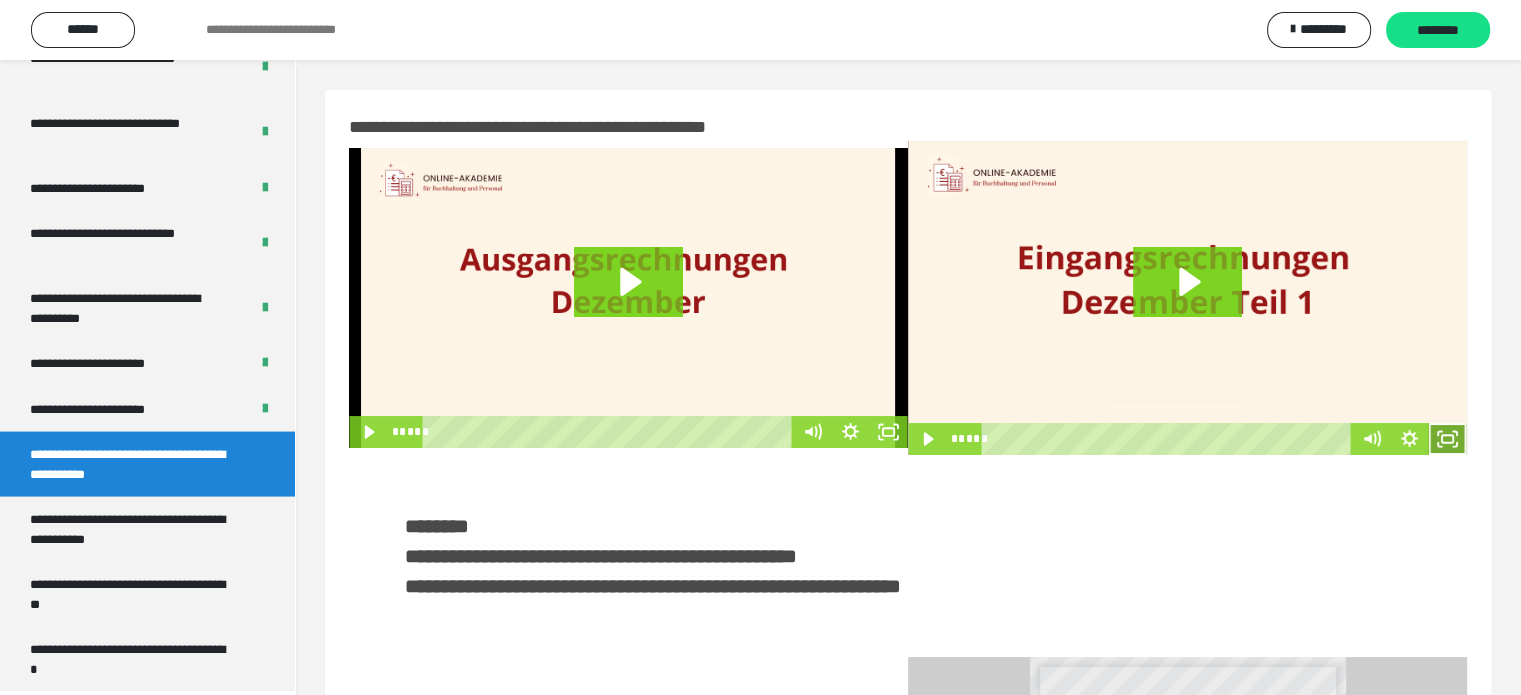 click 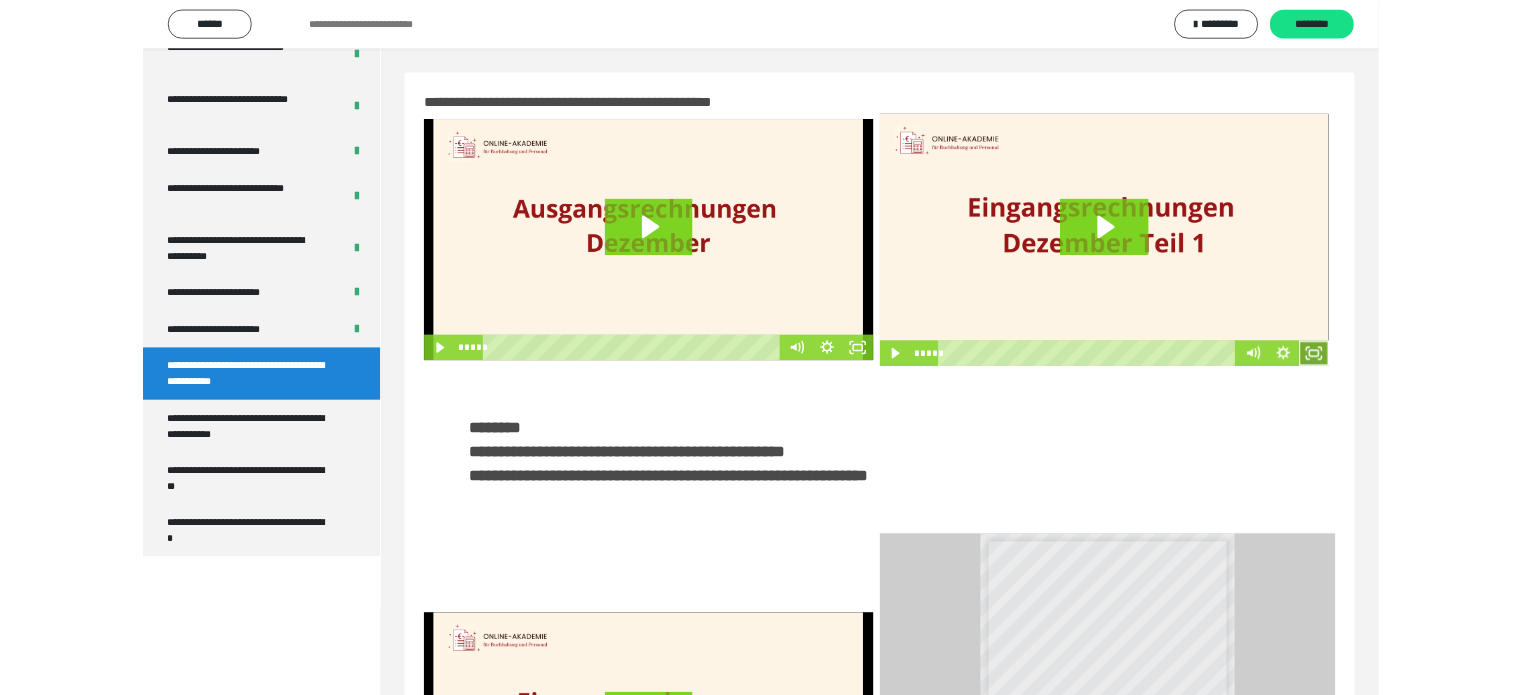 scroll, scrollTop: 3823, scrollLeft: 0, axis: vertical 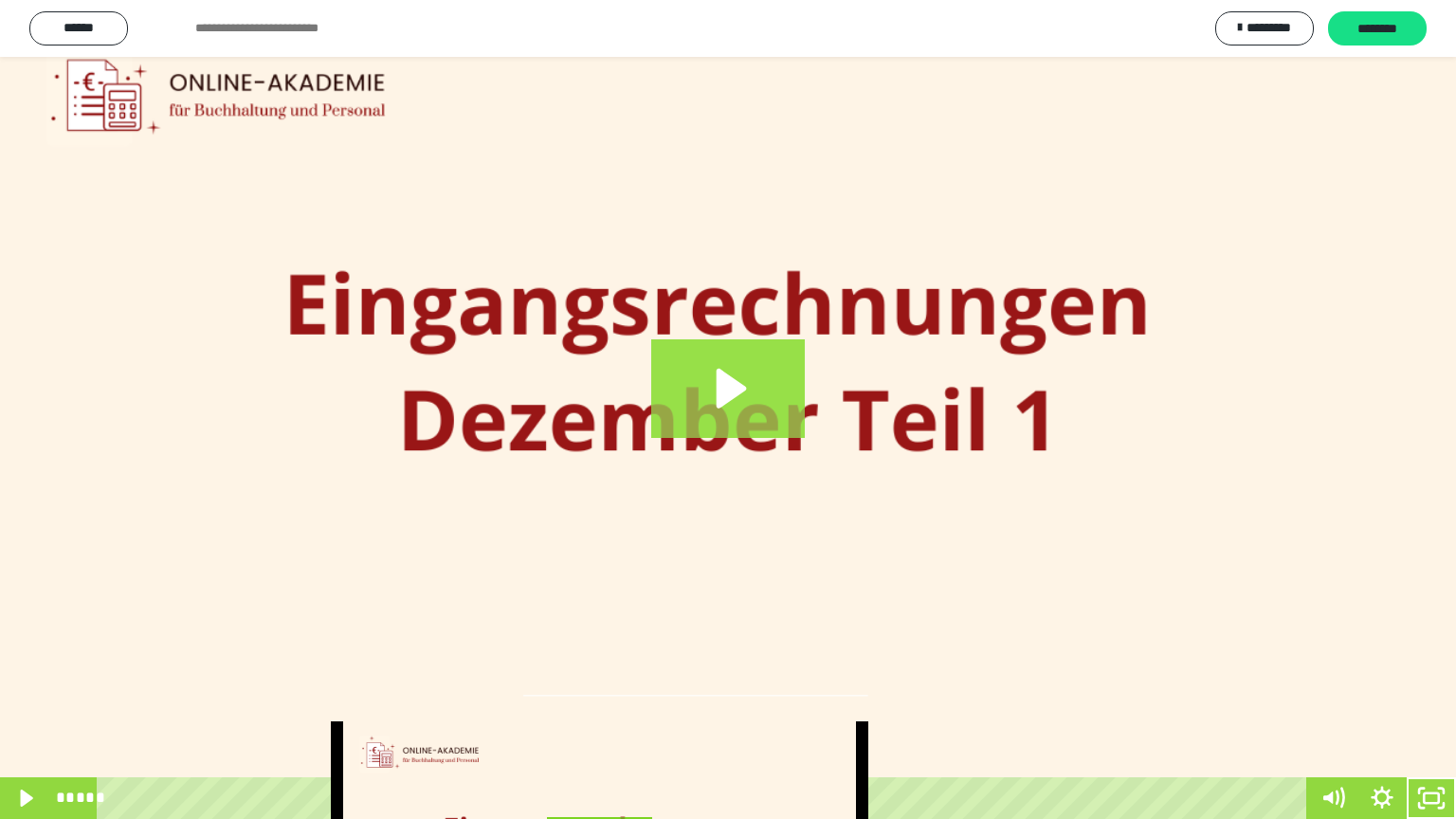 click 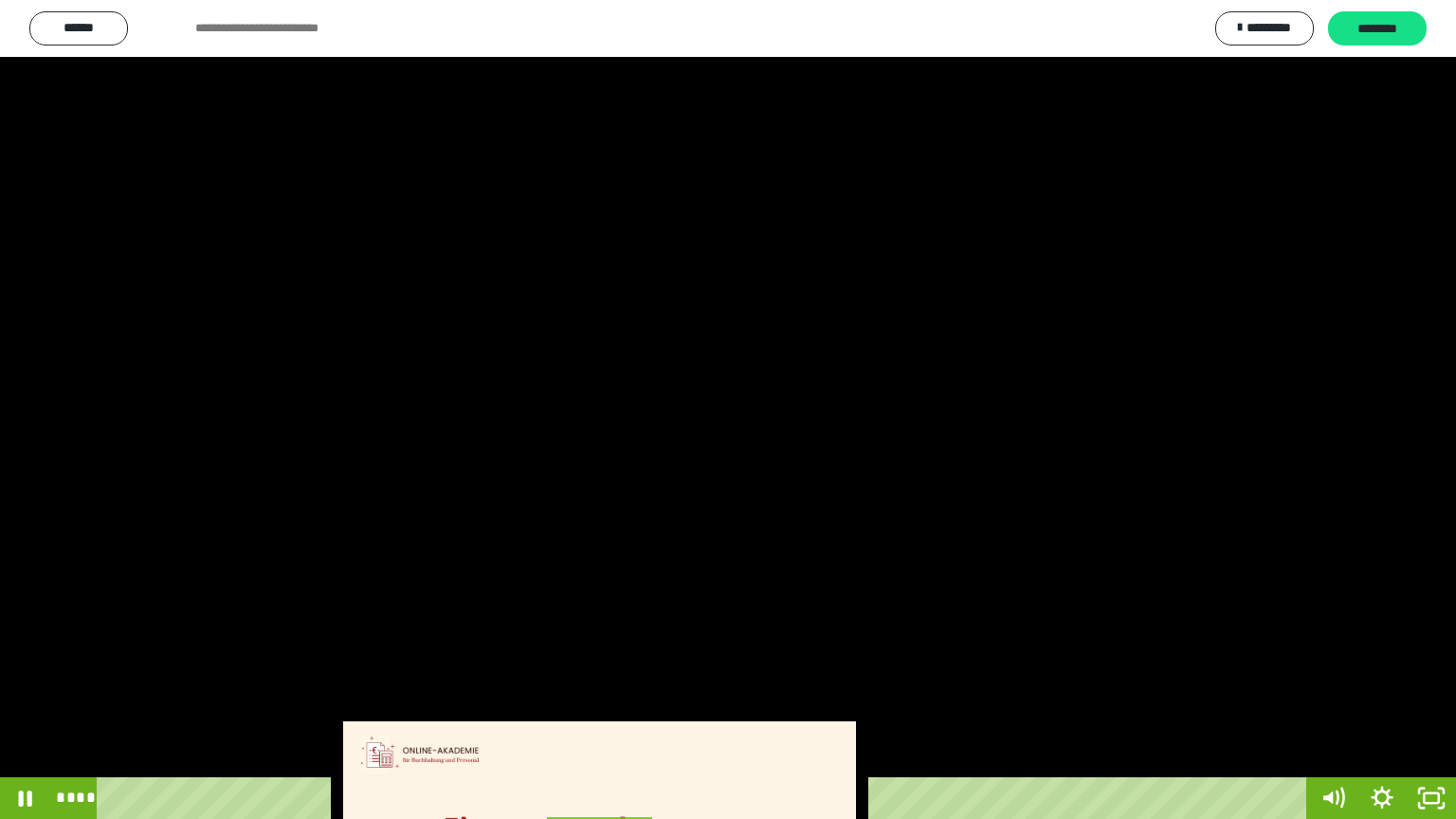 type 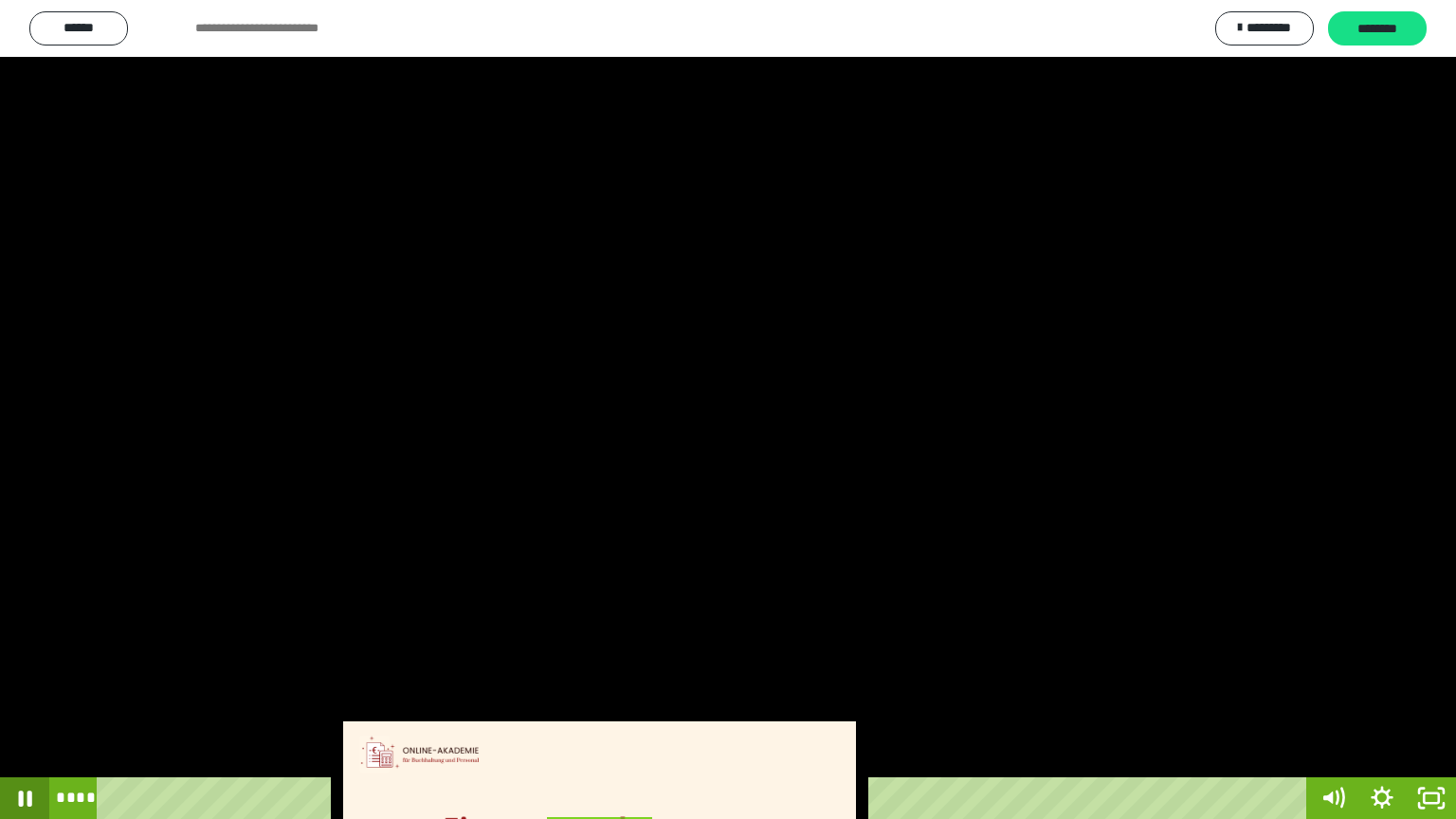 click 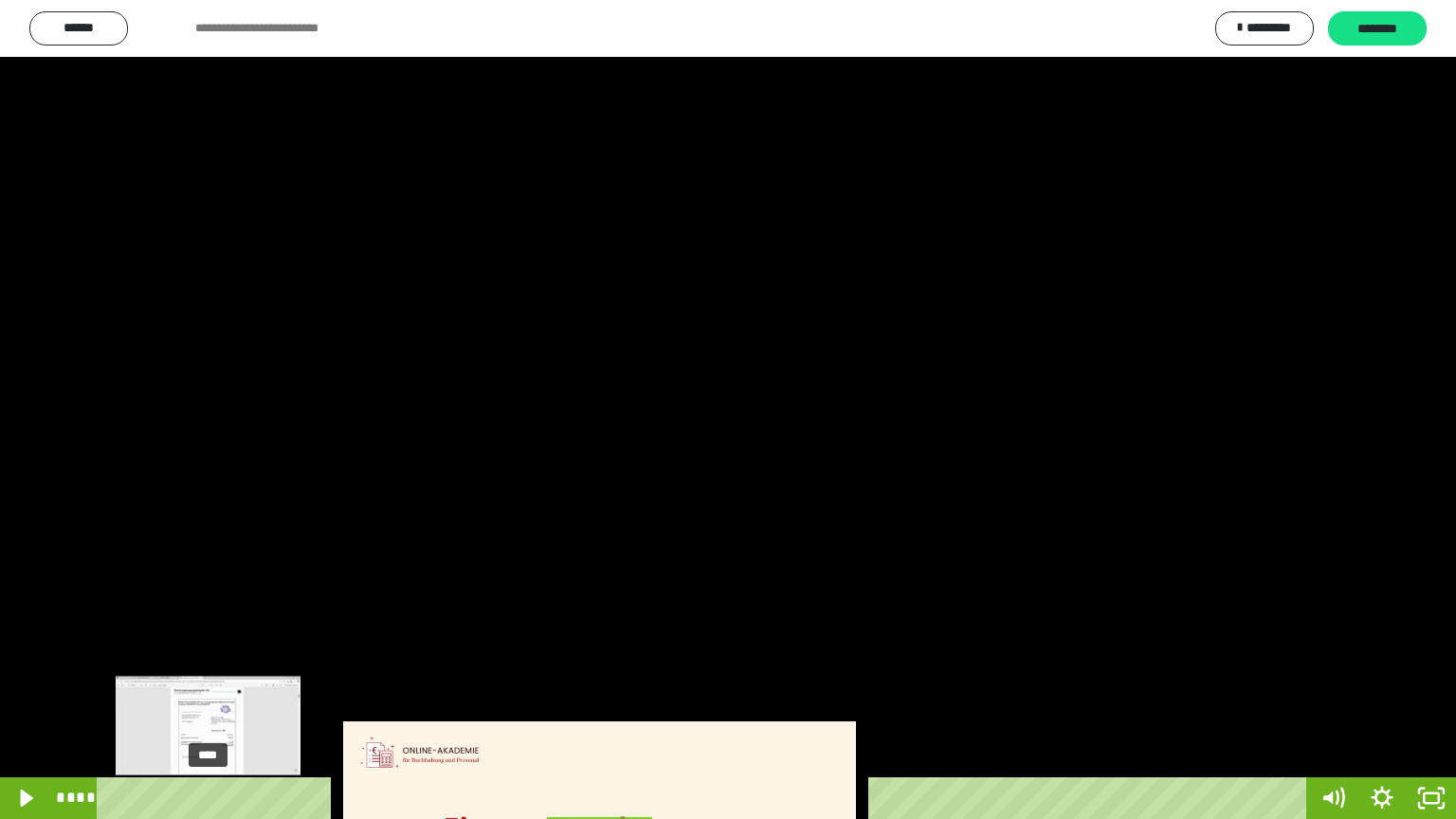 click on "****" at bounding box center [705, 798] 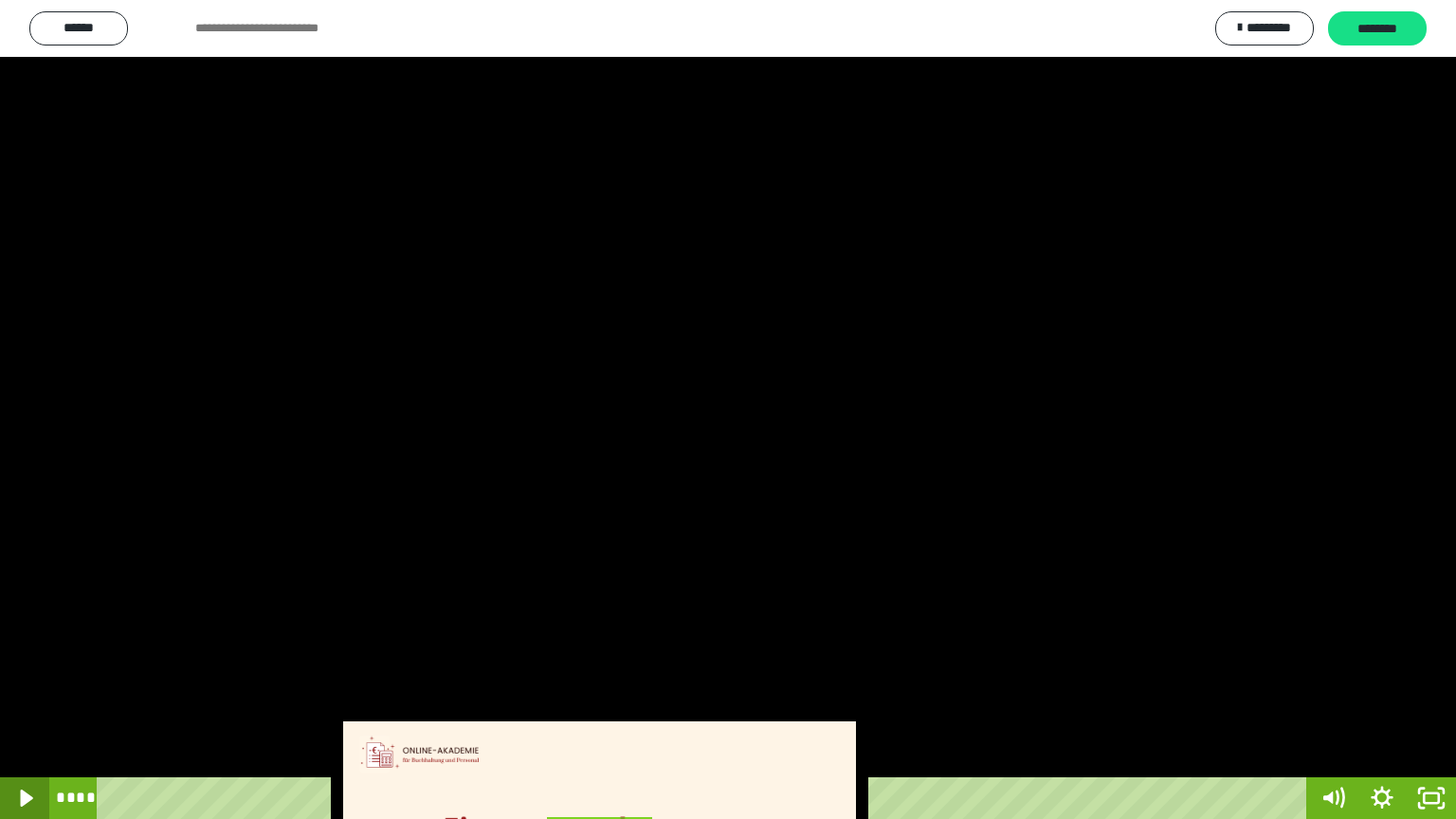 click 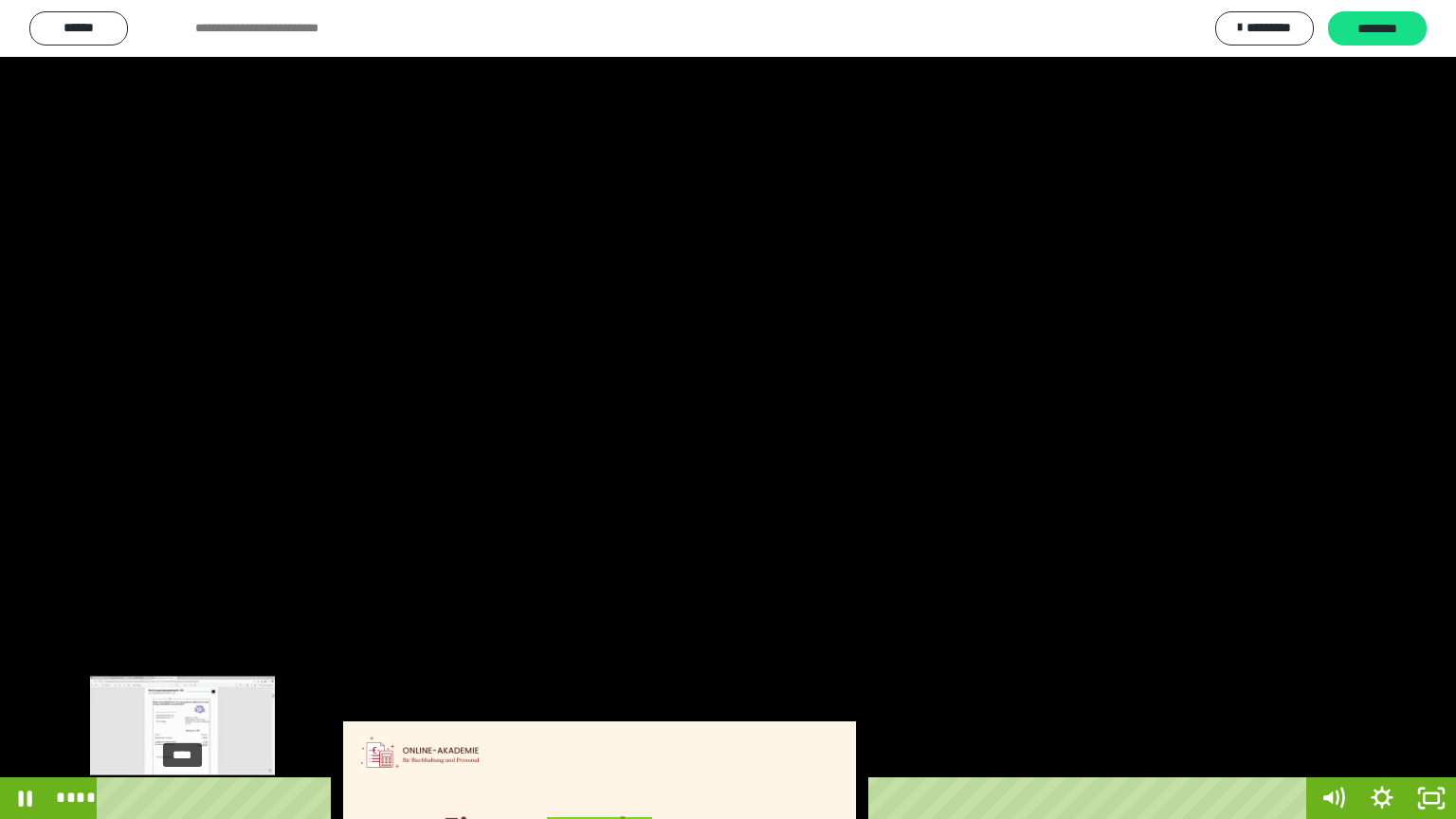 click on "****" at bounding box center (705, 798) 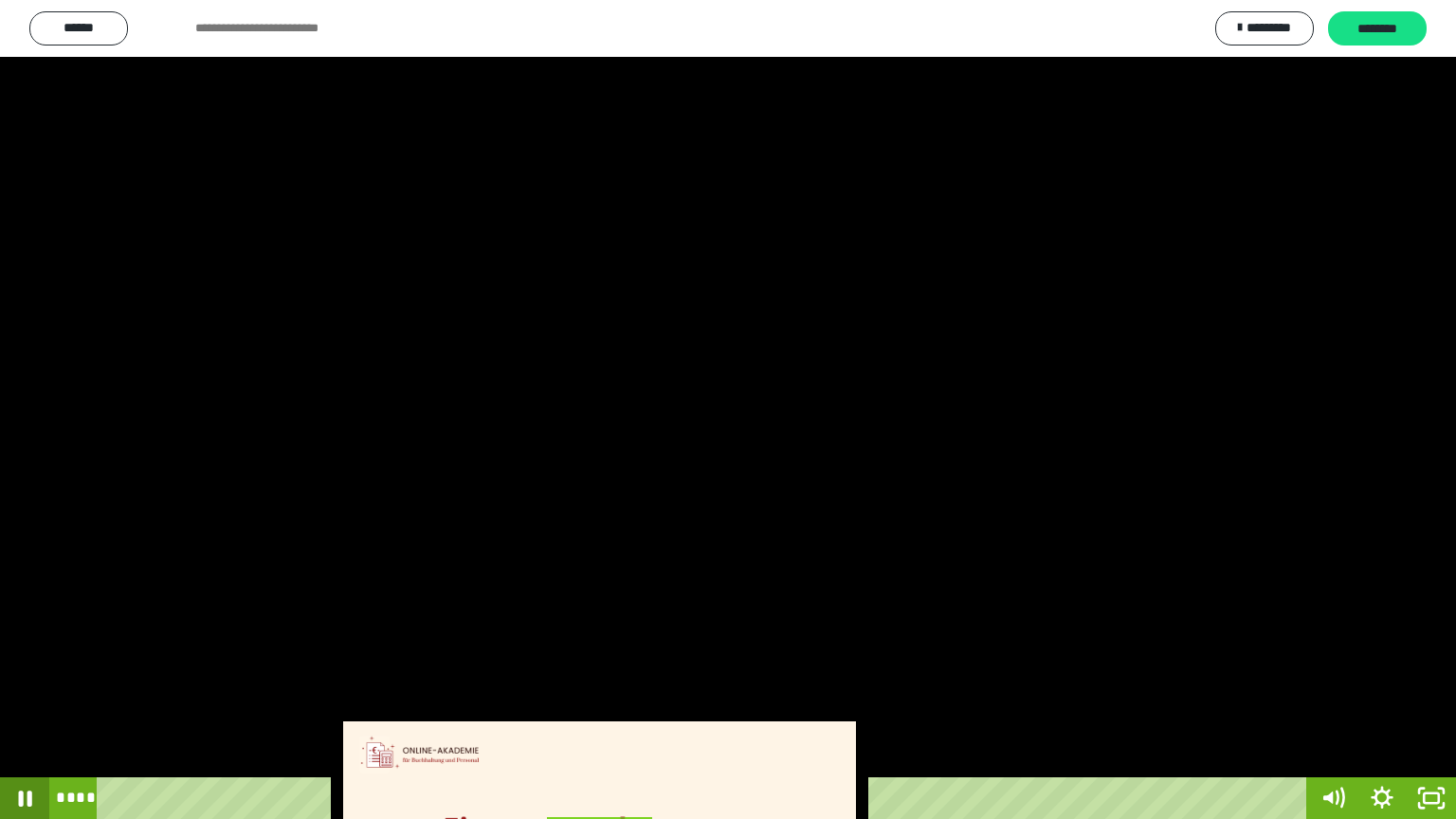 click 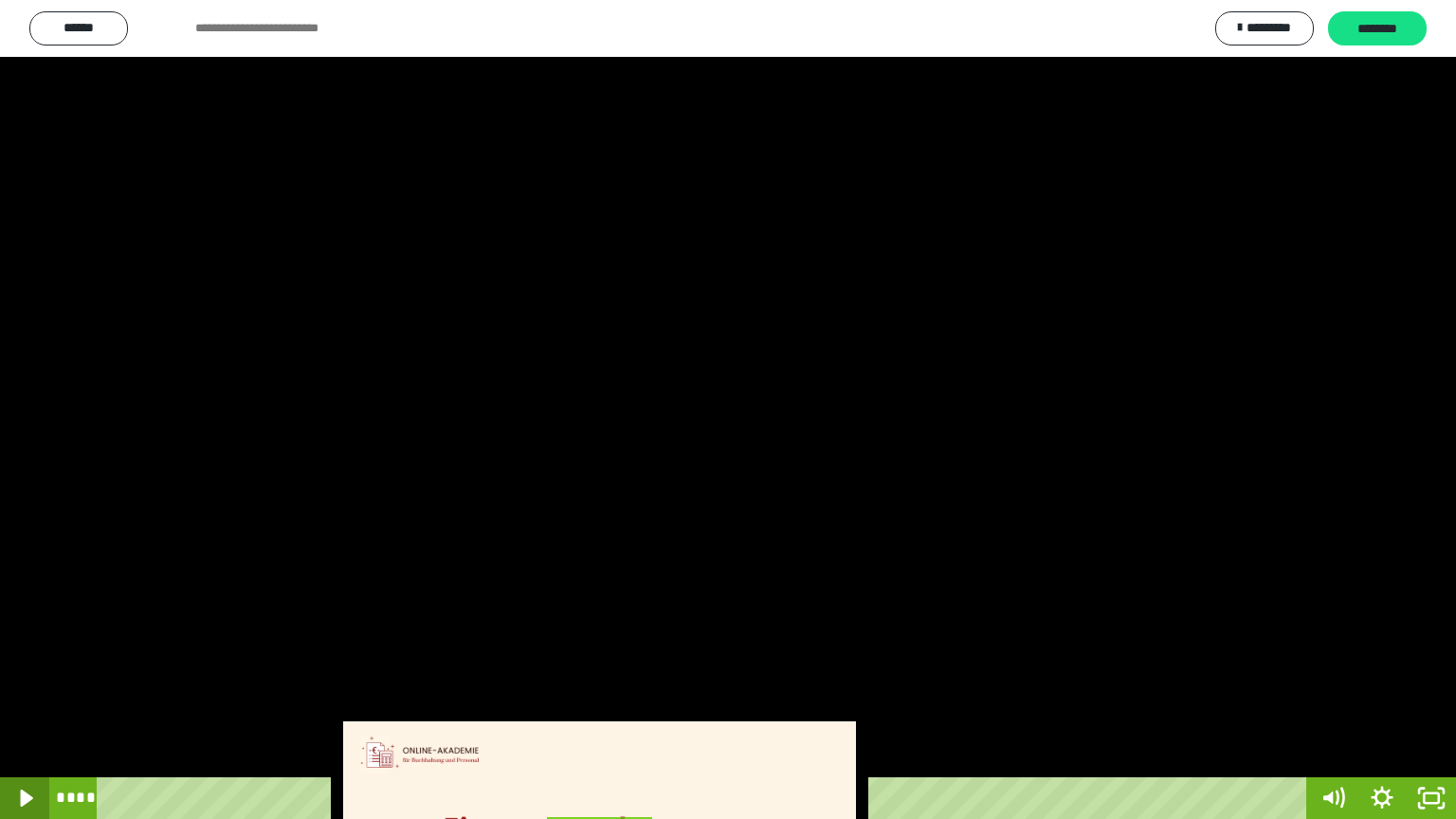 click 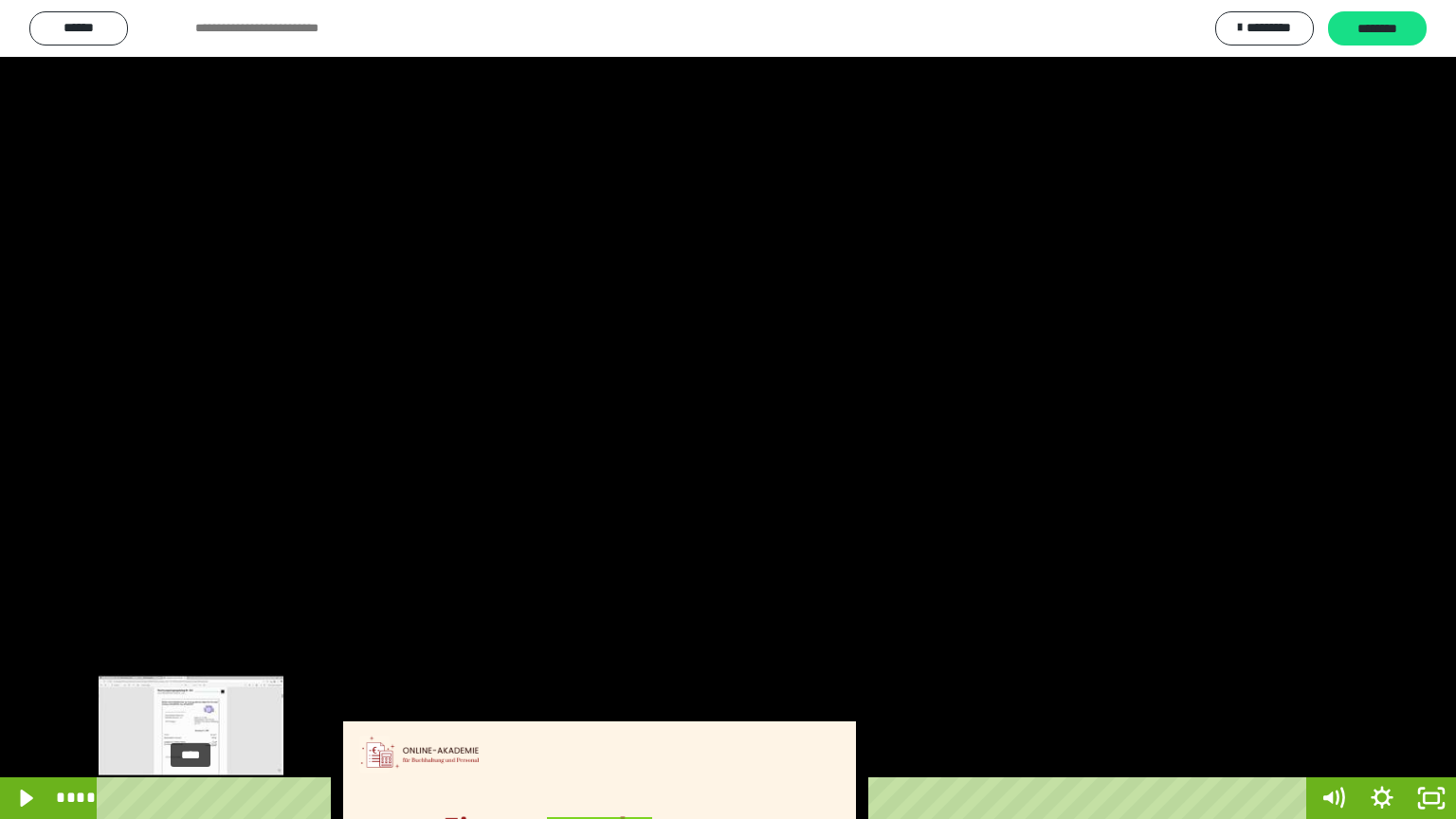 click on "****" at bounding box center (705, 798) 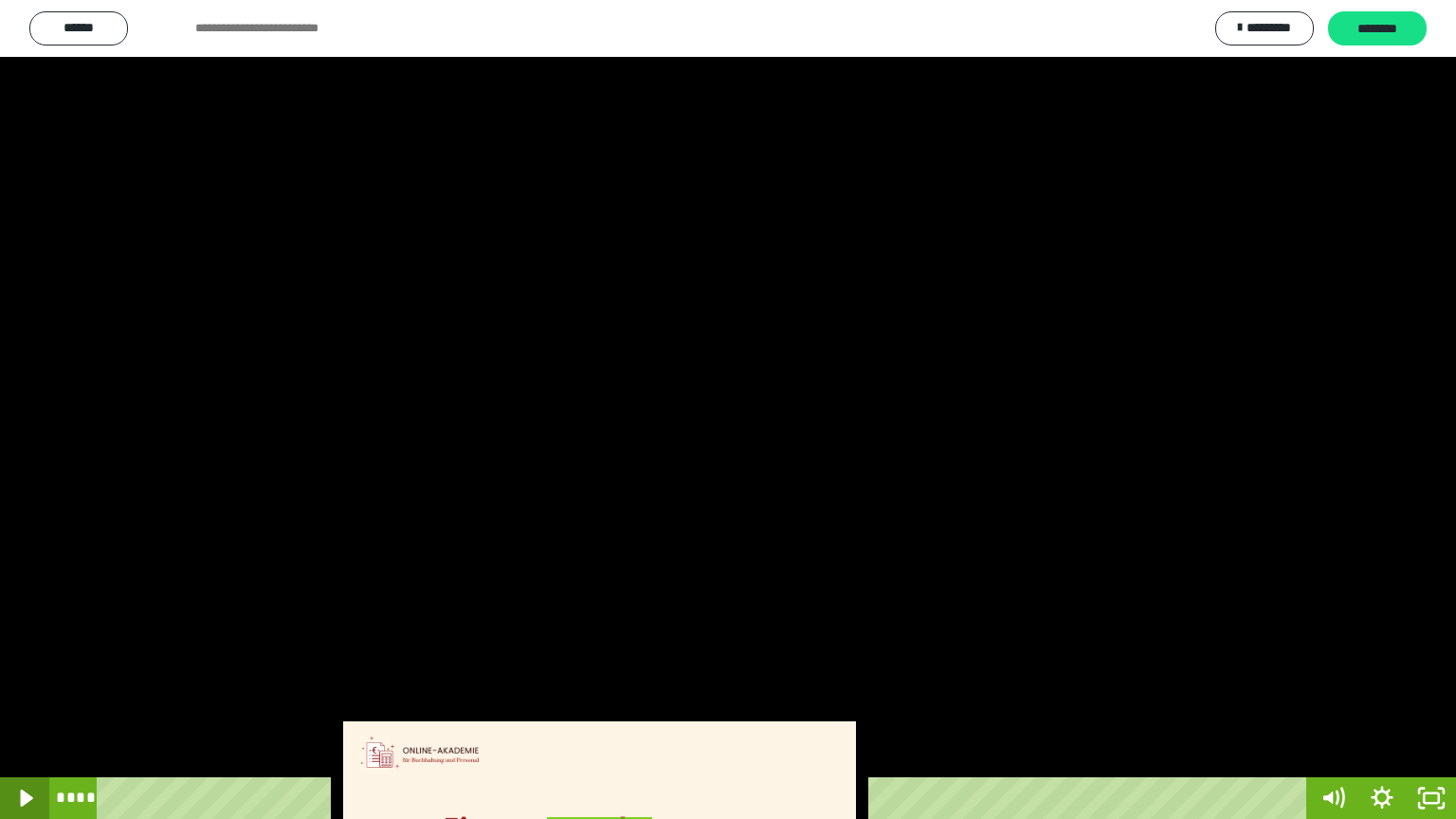 click 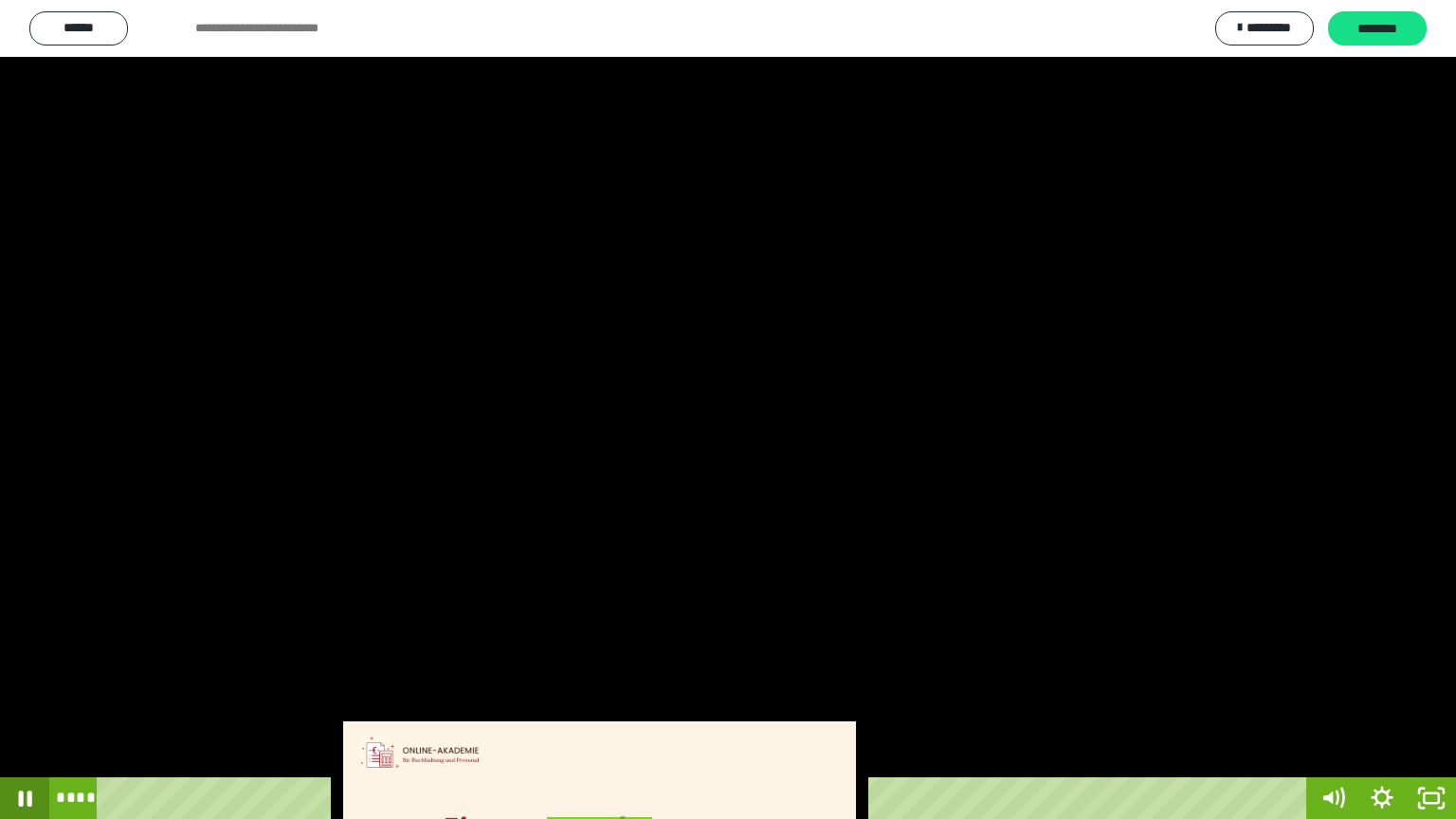 click 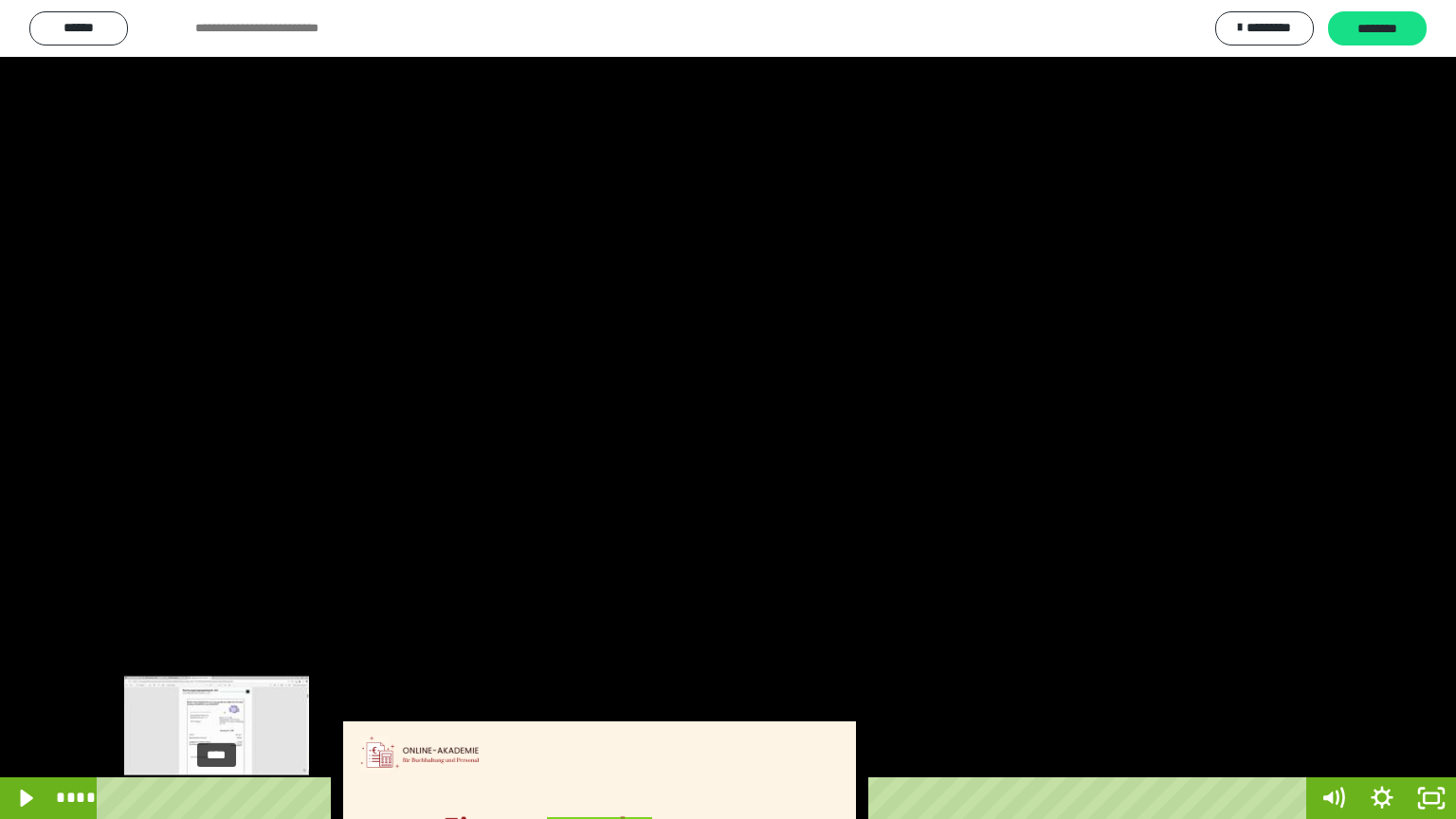click on "****" at bounding box center (705, 798) 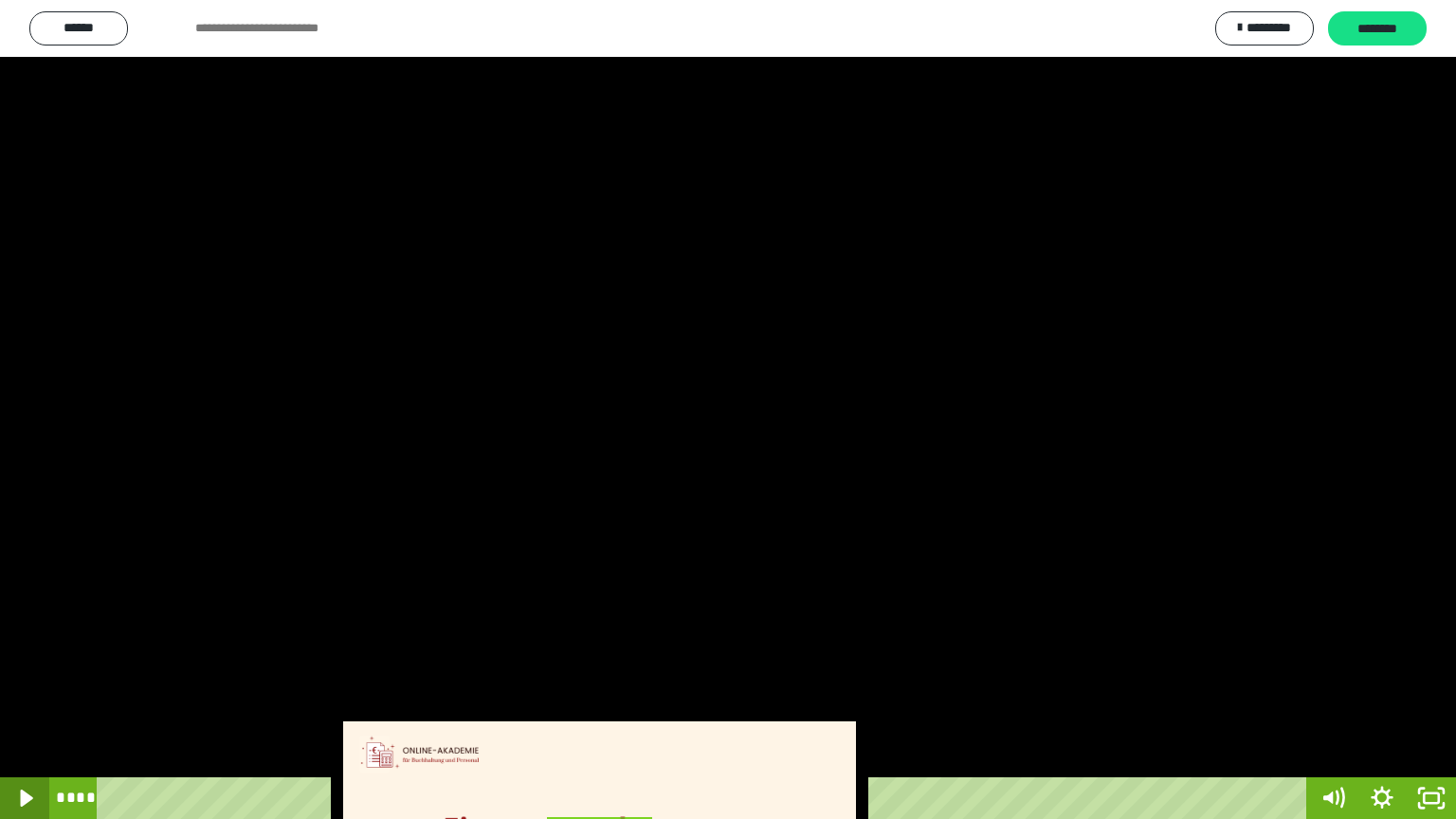click 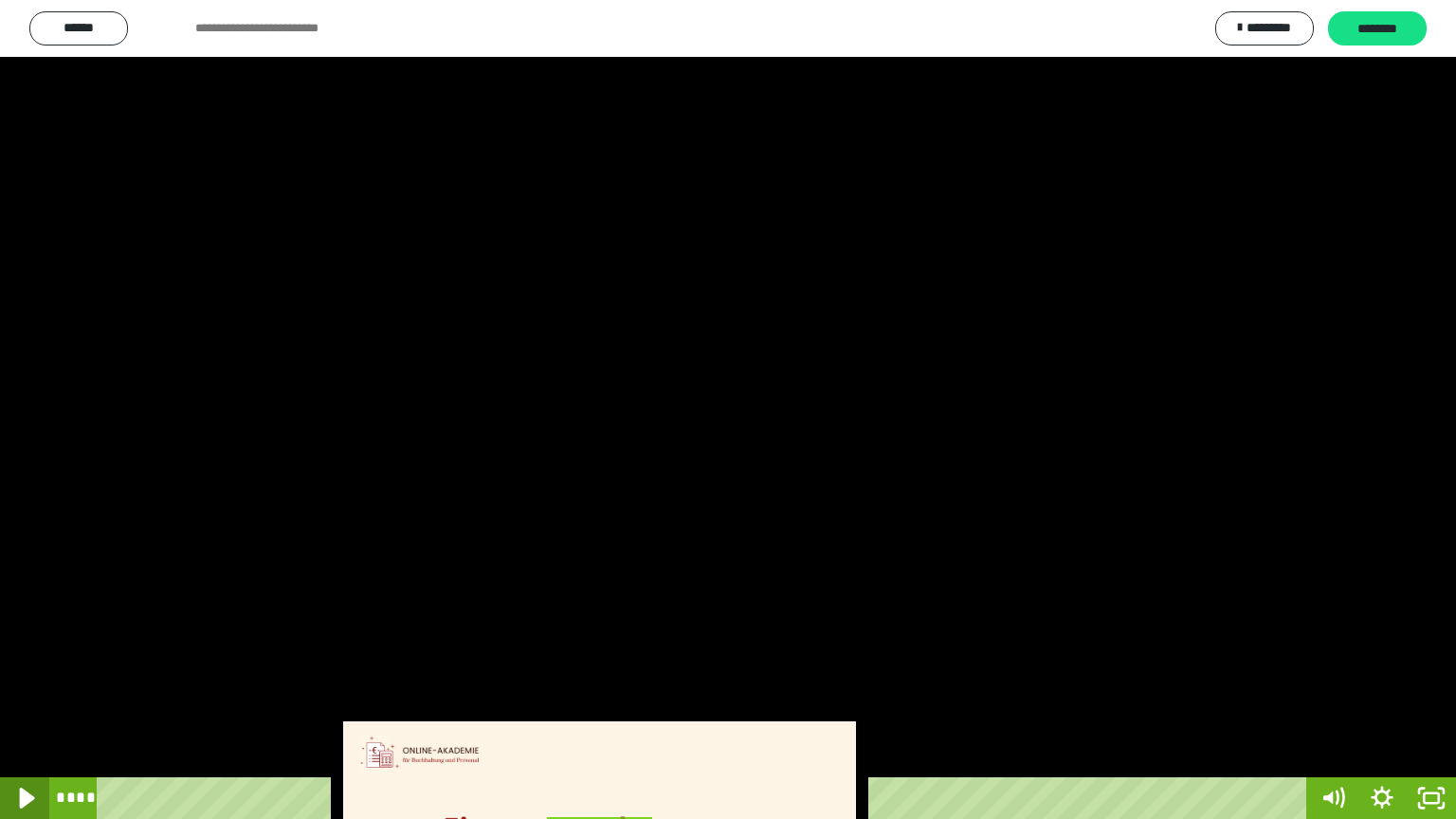 click 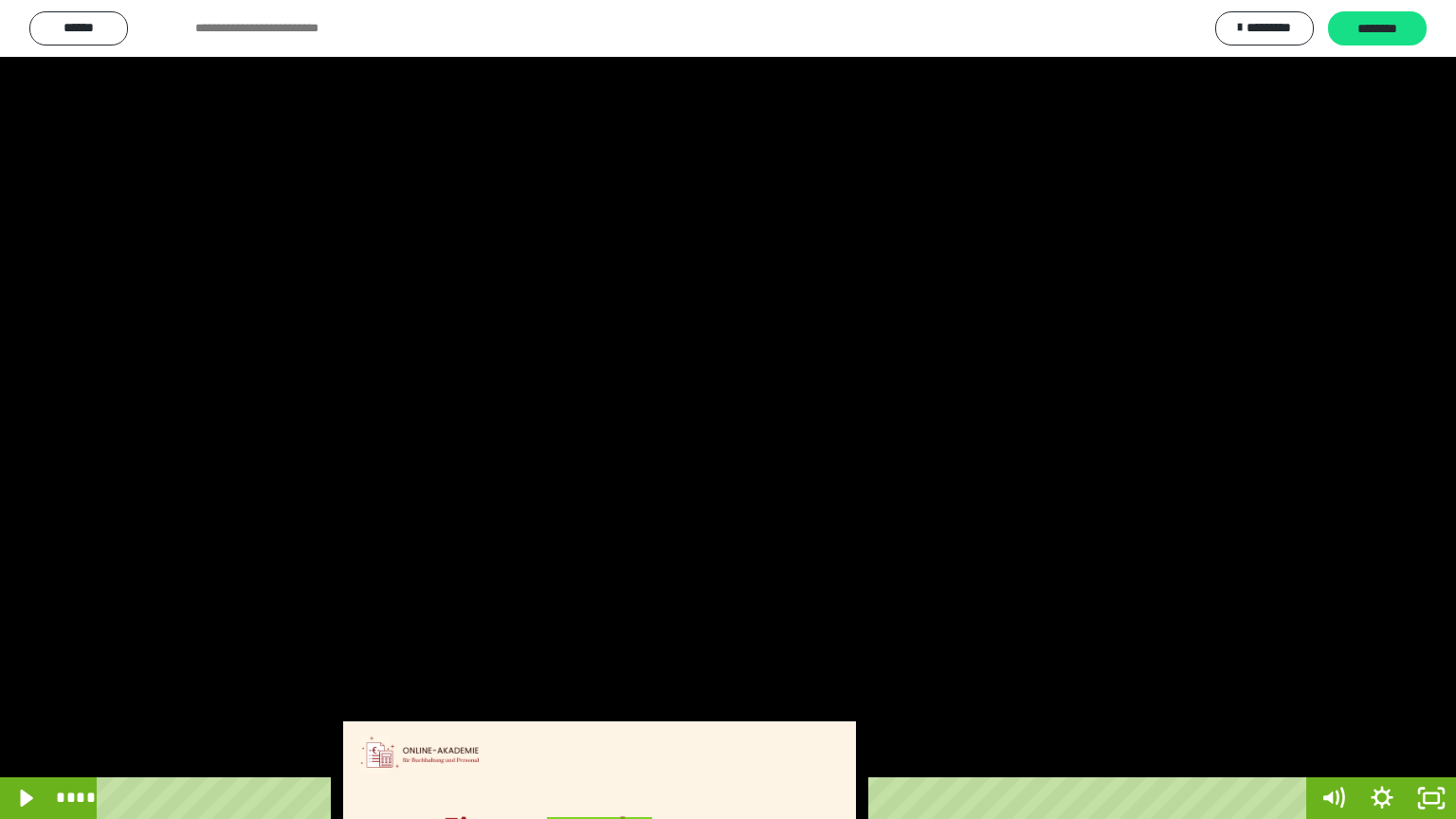 click at bounding box center [728, 410] 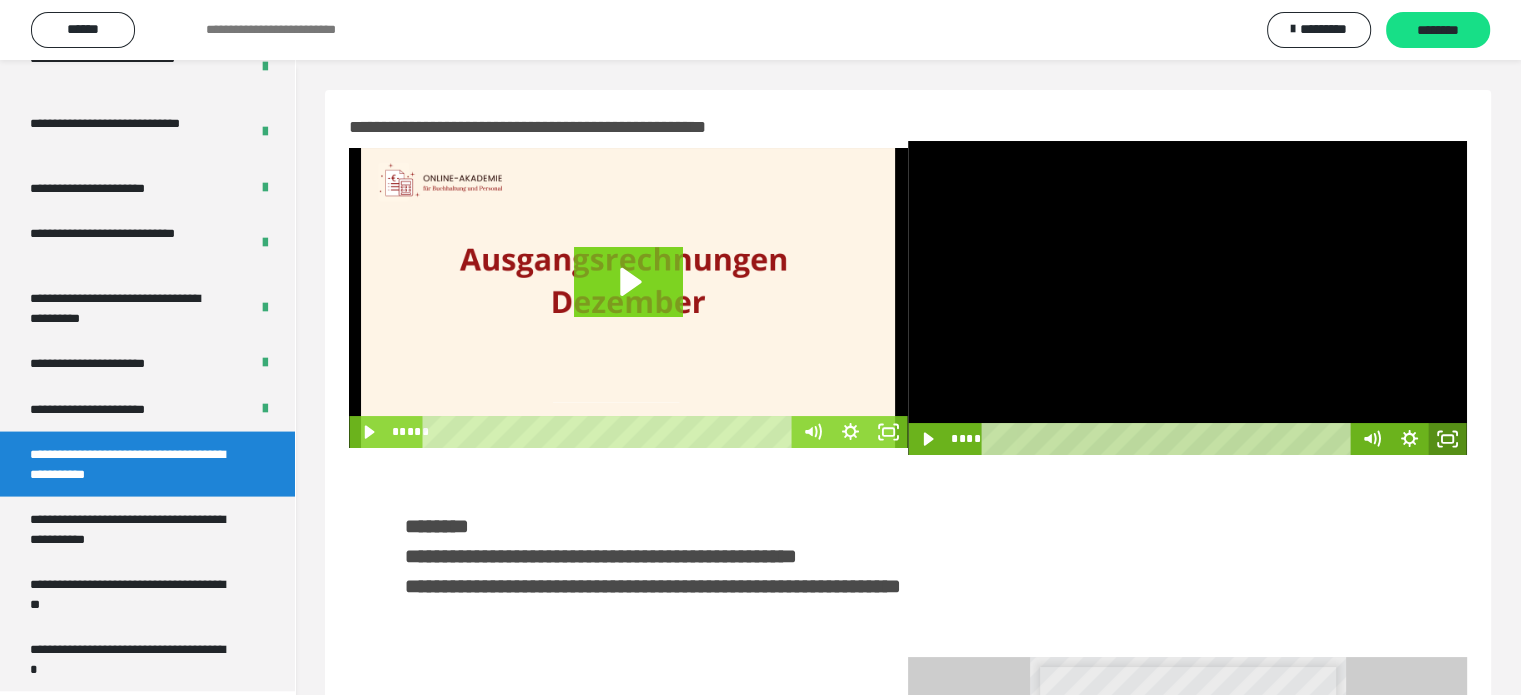 click 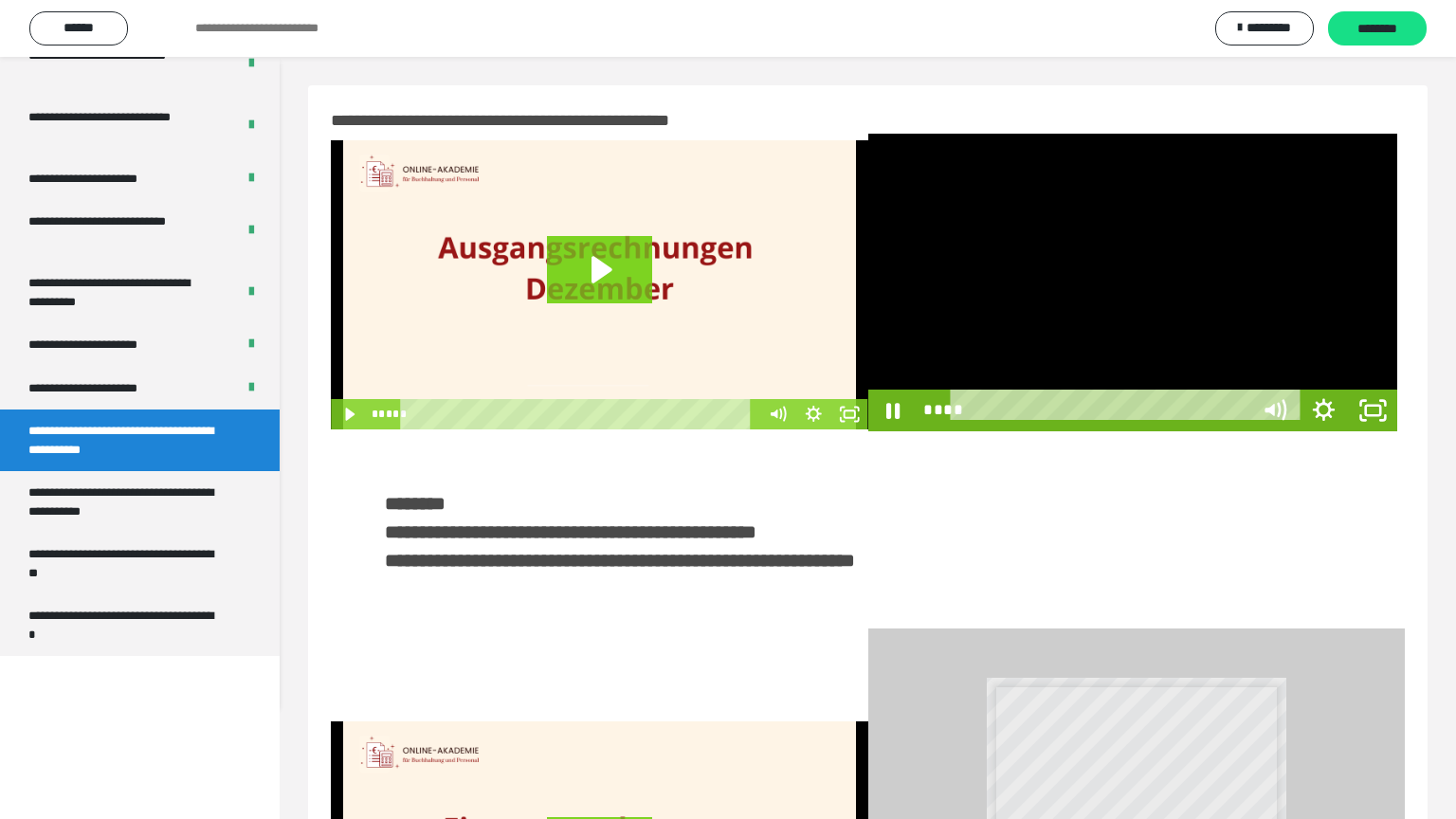 scroll, scrollTop: 3624, scrollLeft: 0, axis: vertical 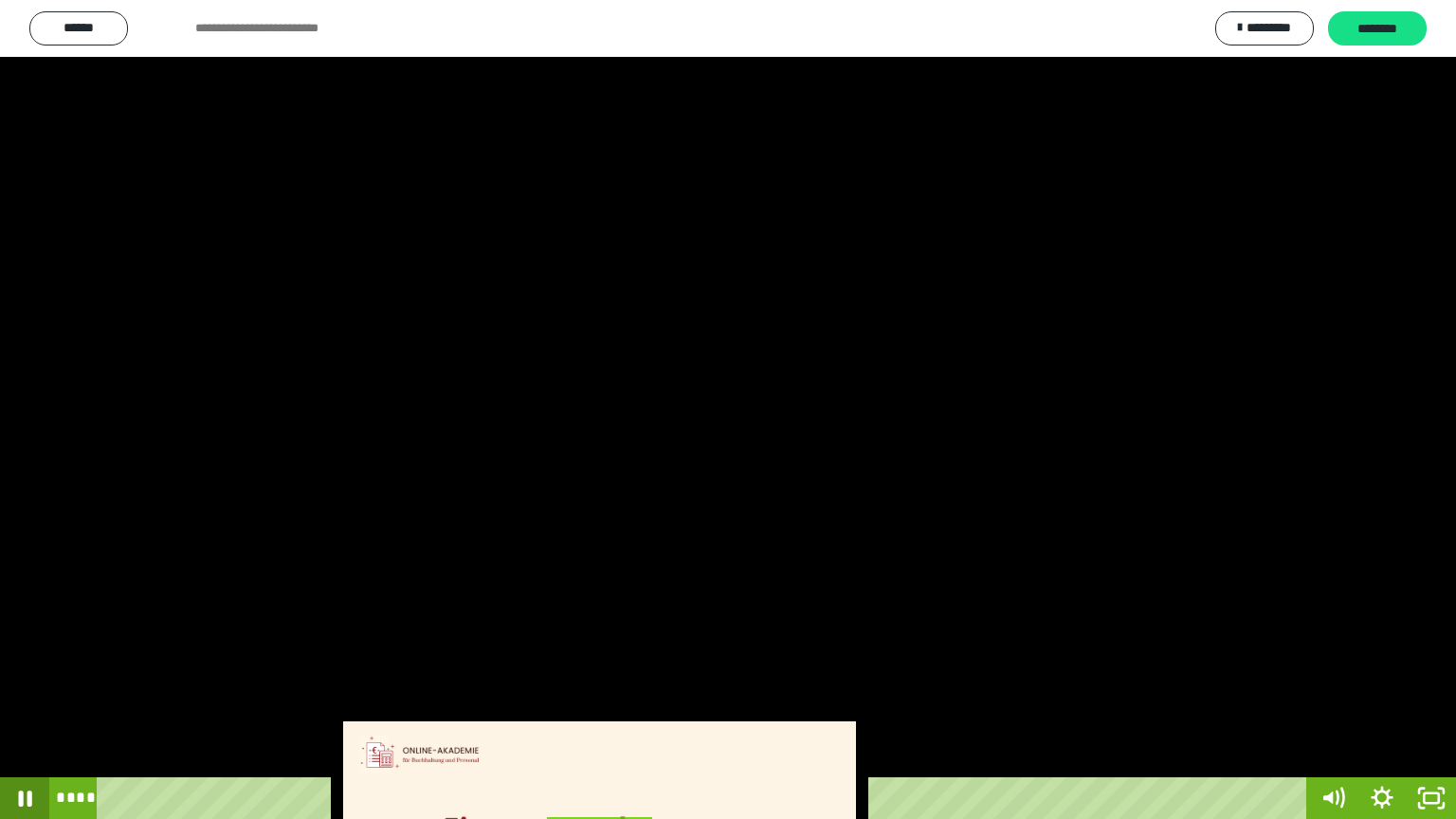 click 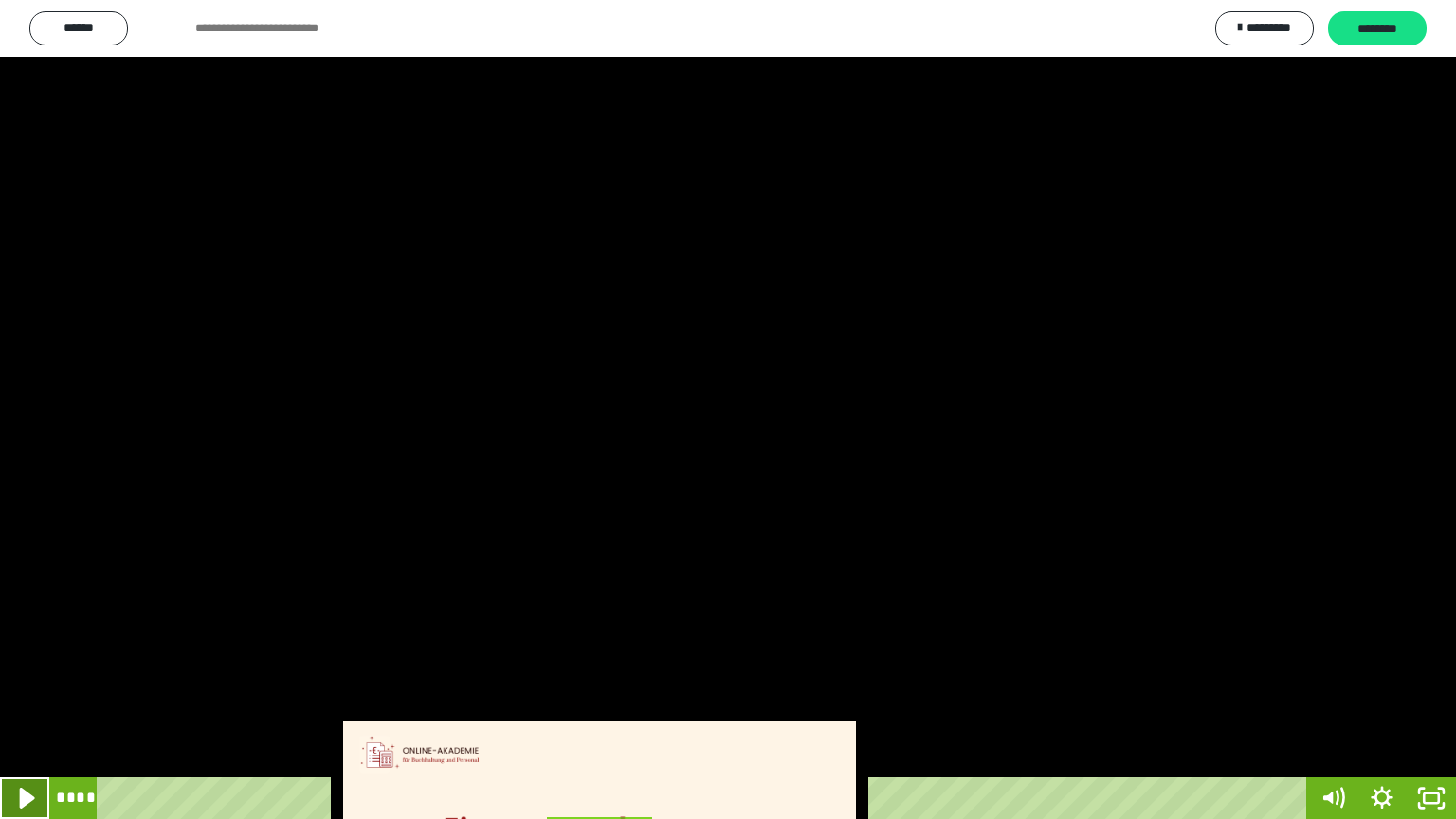 click 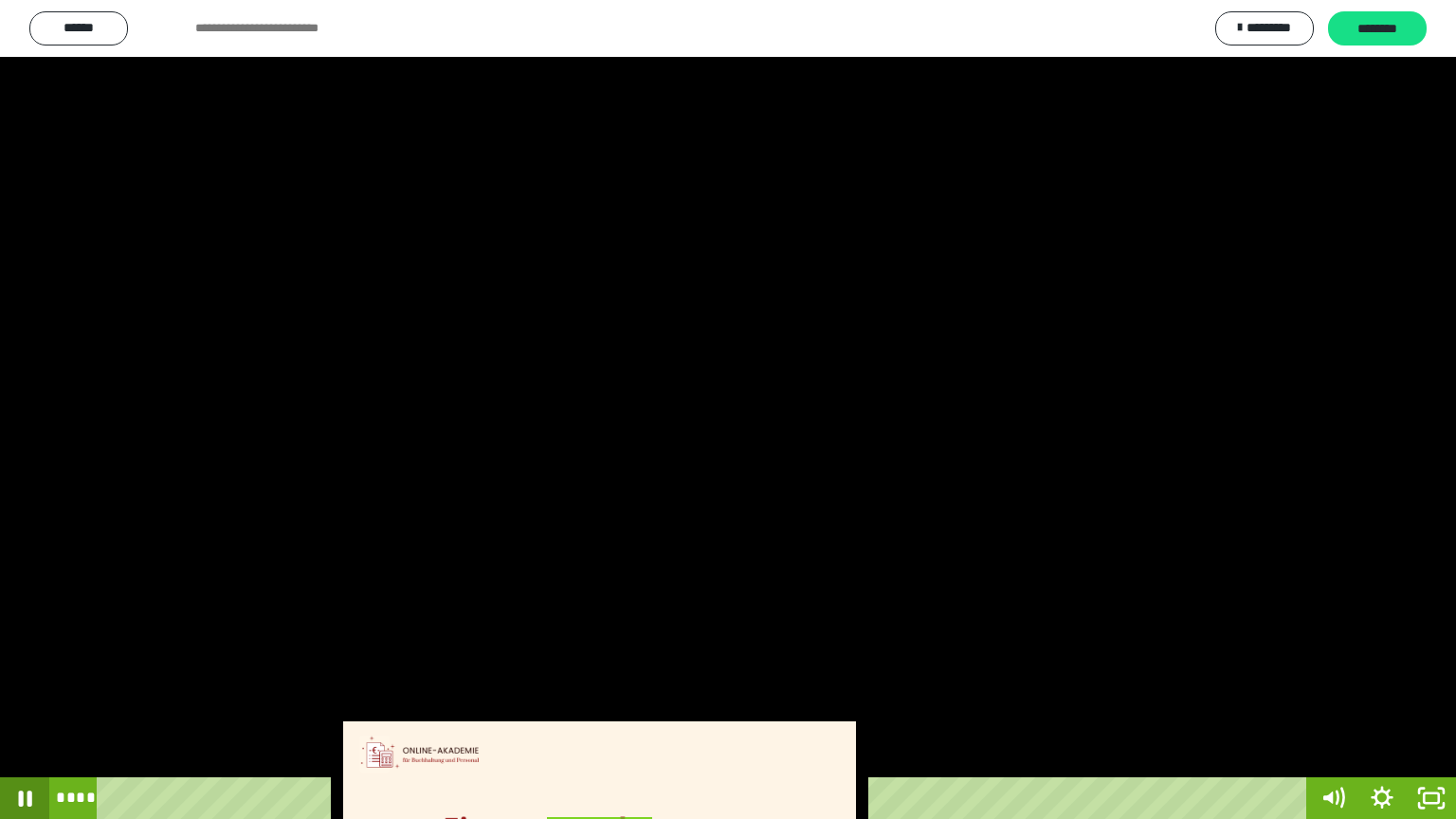 click 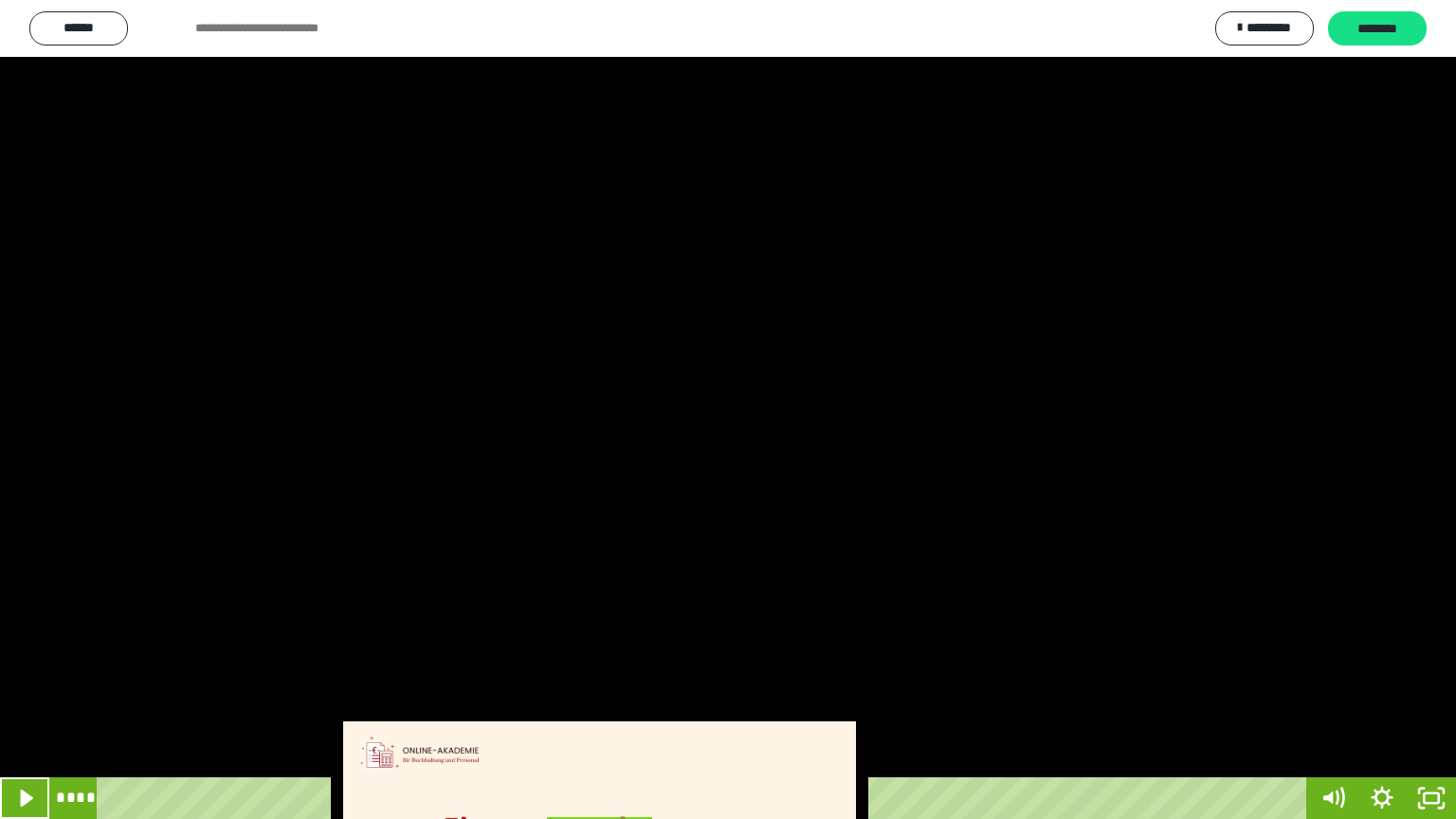 type 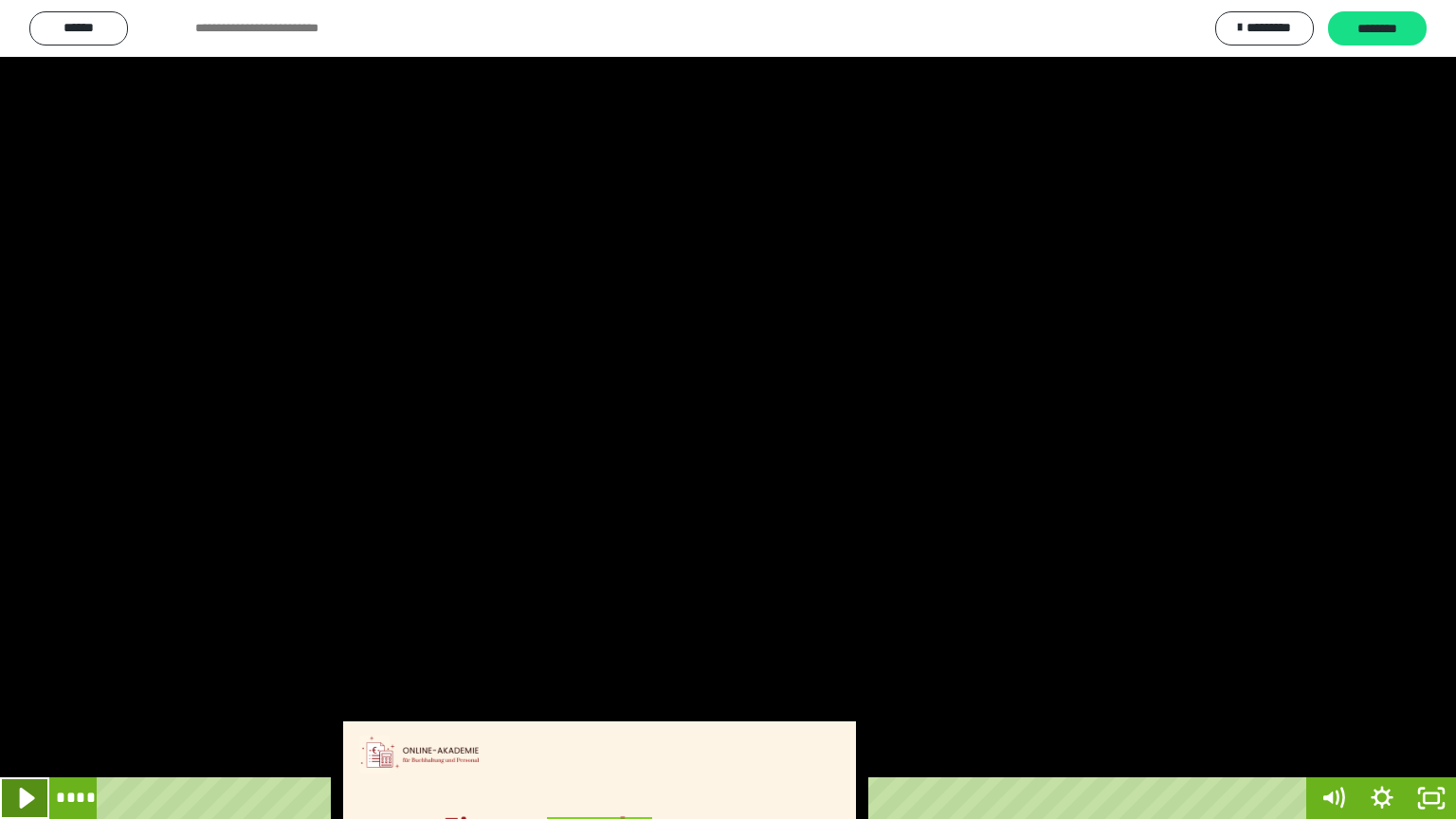 click 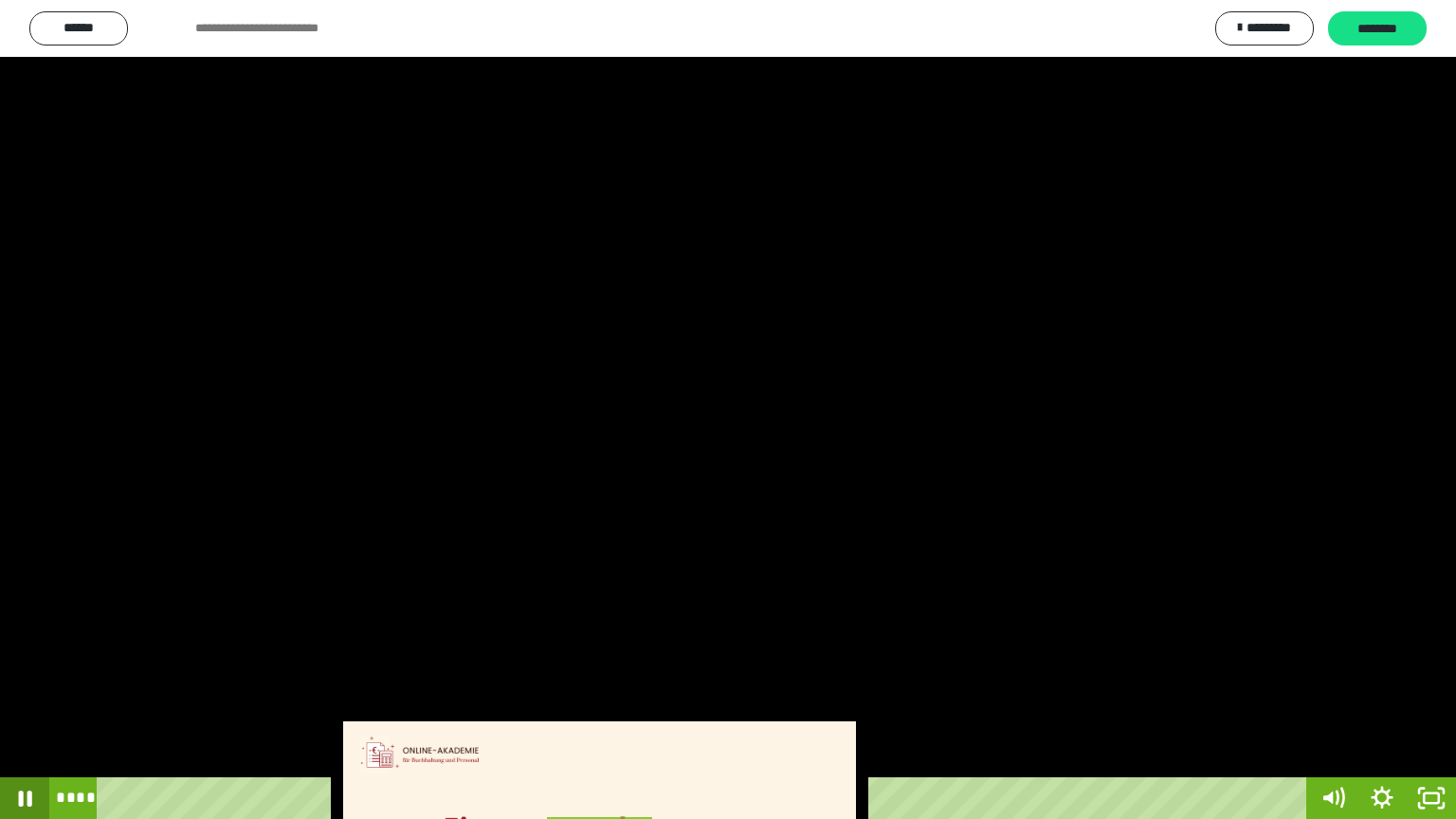 click 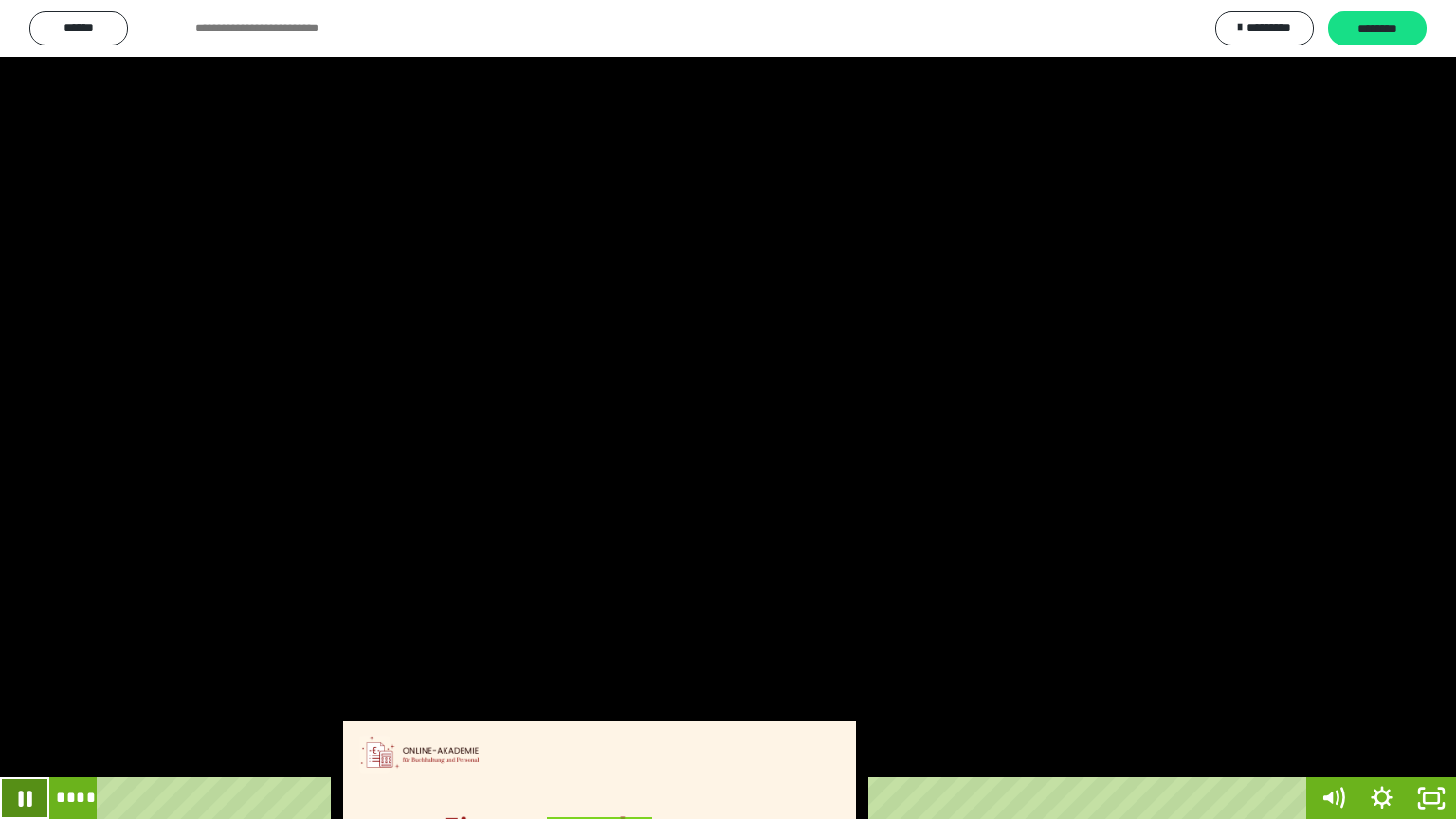 click 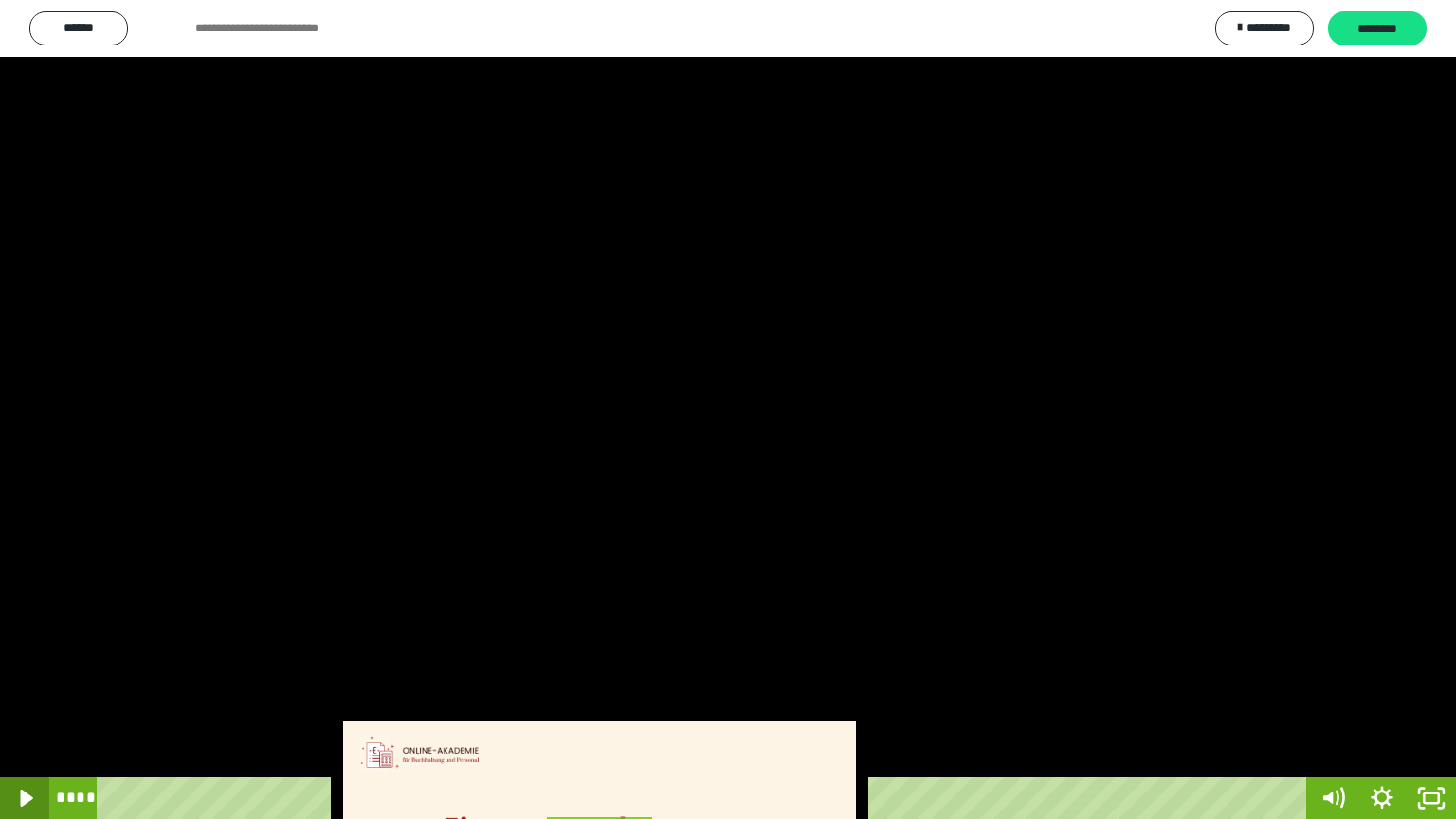 click 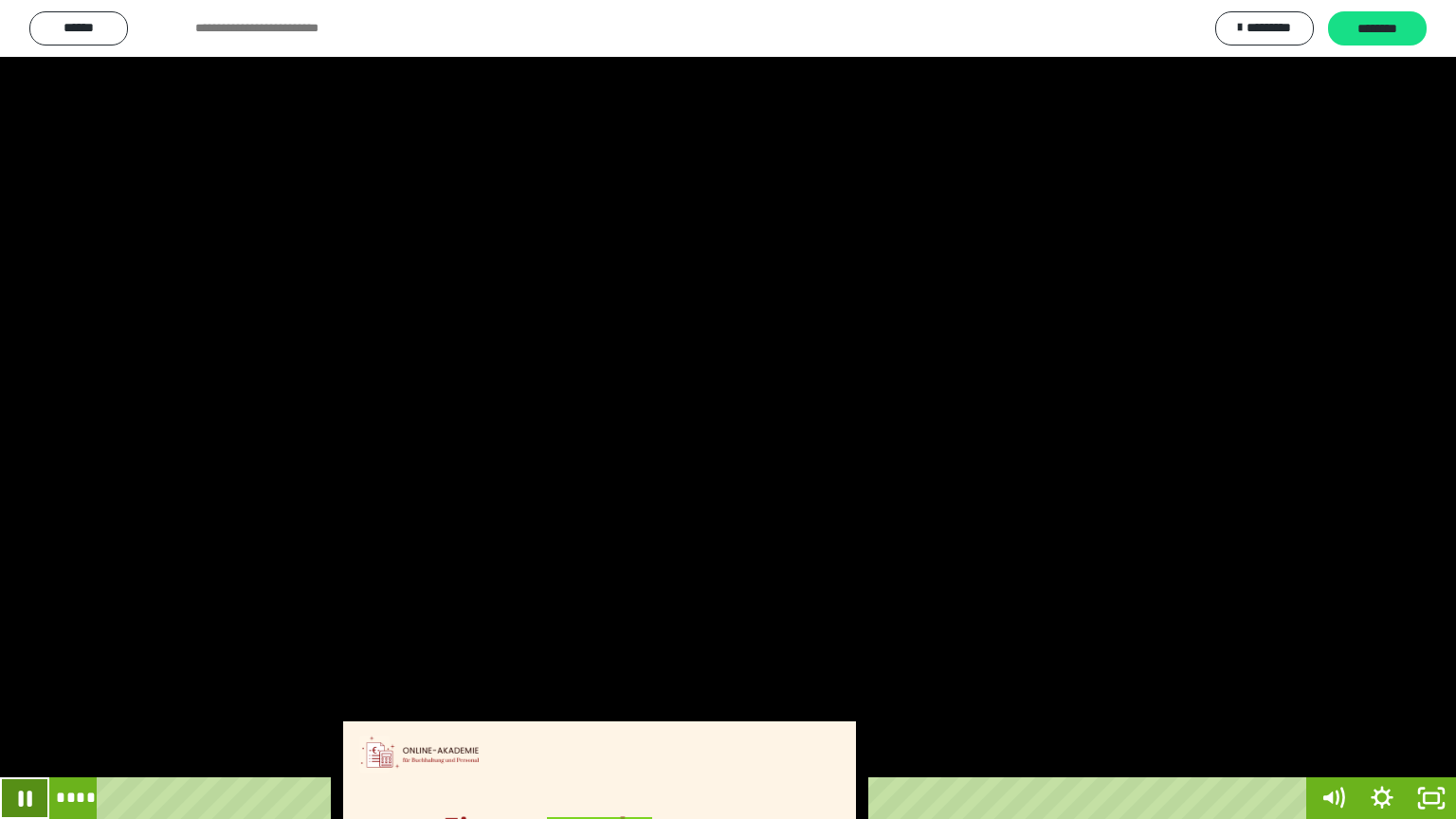 click 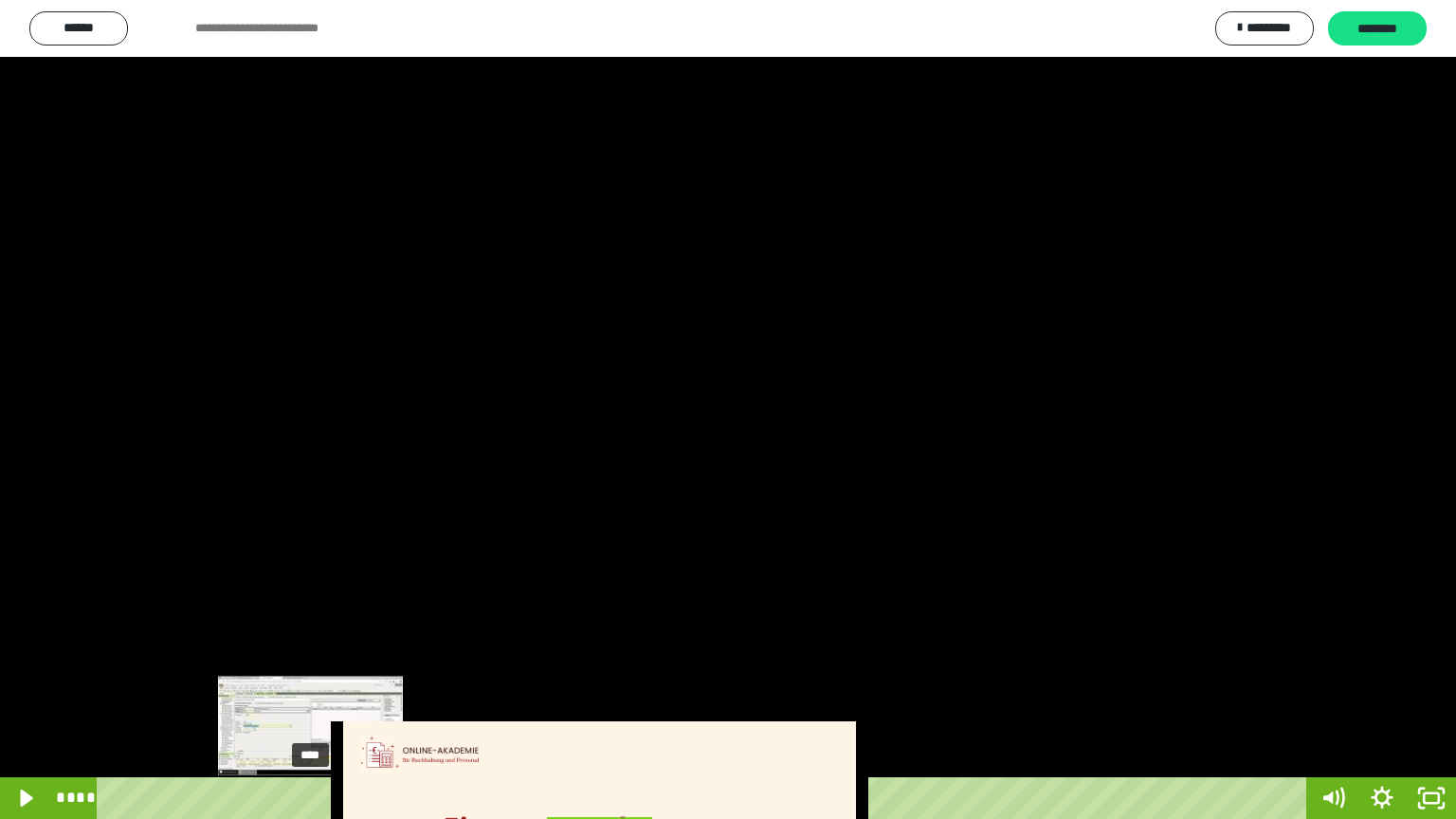 click on "****" at bounding box center [705, 798] 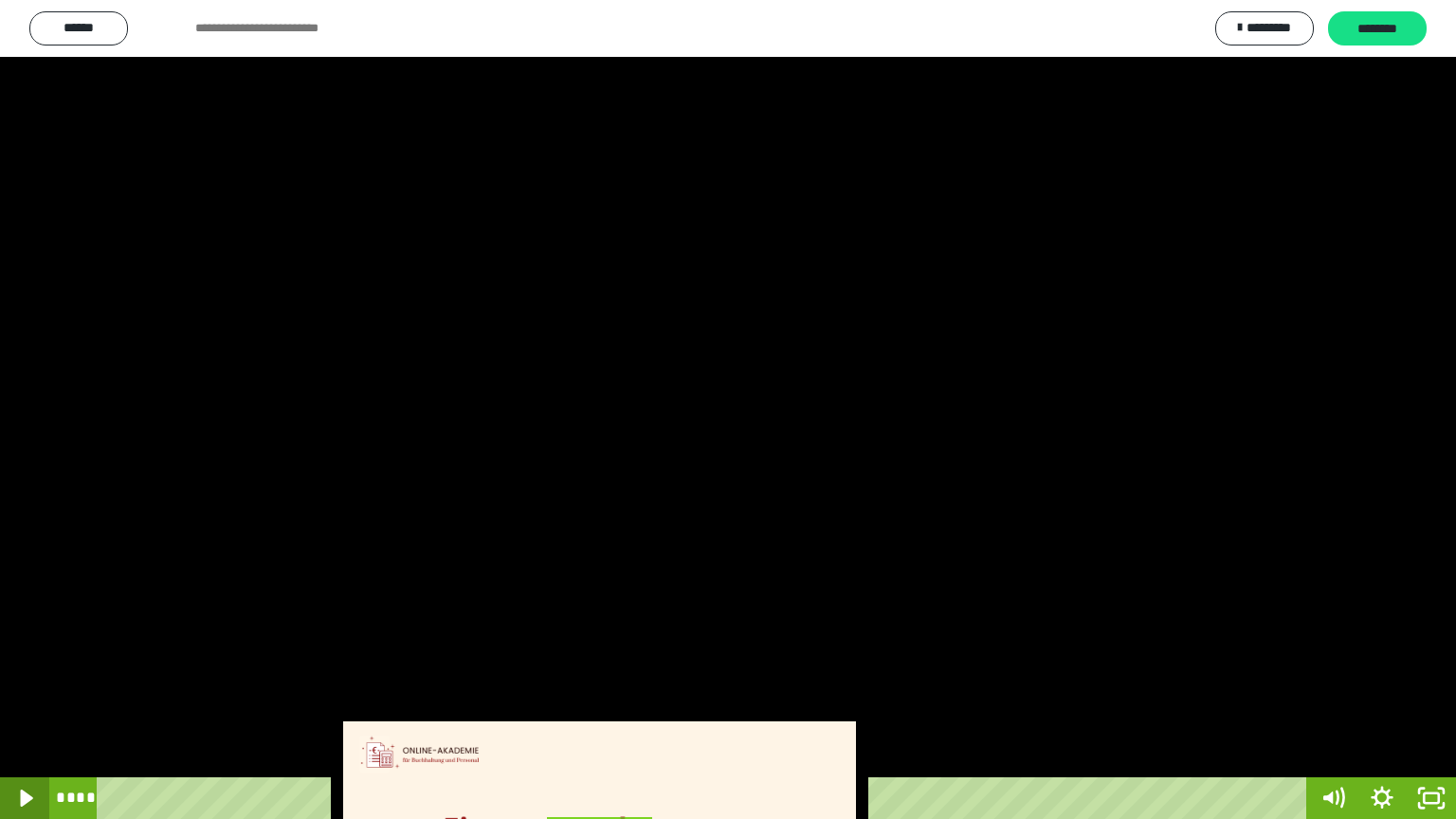 click 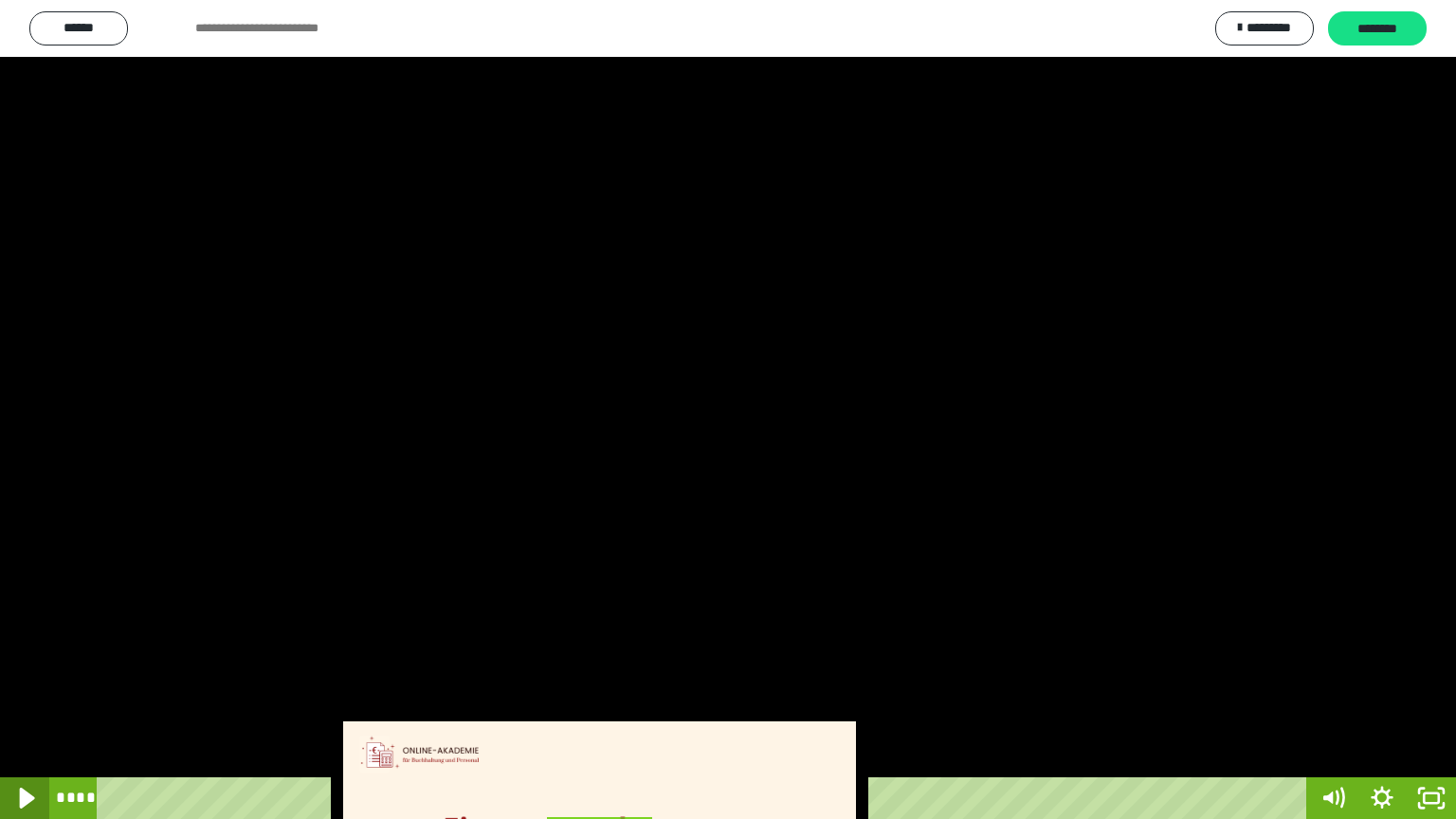 click 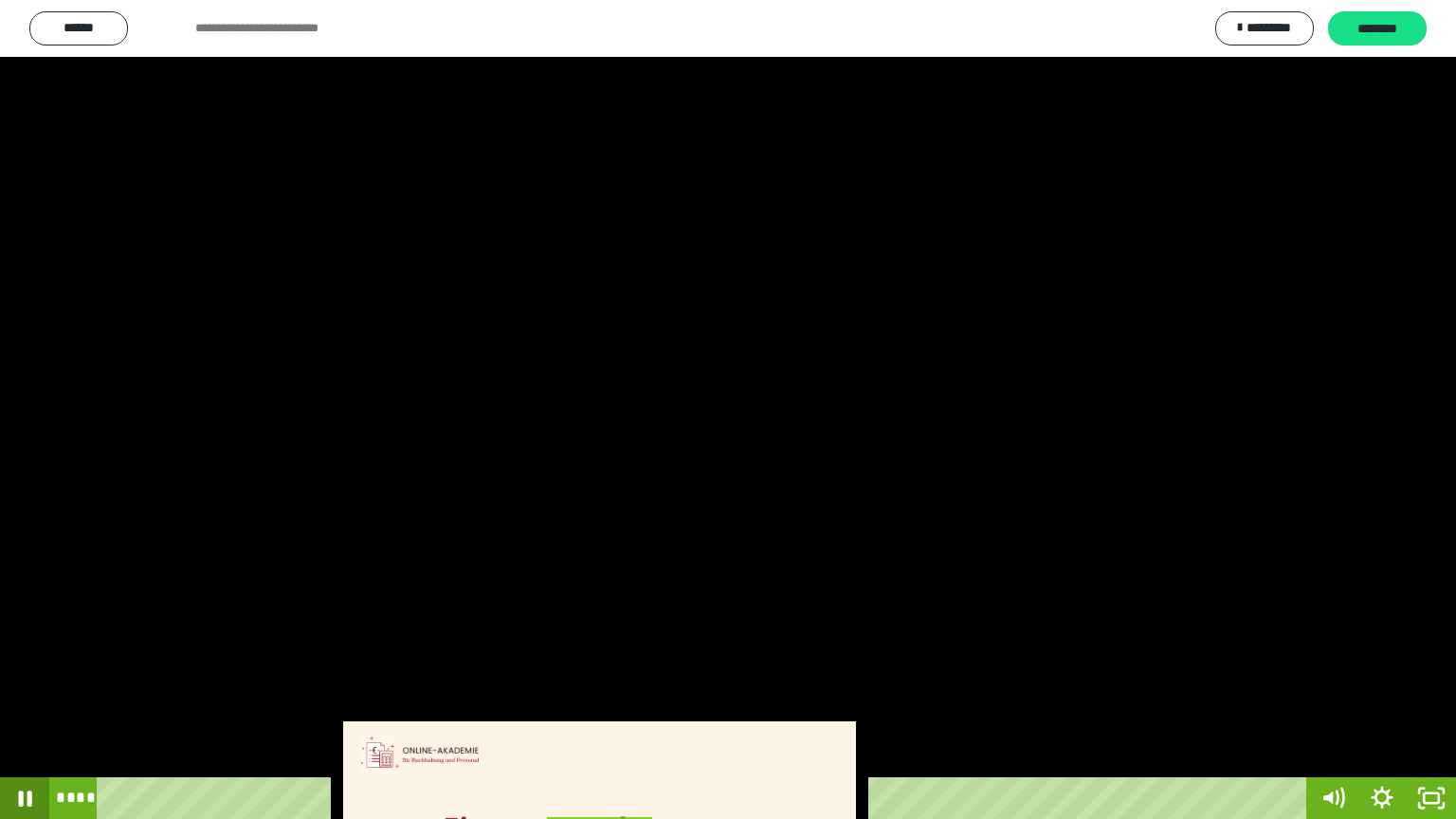click 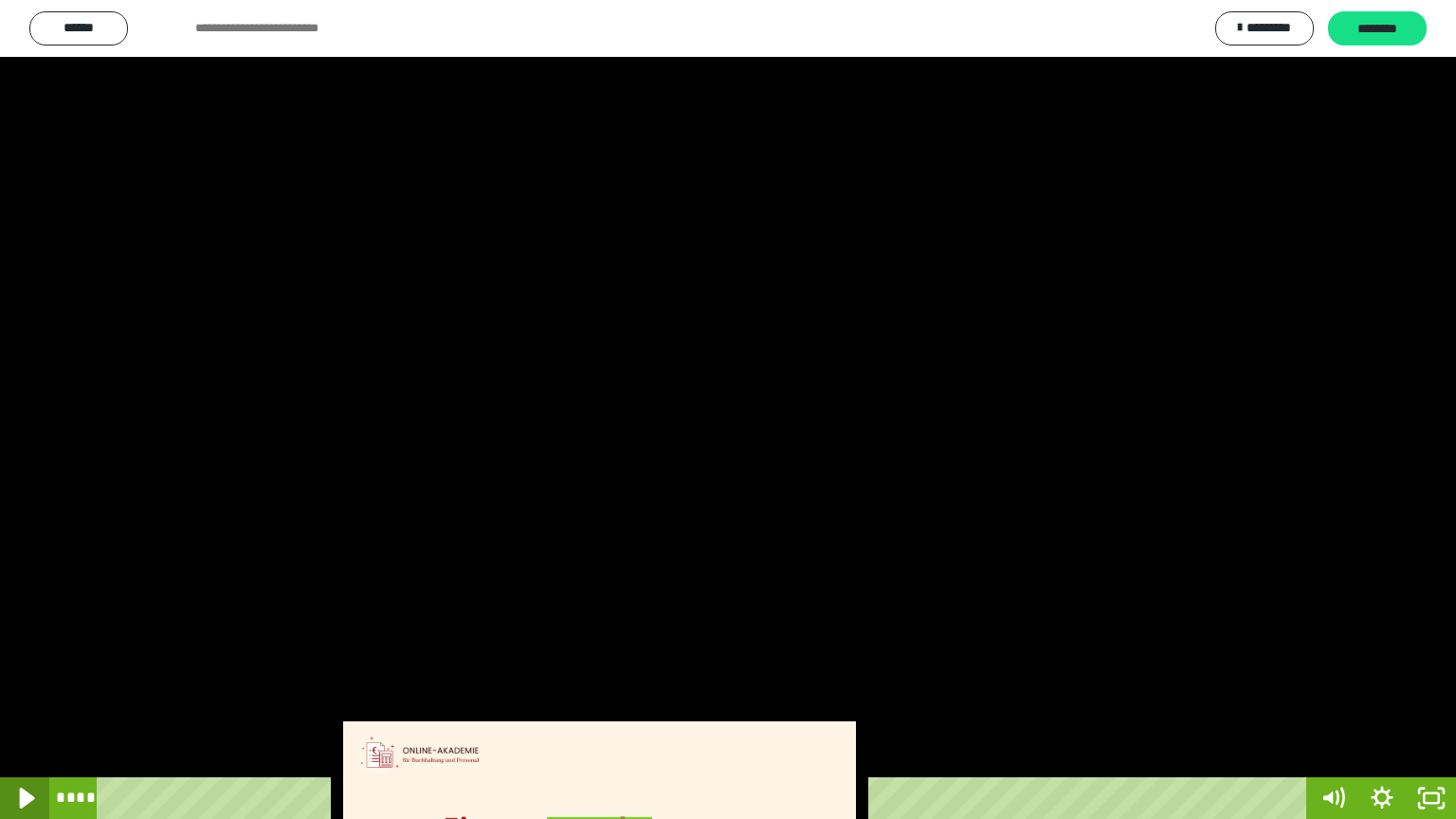 click 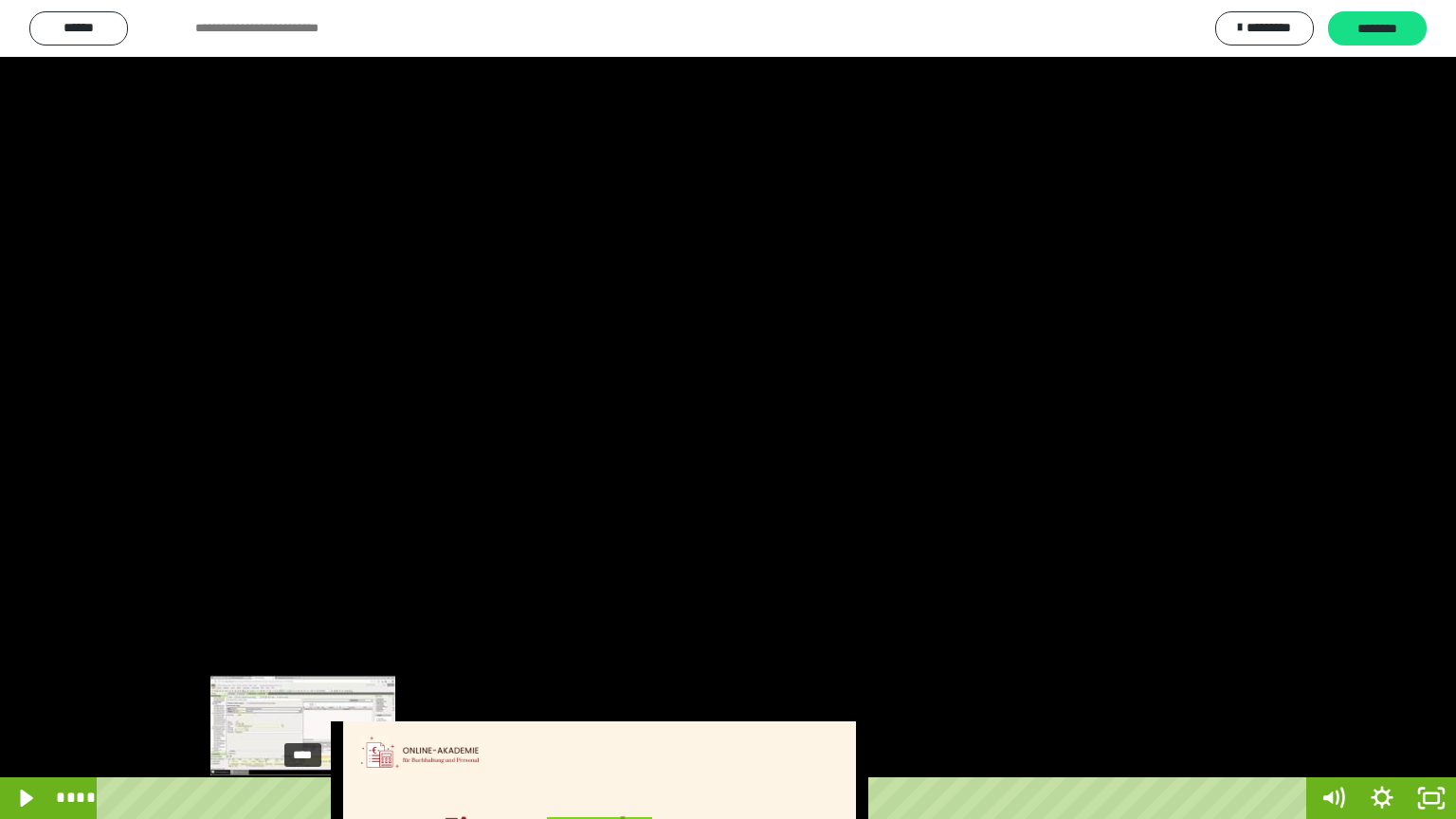click on "****" at bounding box center (705, 798) 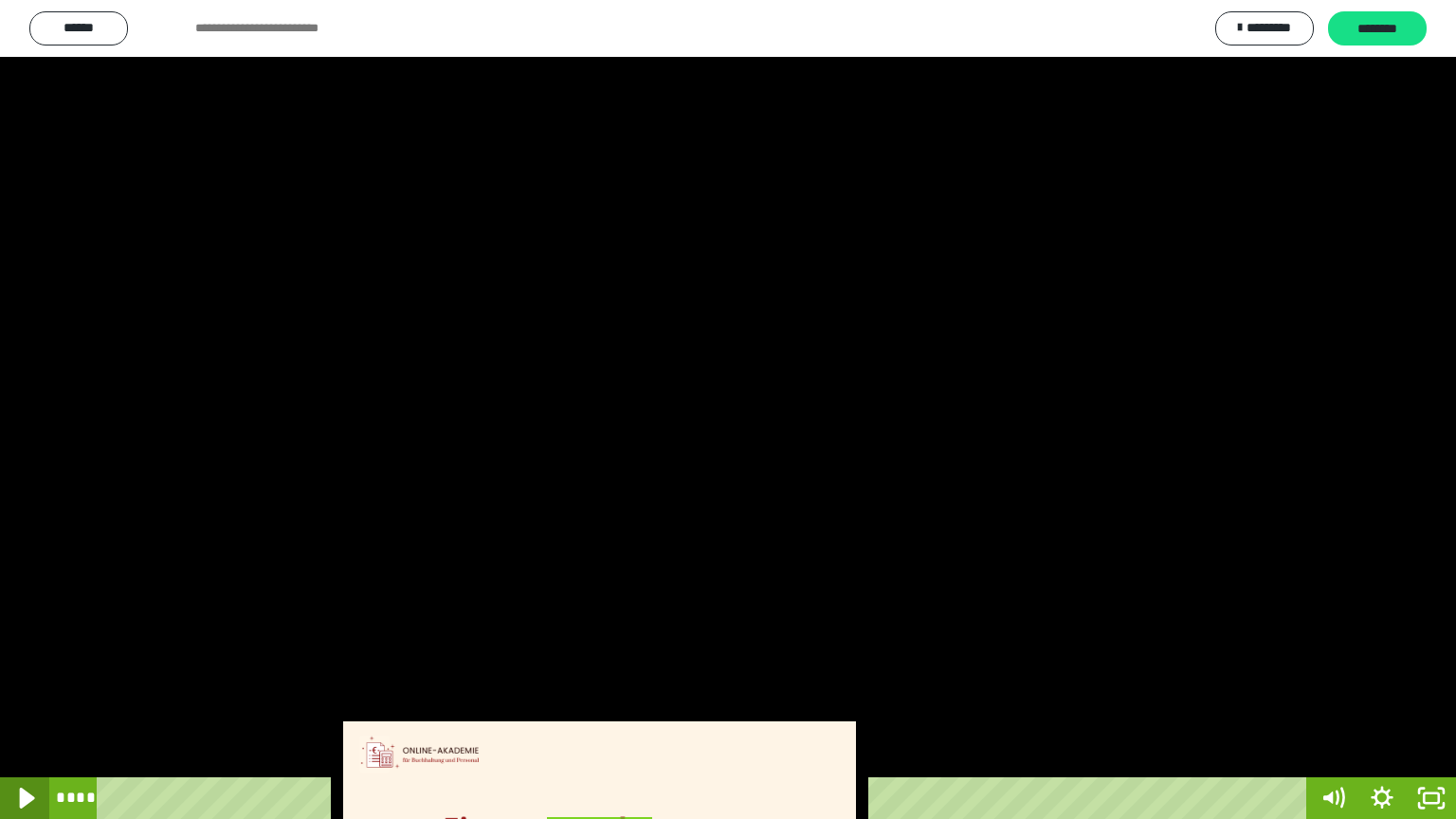 click 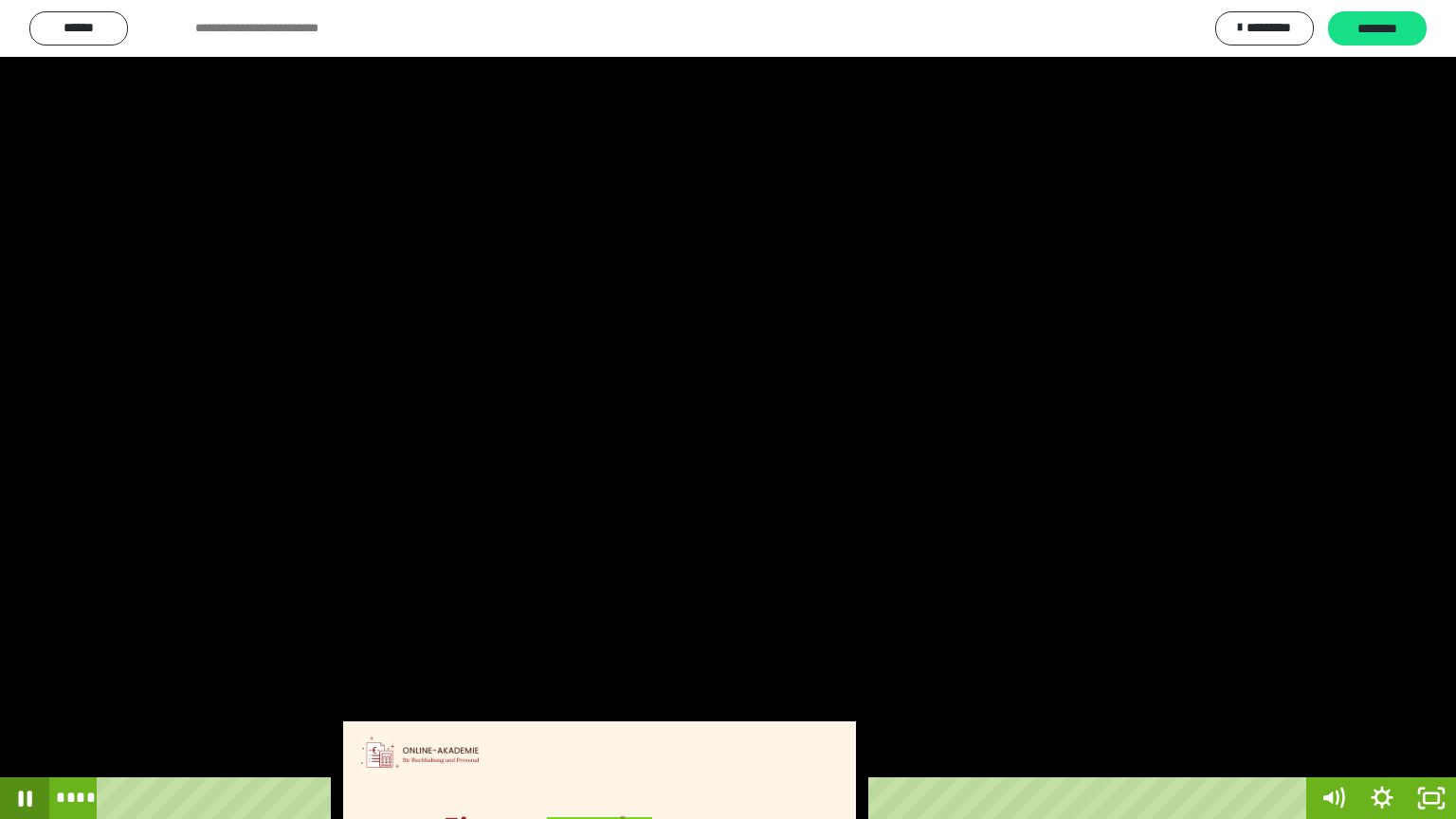 click 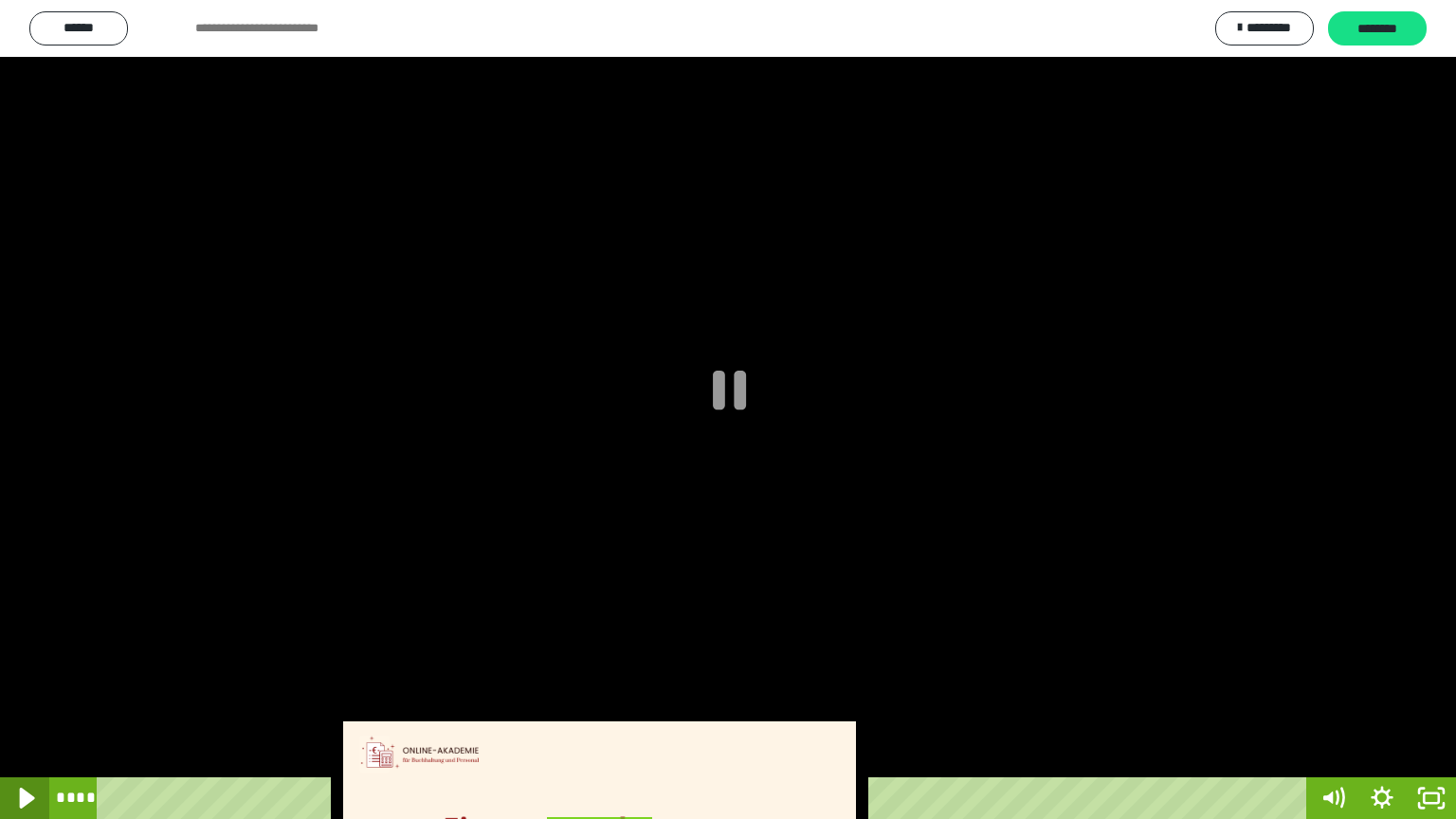 click 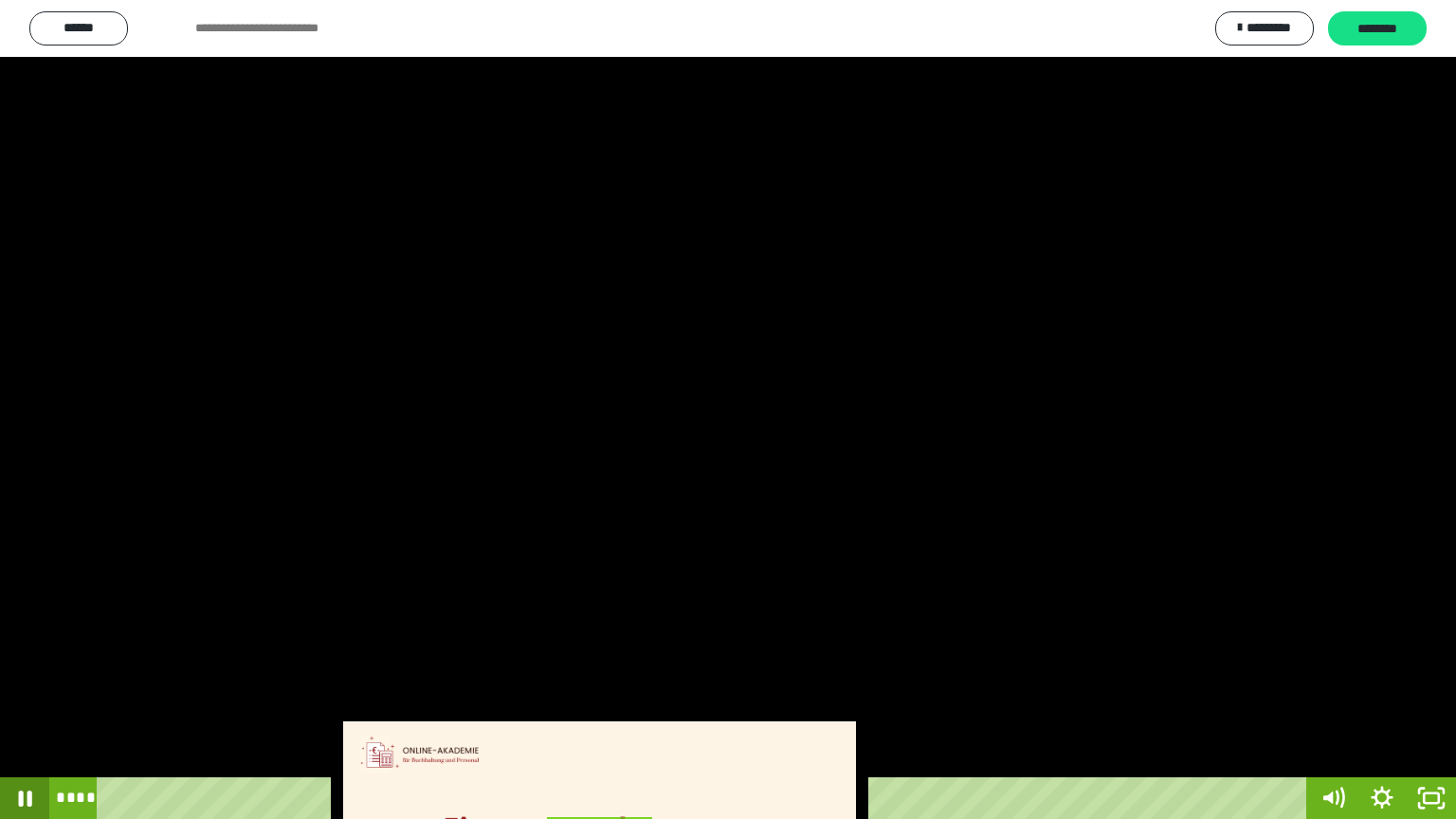 click 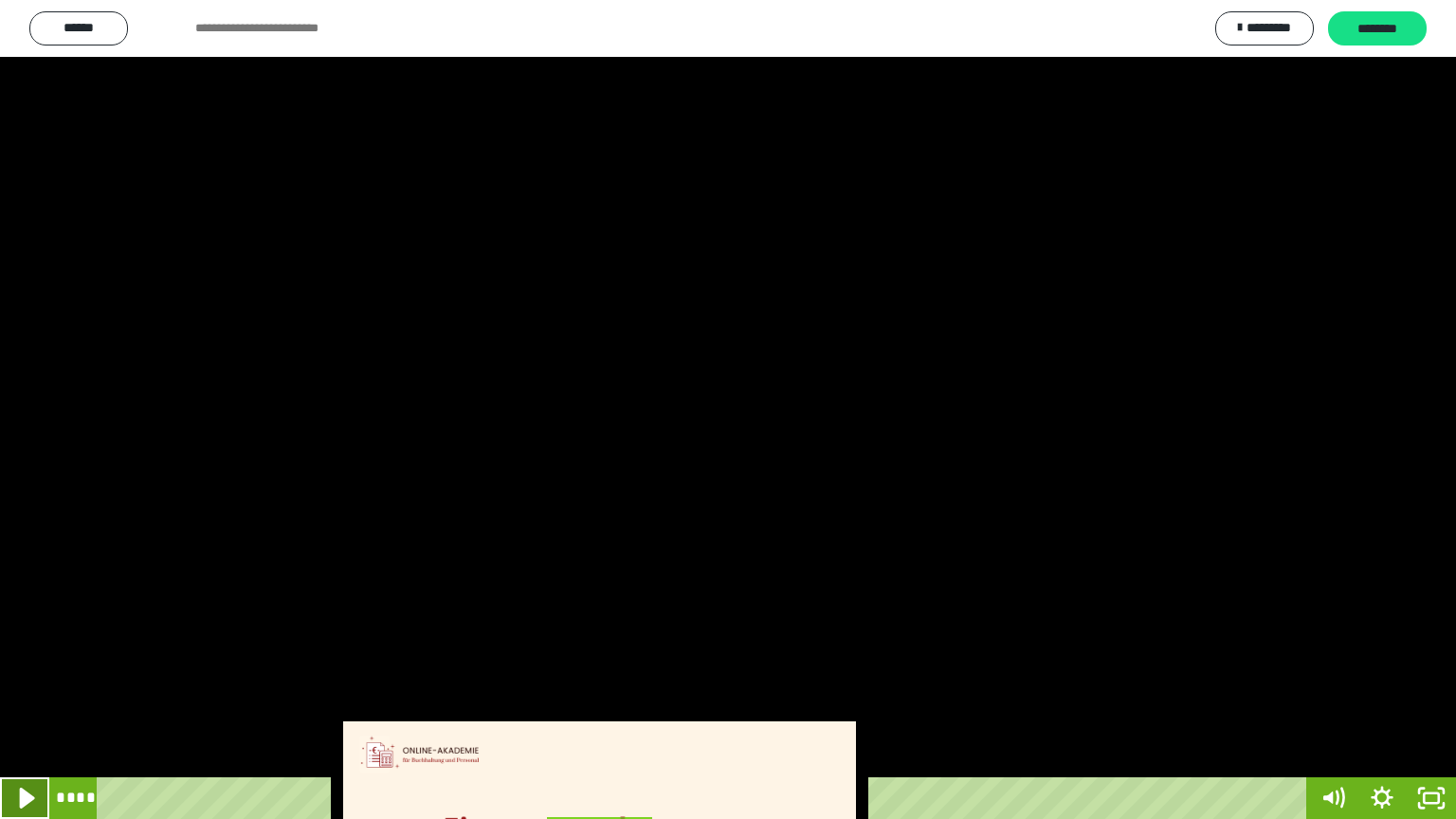 click 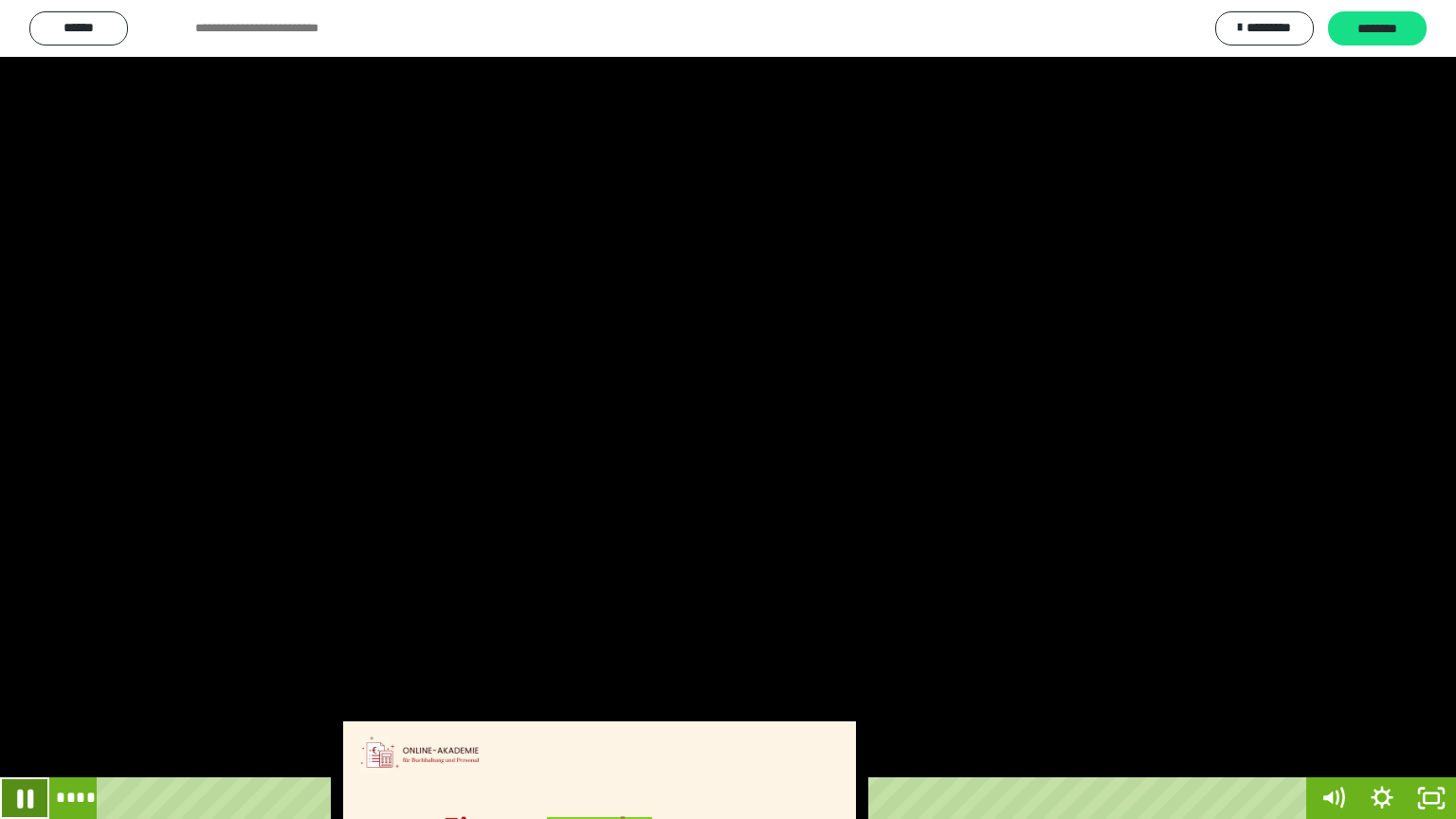 click 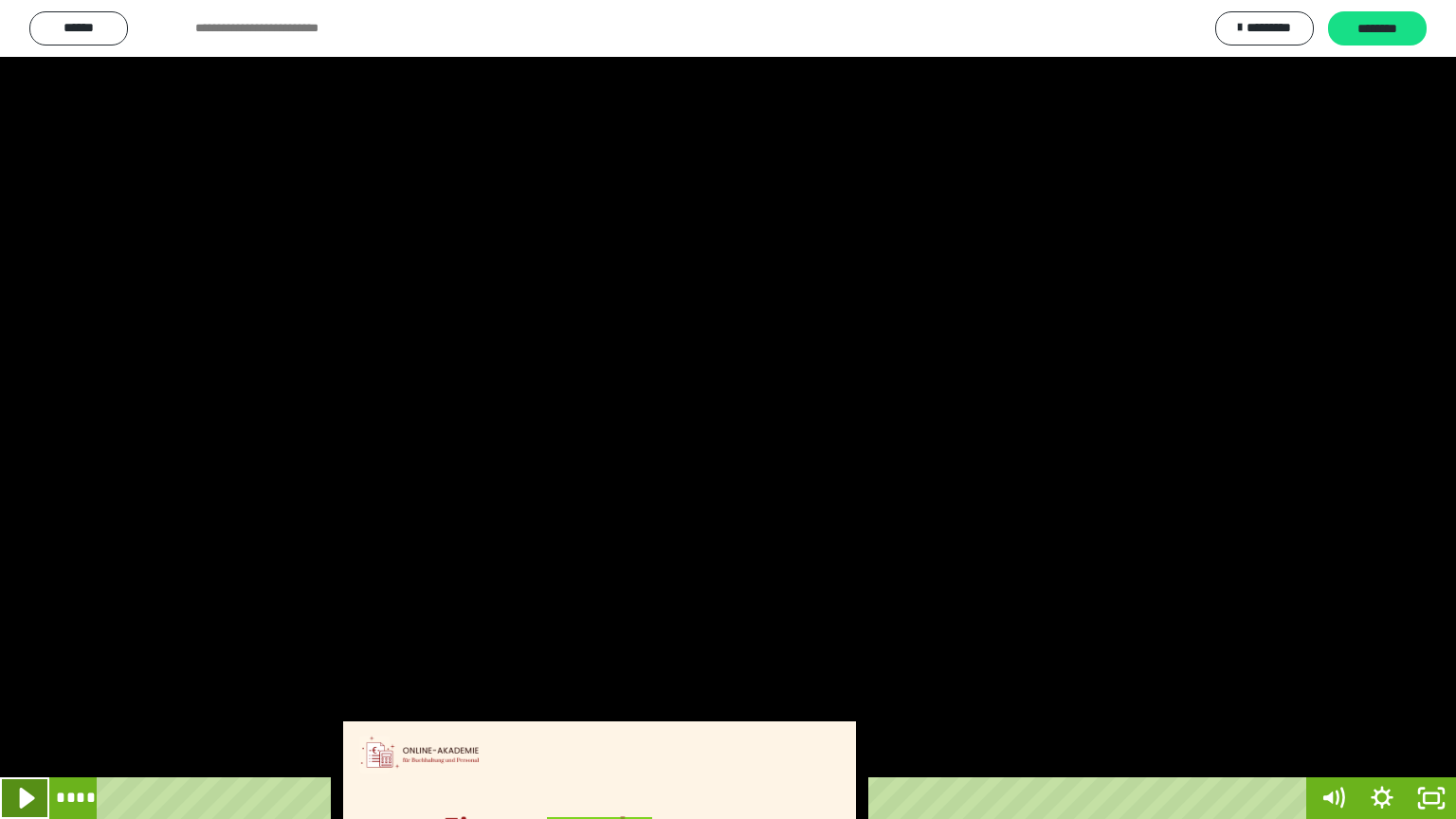 click 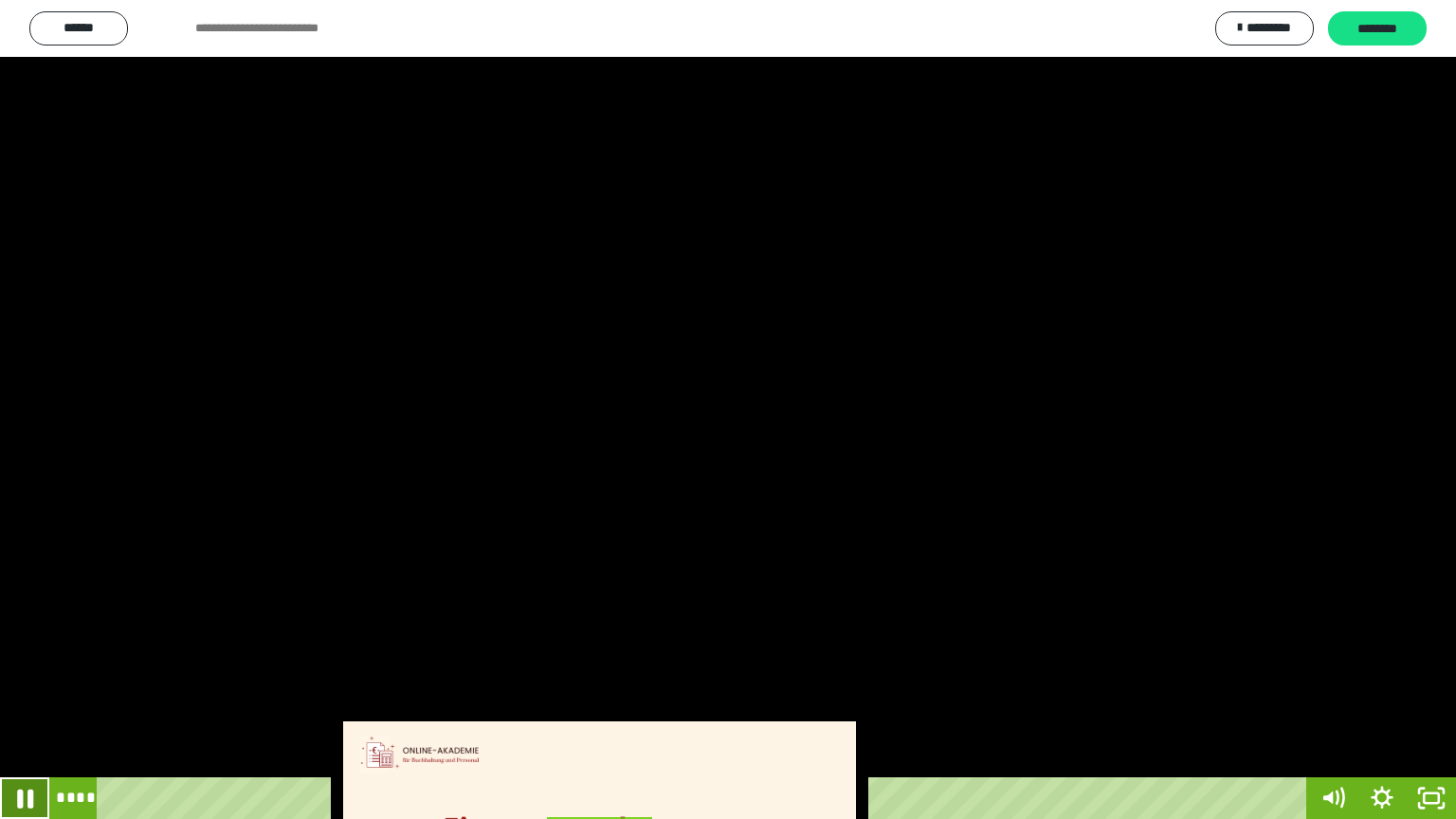 click 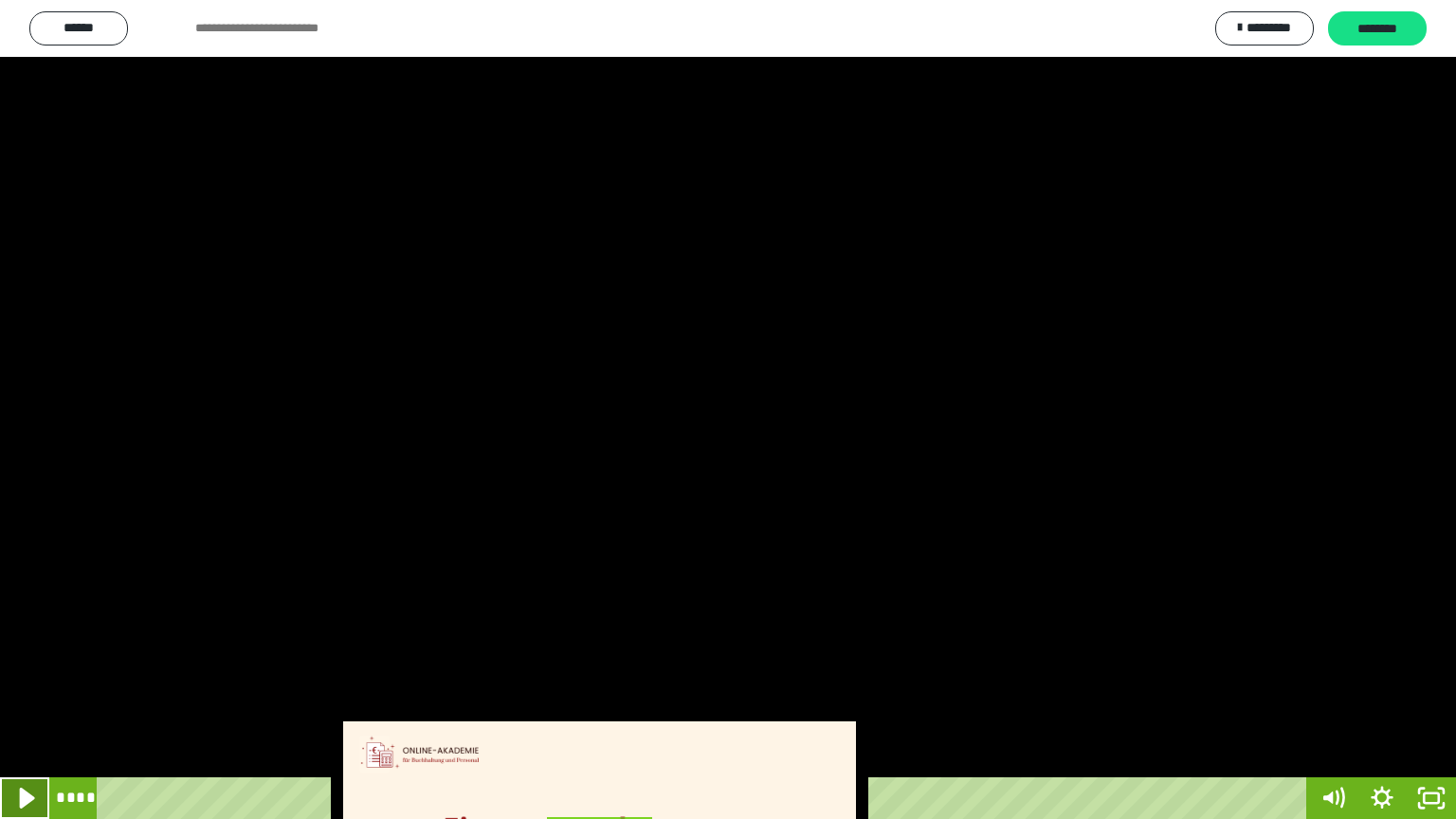 click 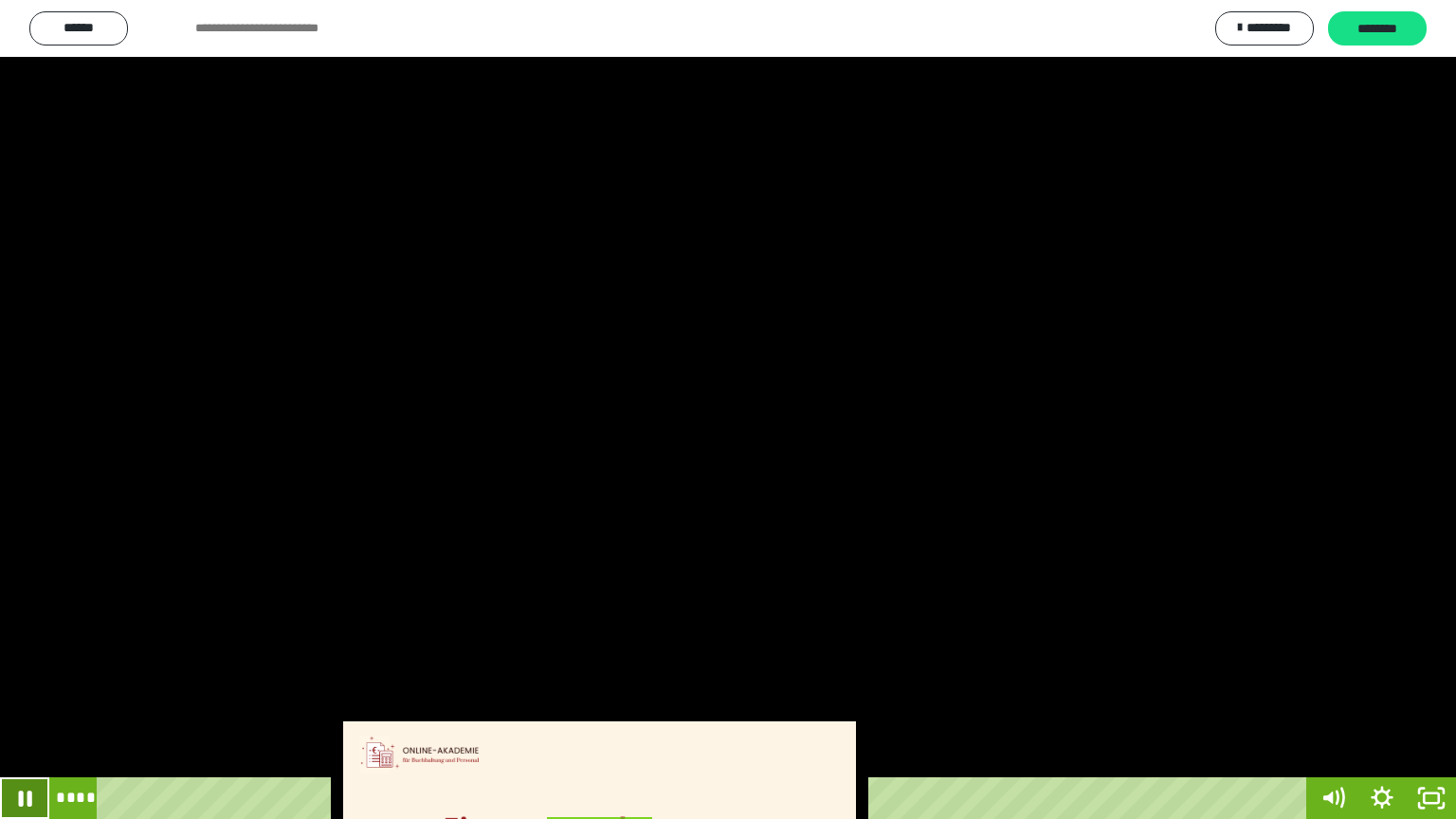 click 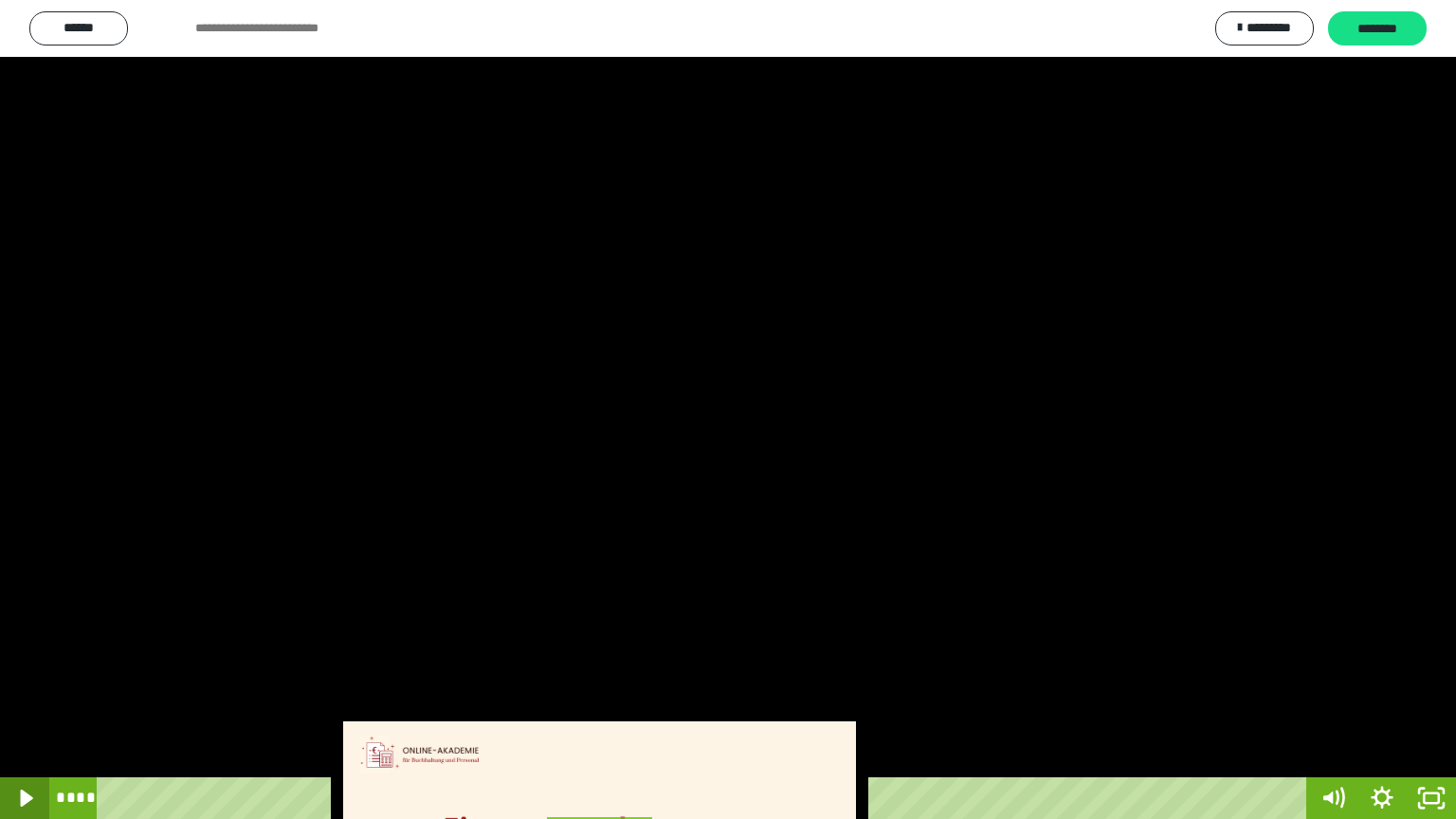 click 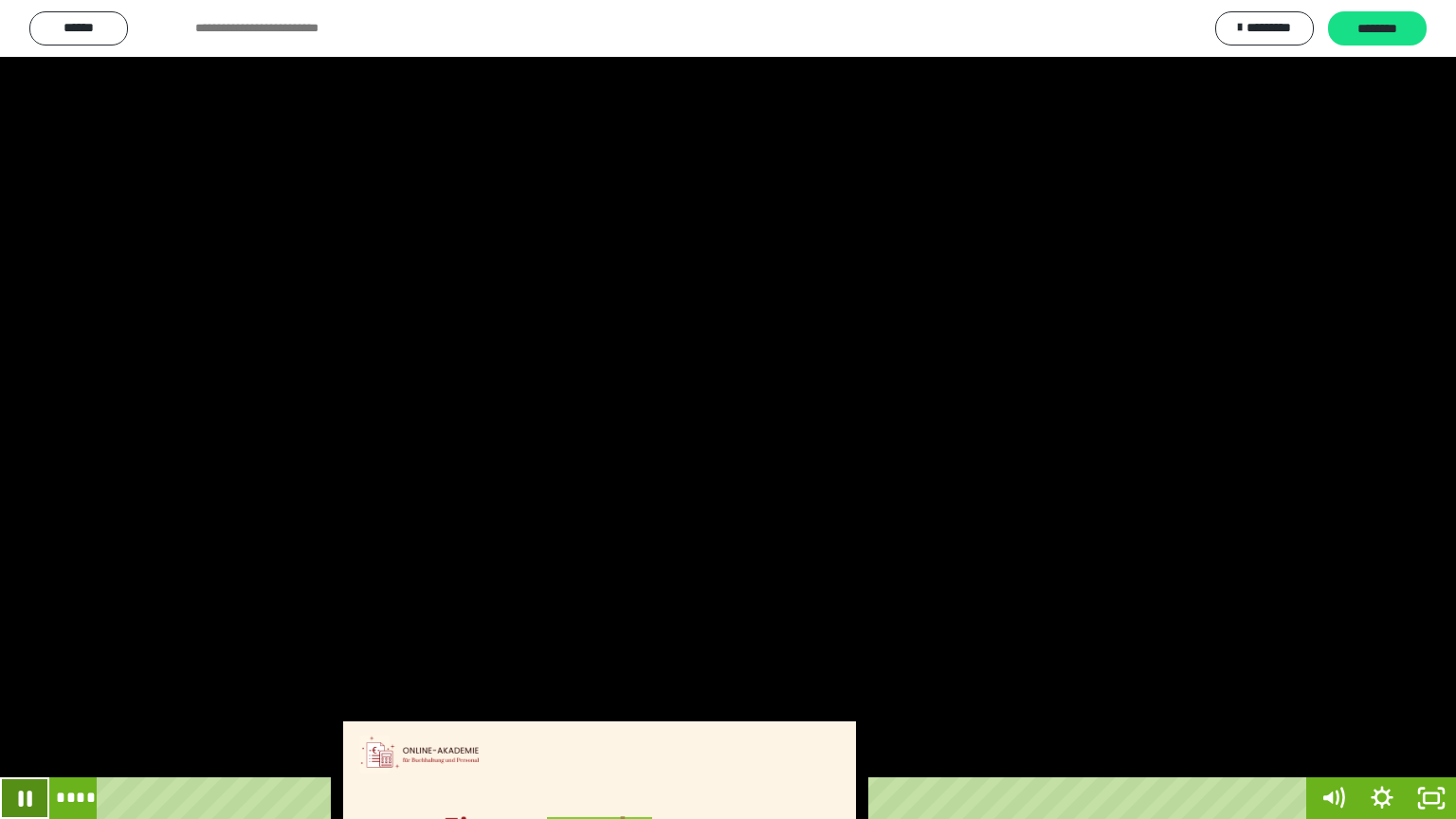 click 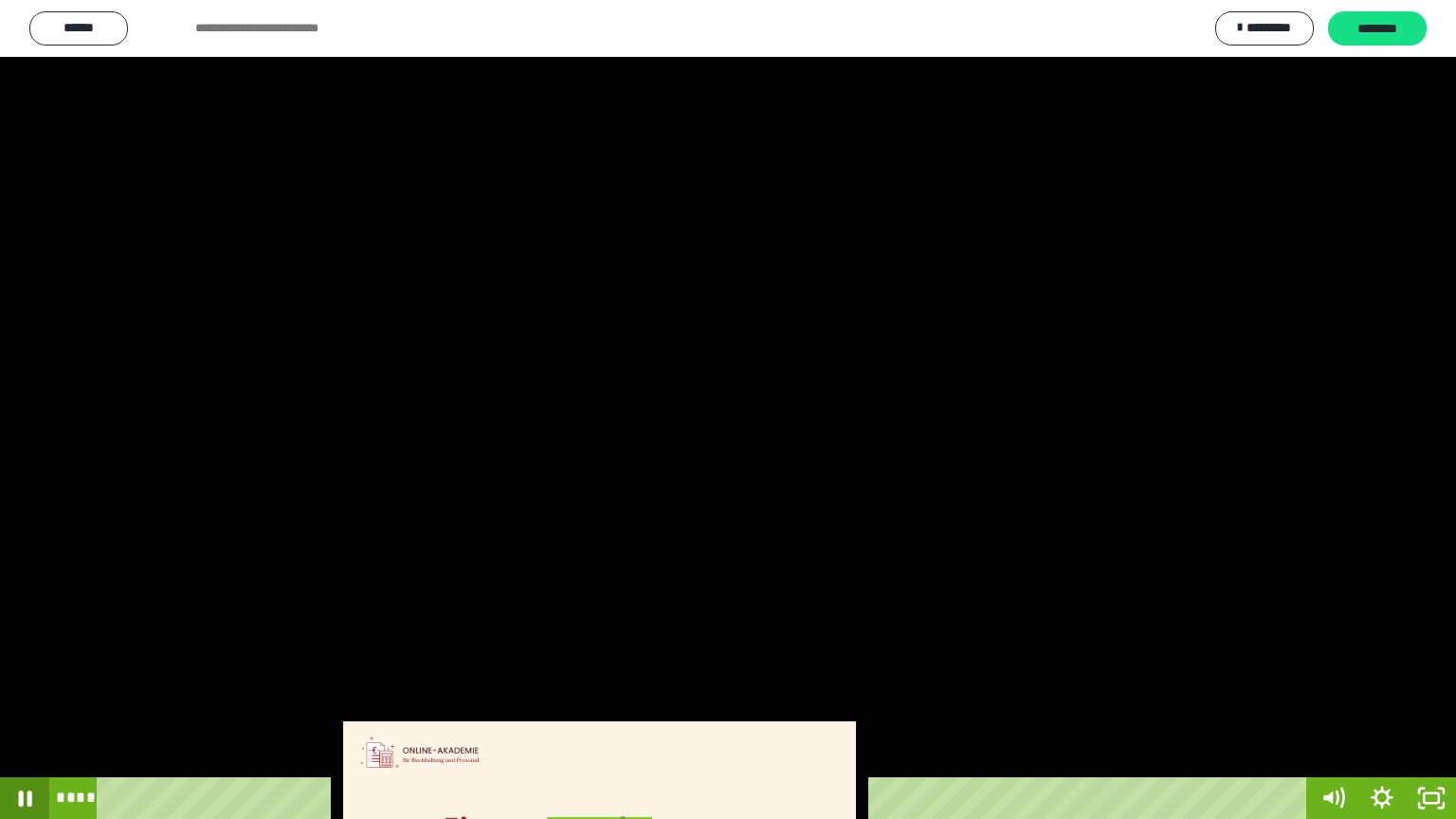 click 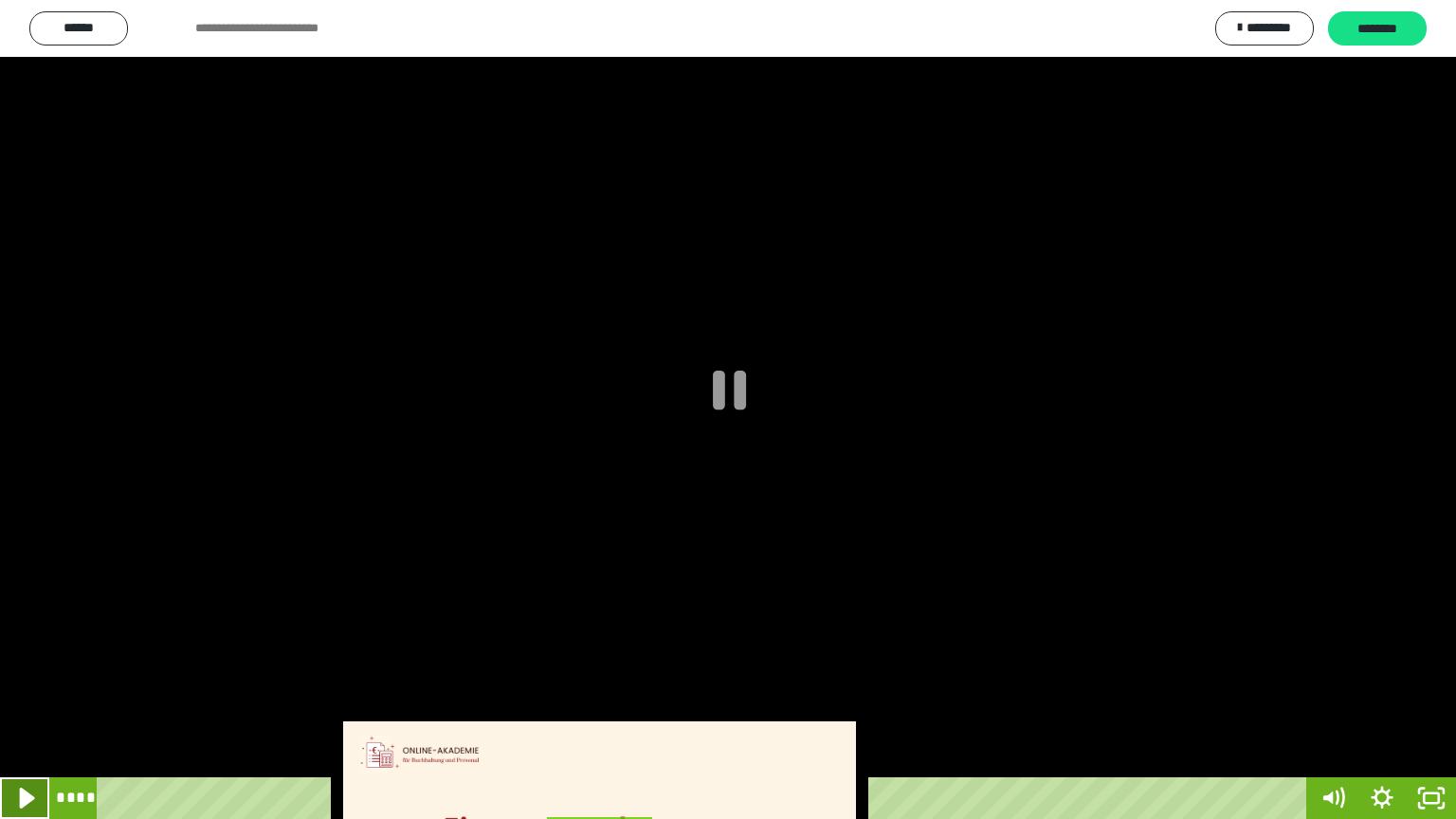 click 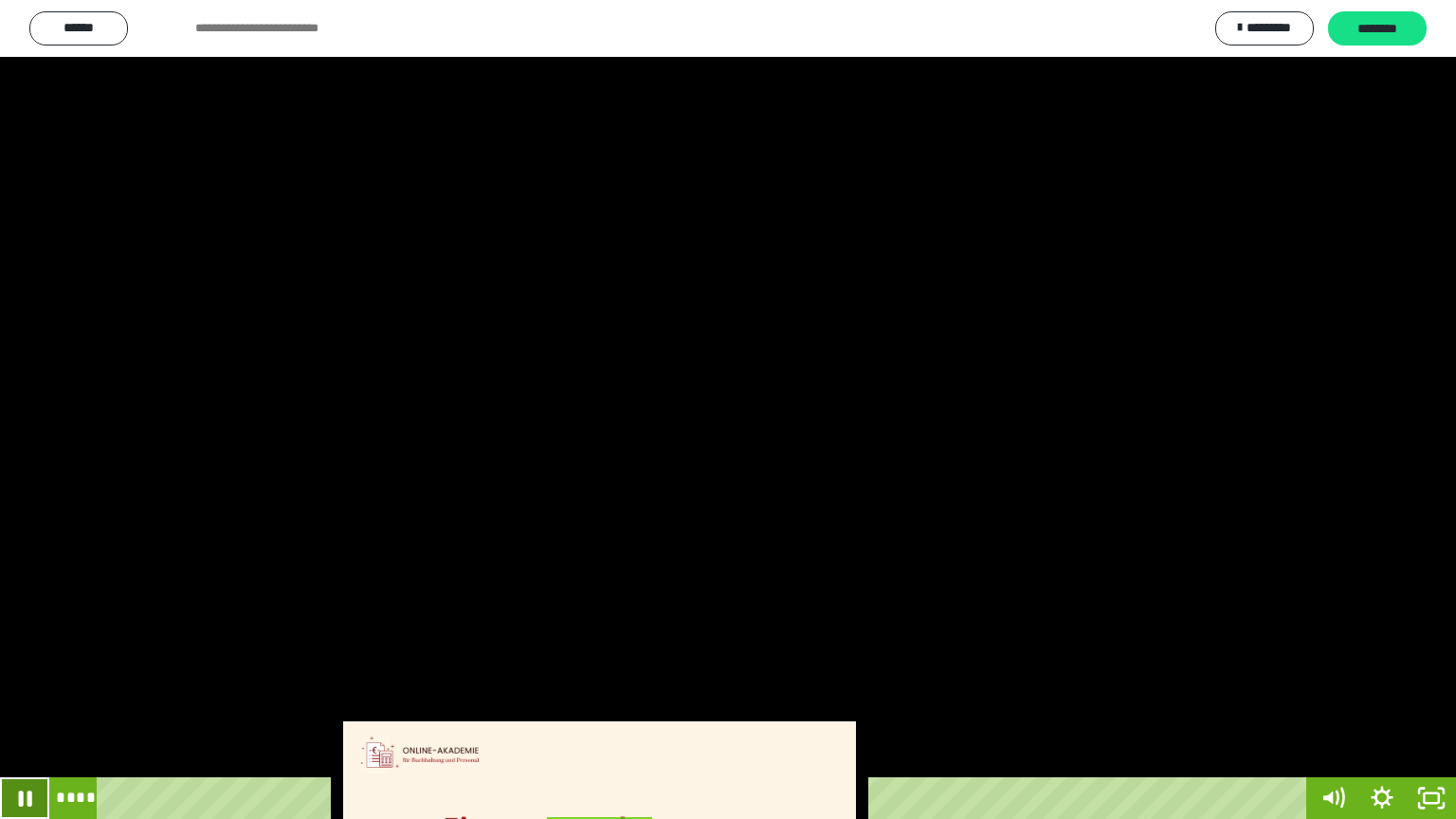 click 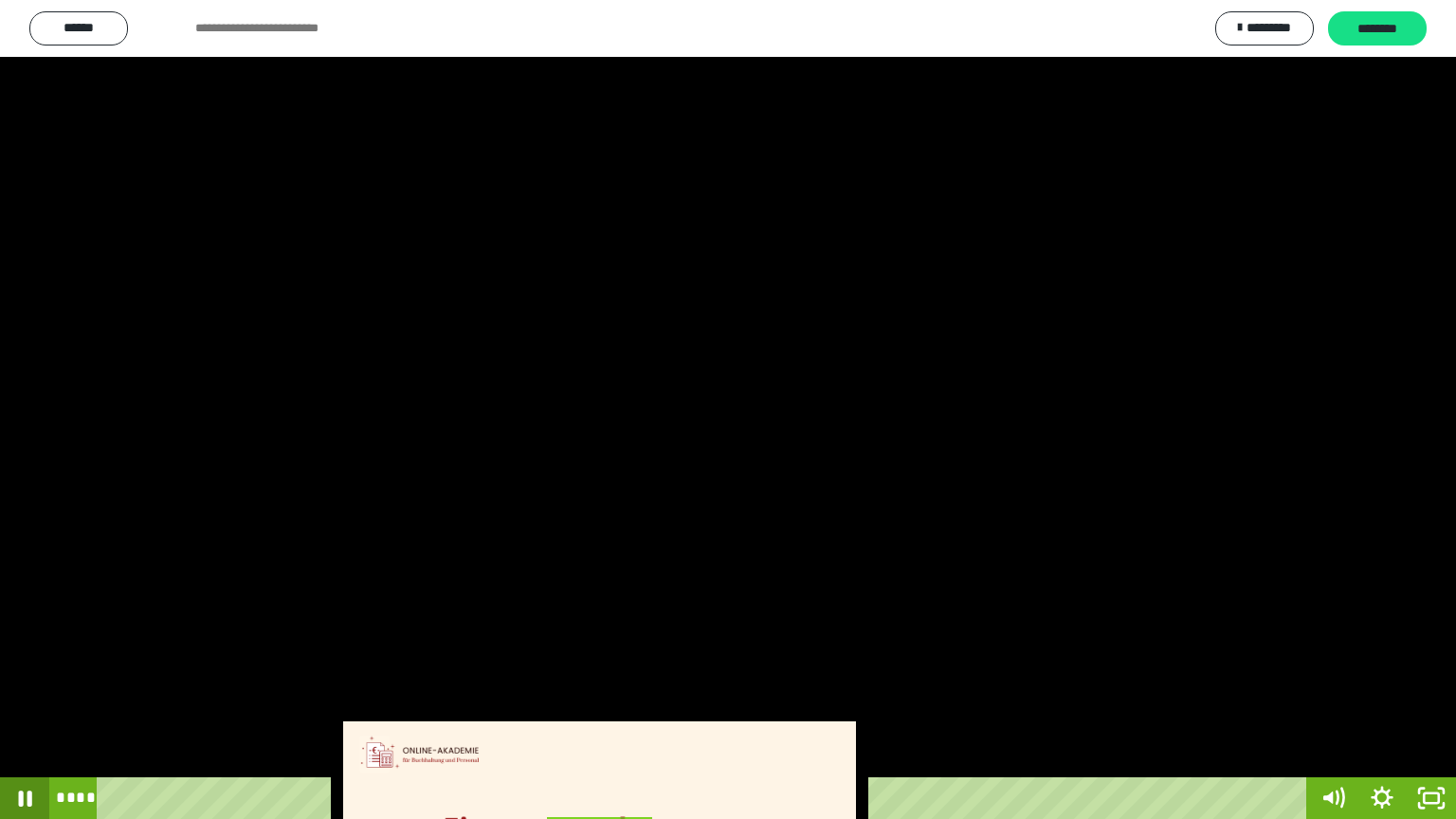 click 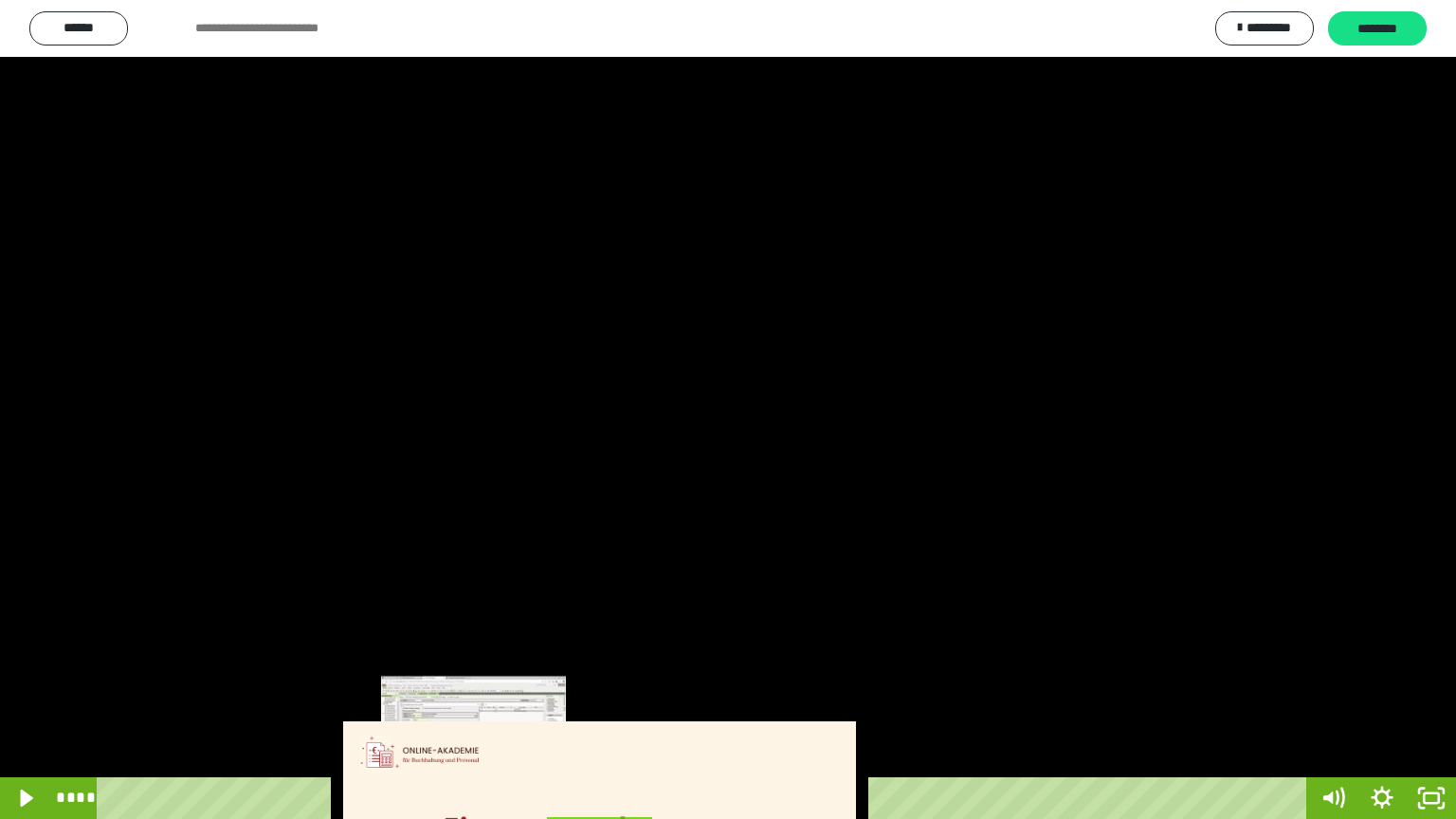 click at bounding box center [477, 798] 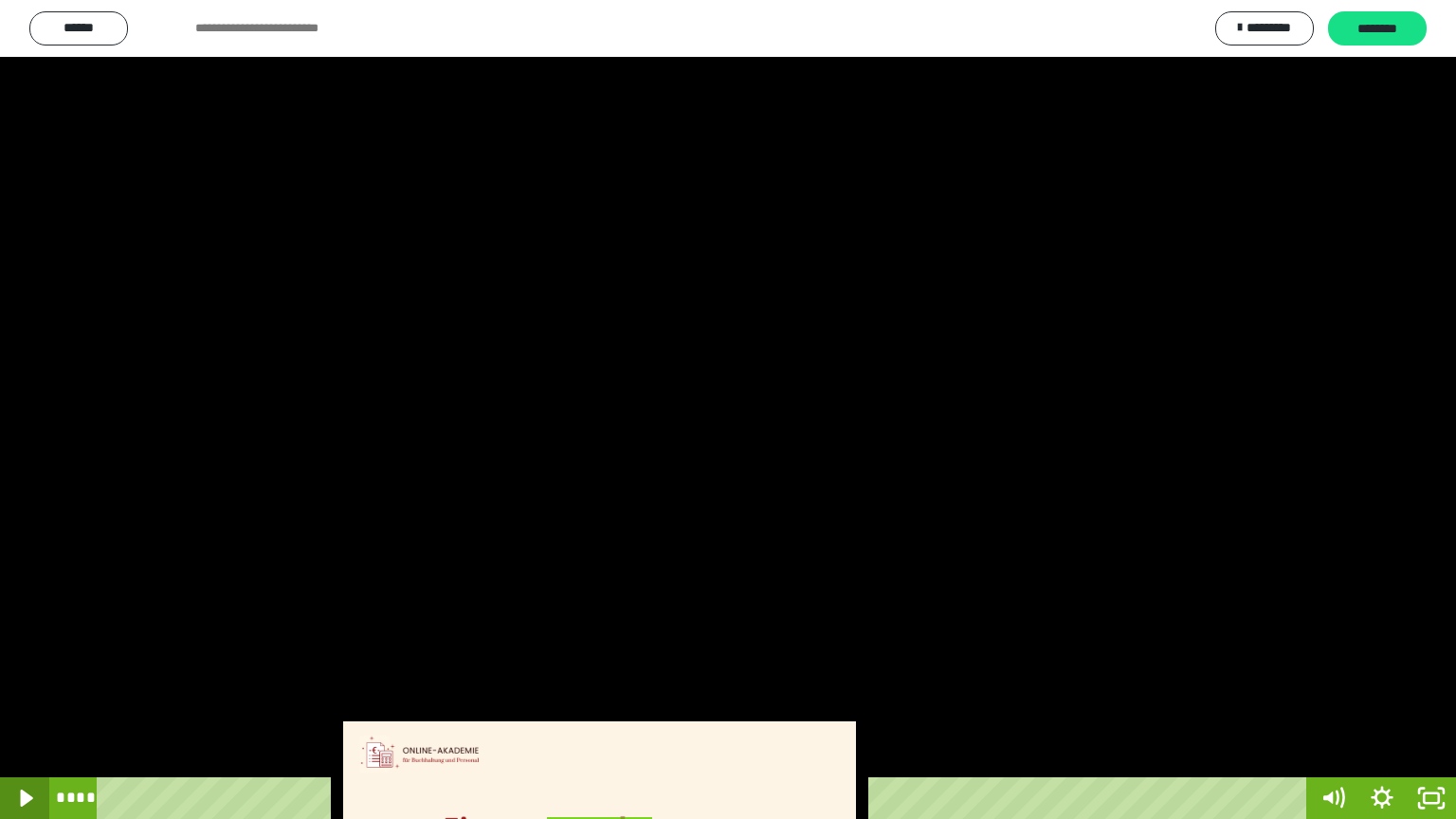click 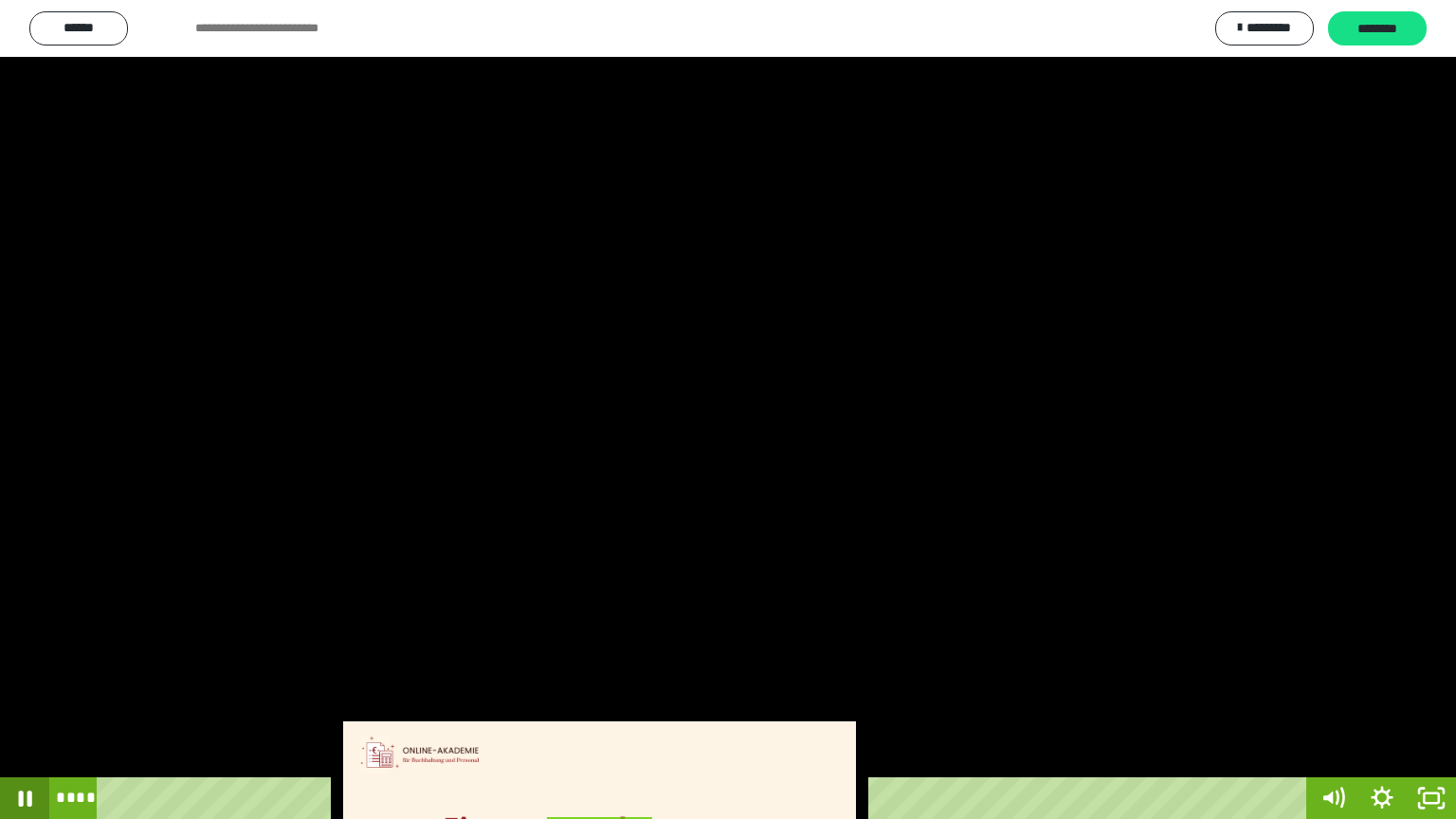click 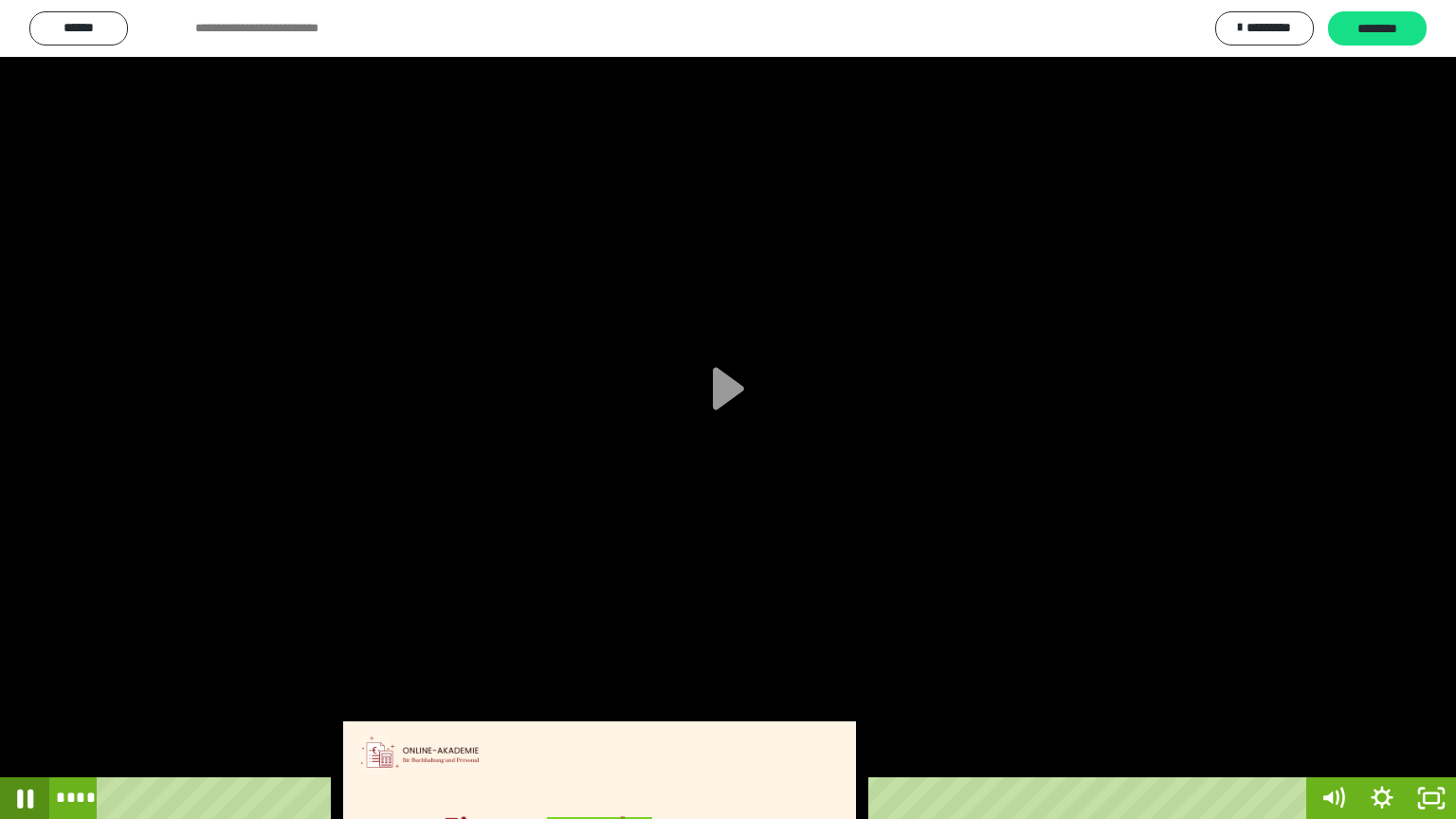 click 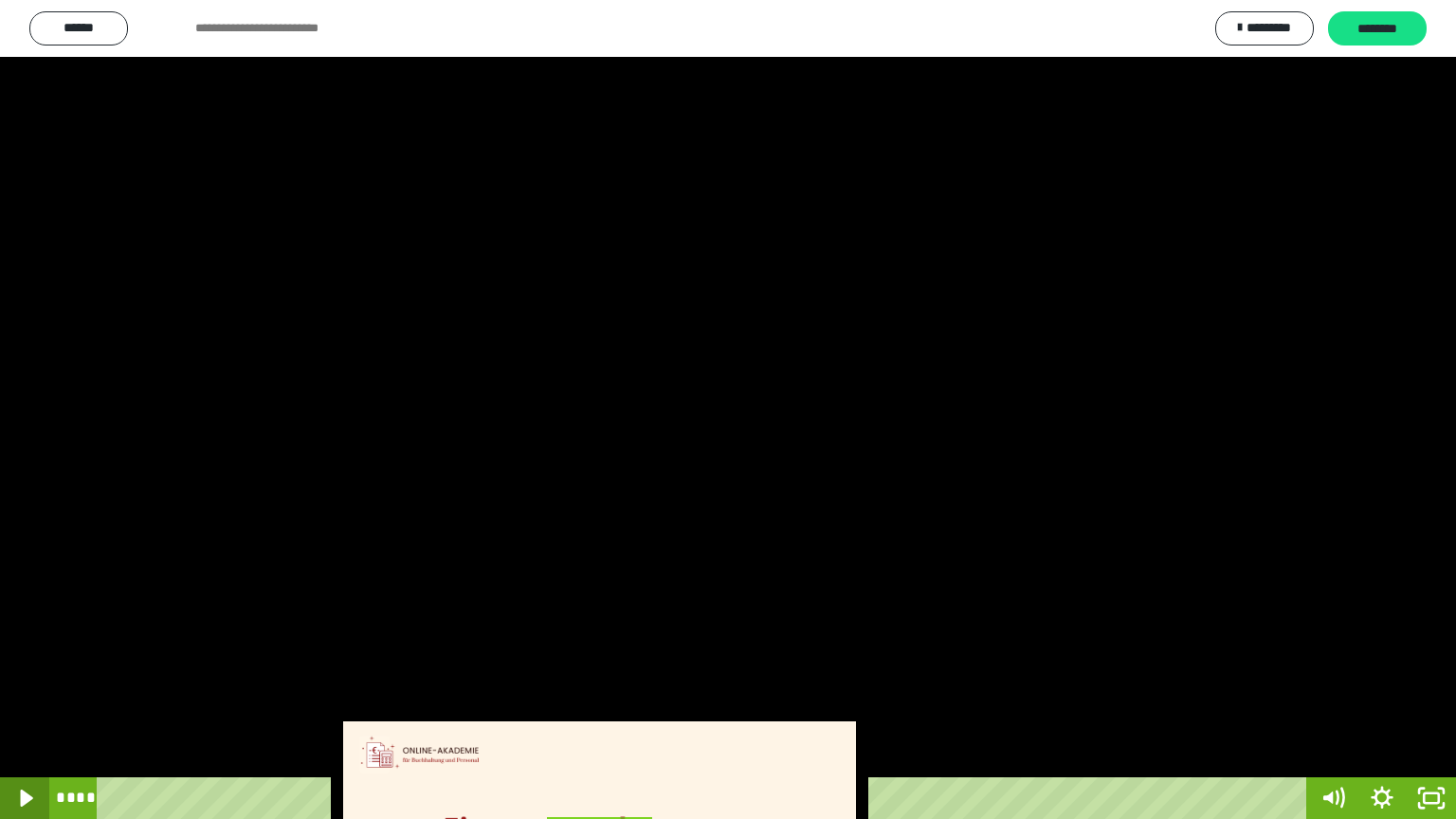click 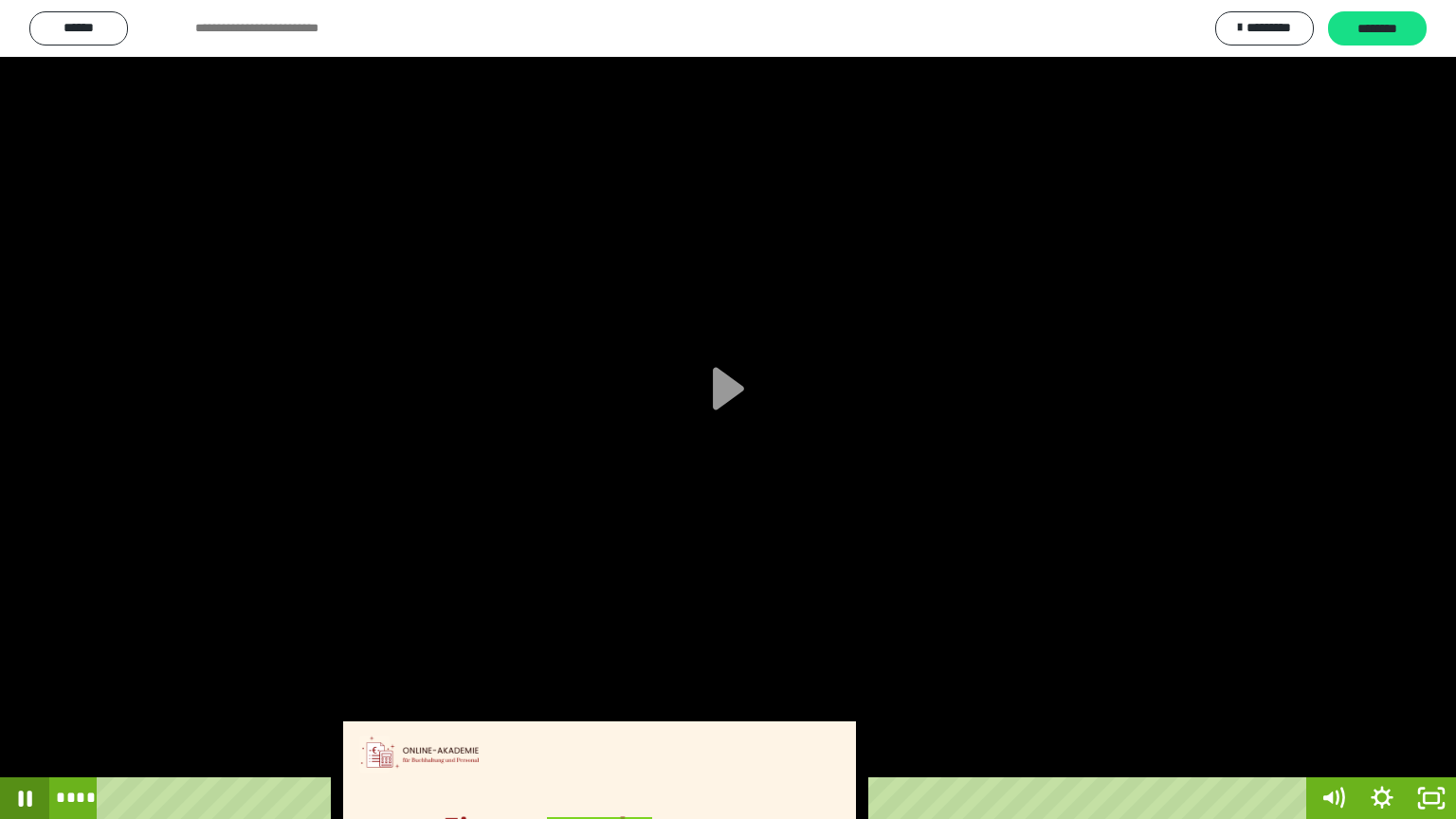click 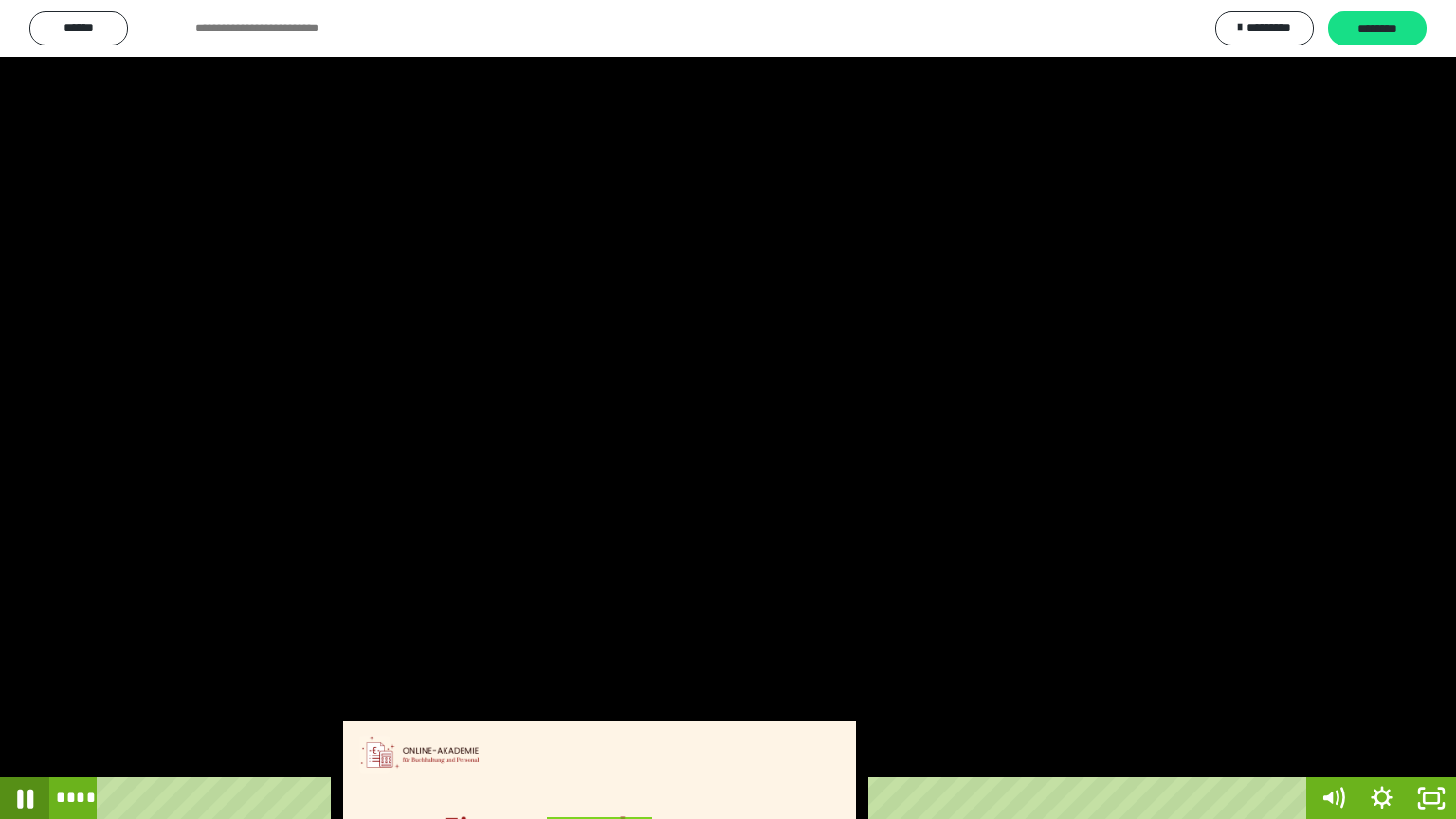 click 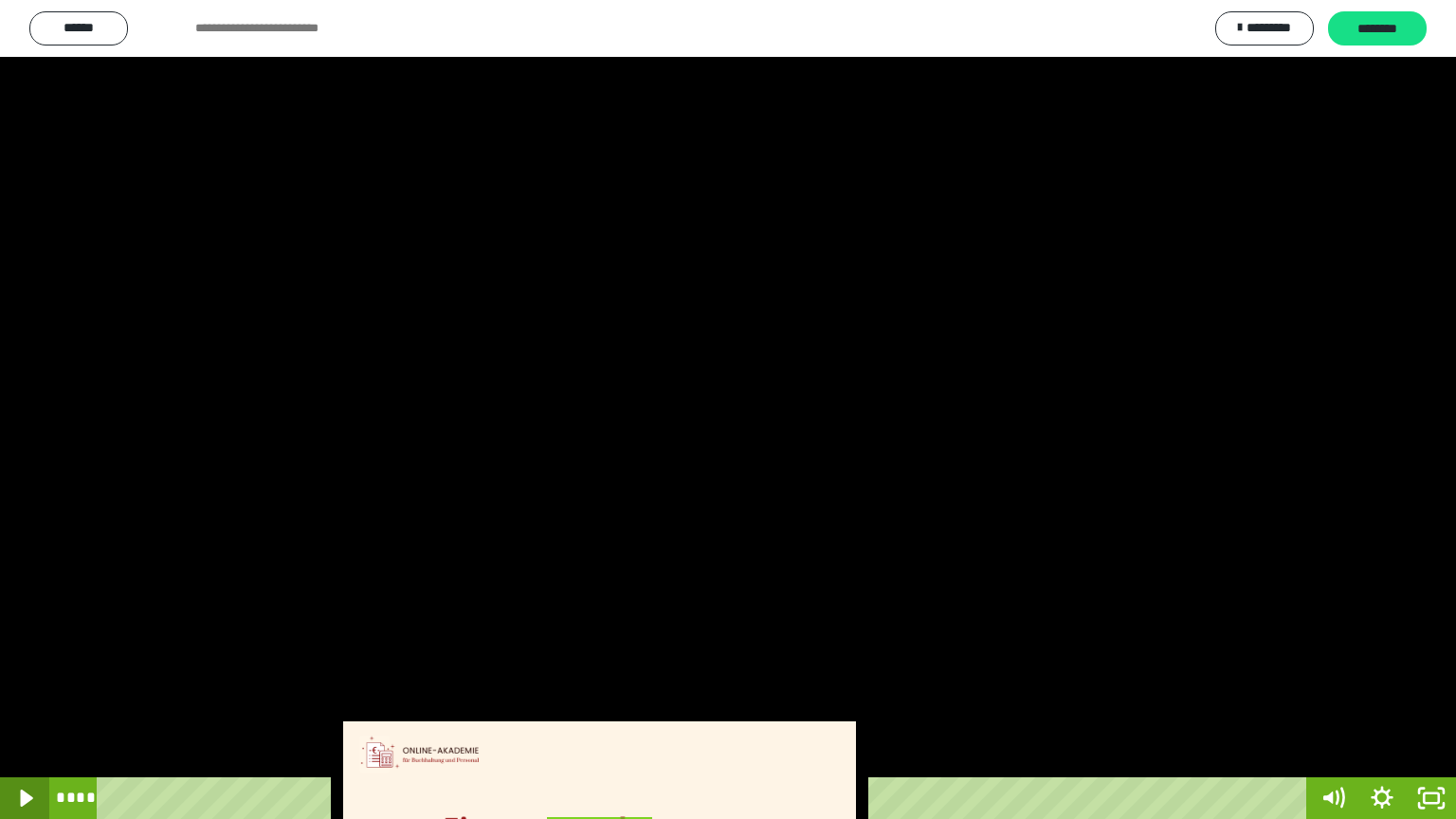 click 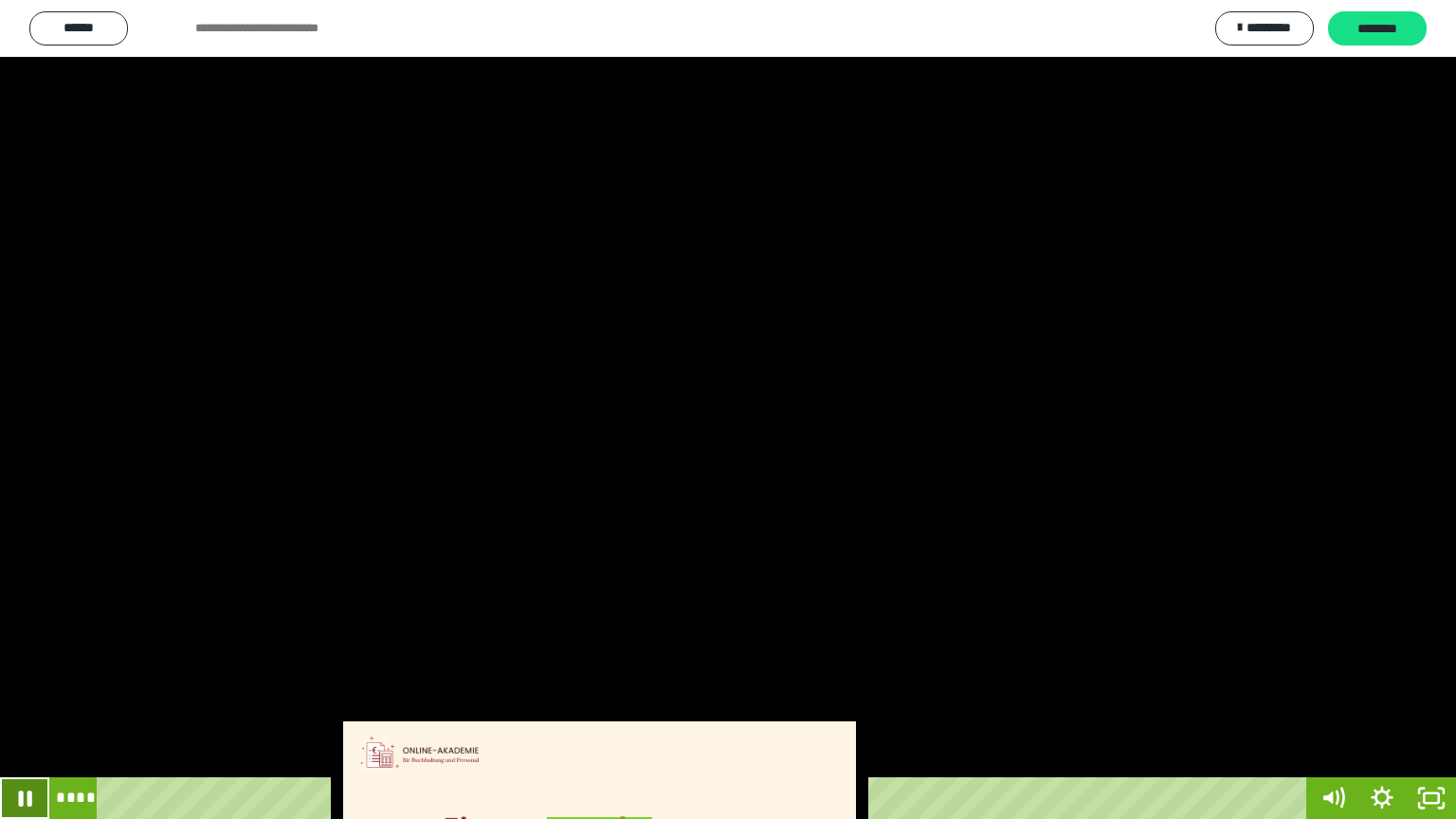click 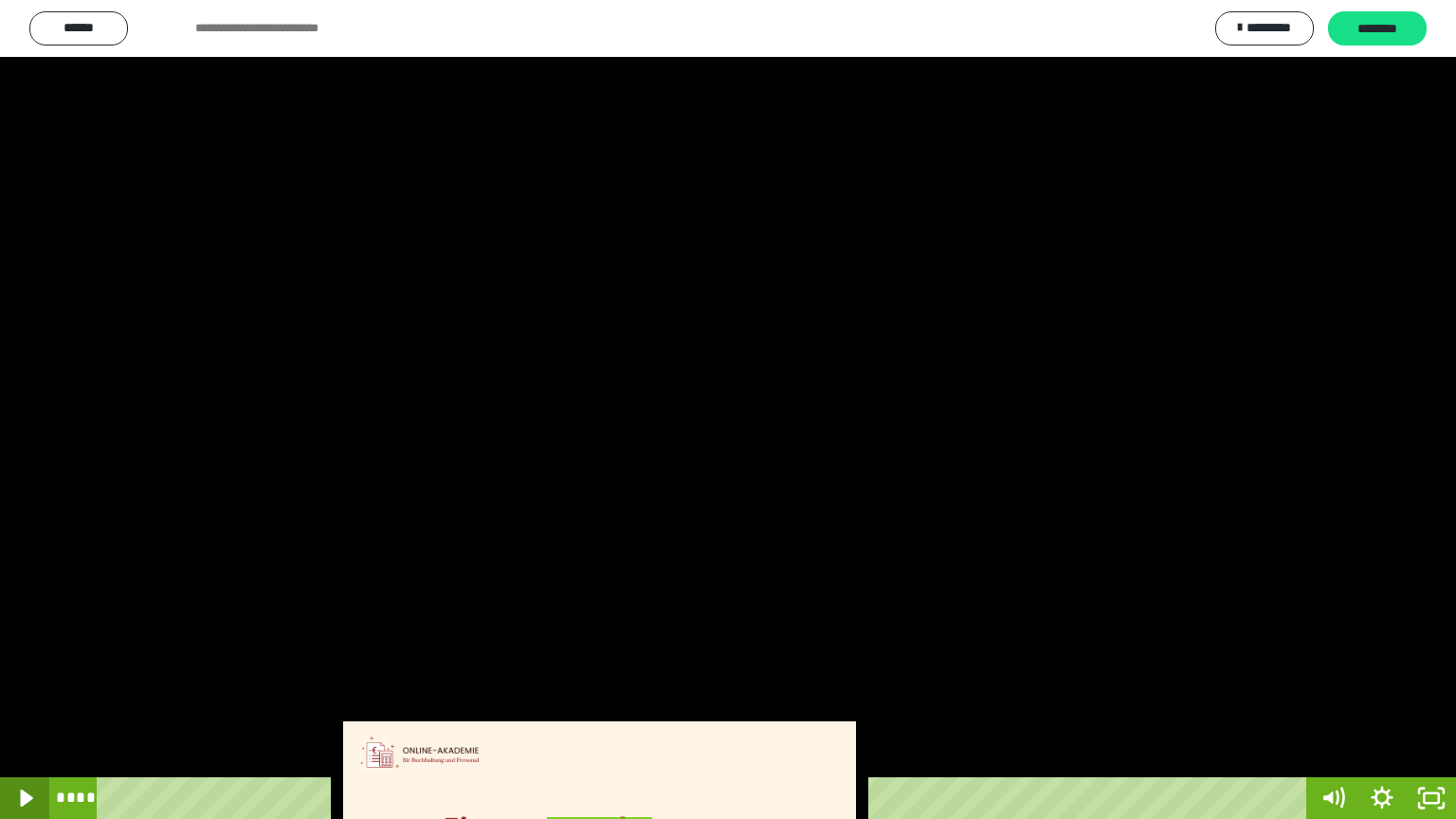 click 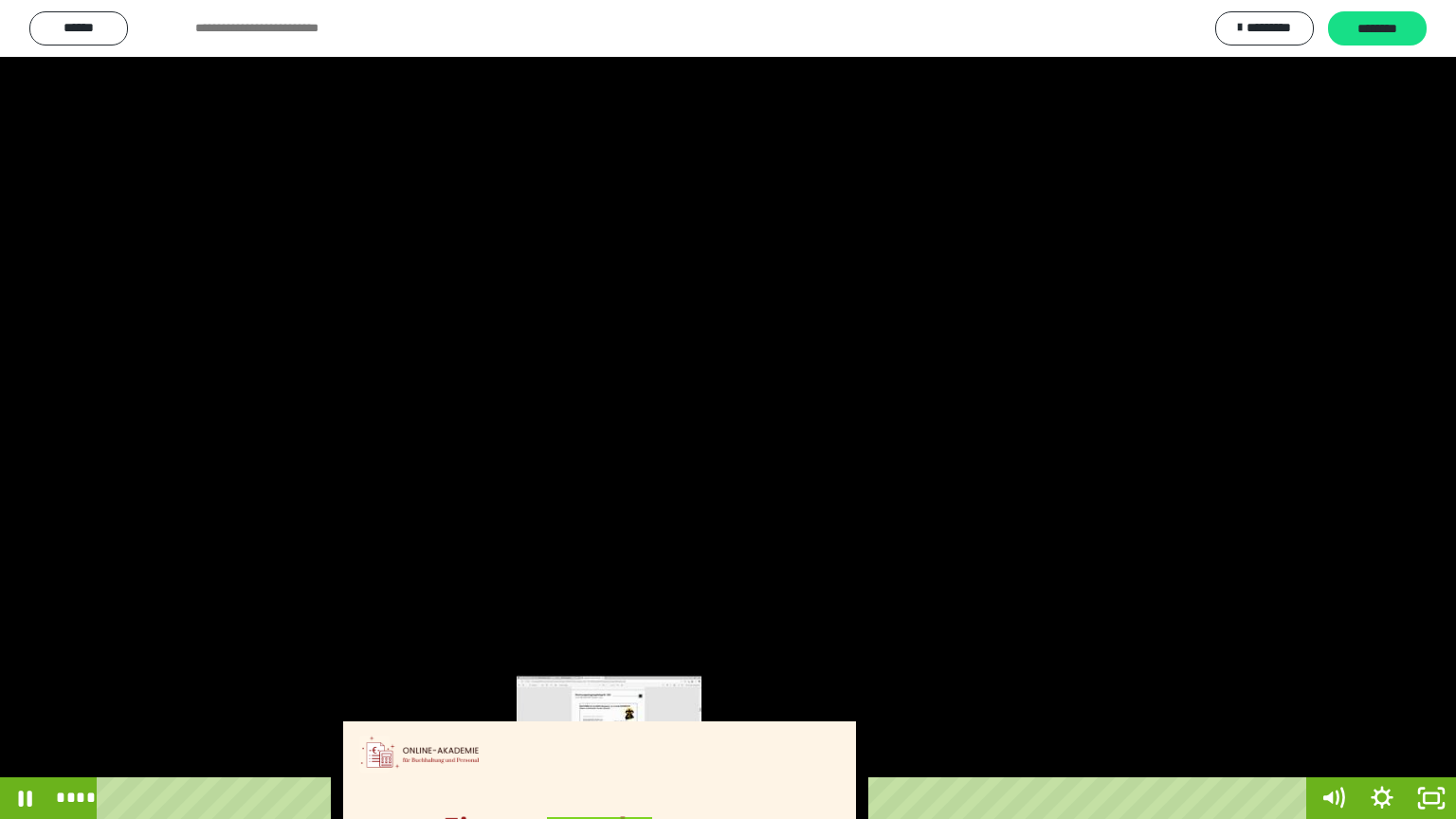click on "****" at bounding box center (705, 798) 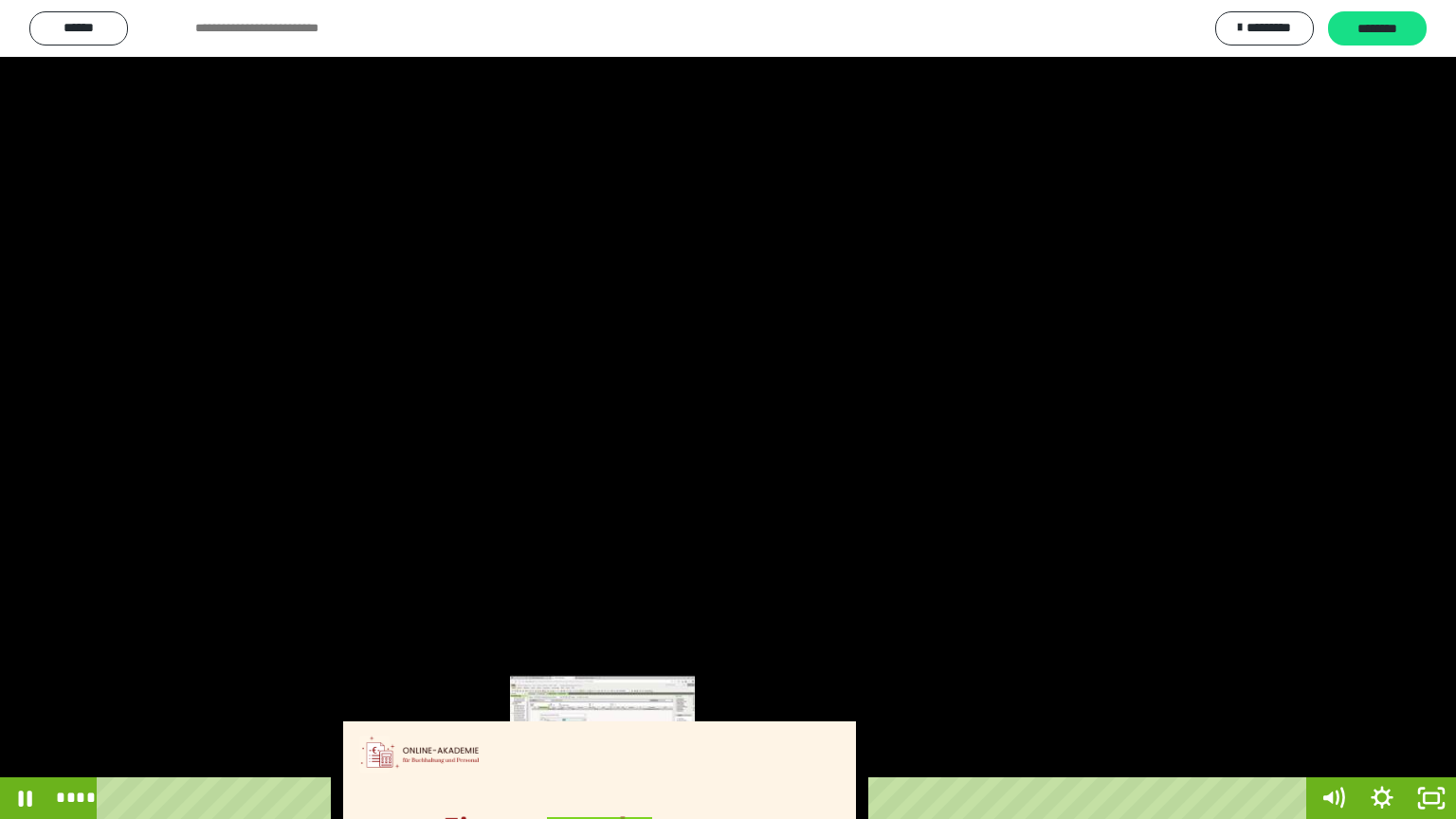 click at bounding box center [610, 798] 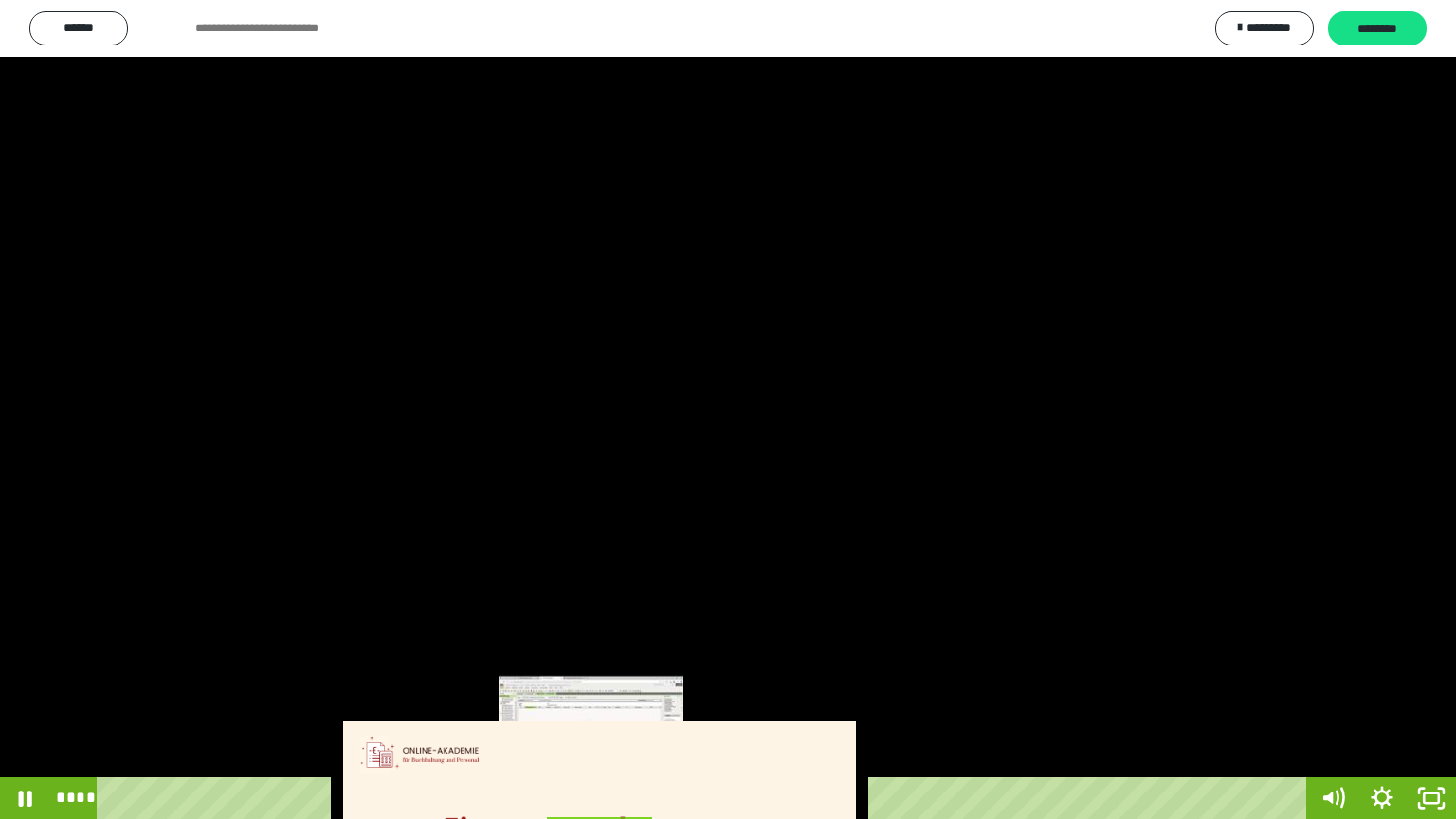 click on "****" at bounding box center (705, 798) 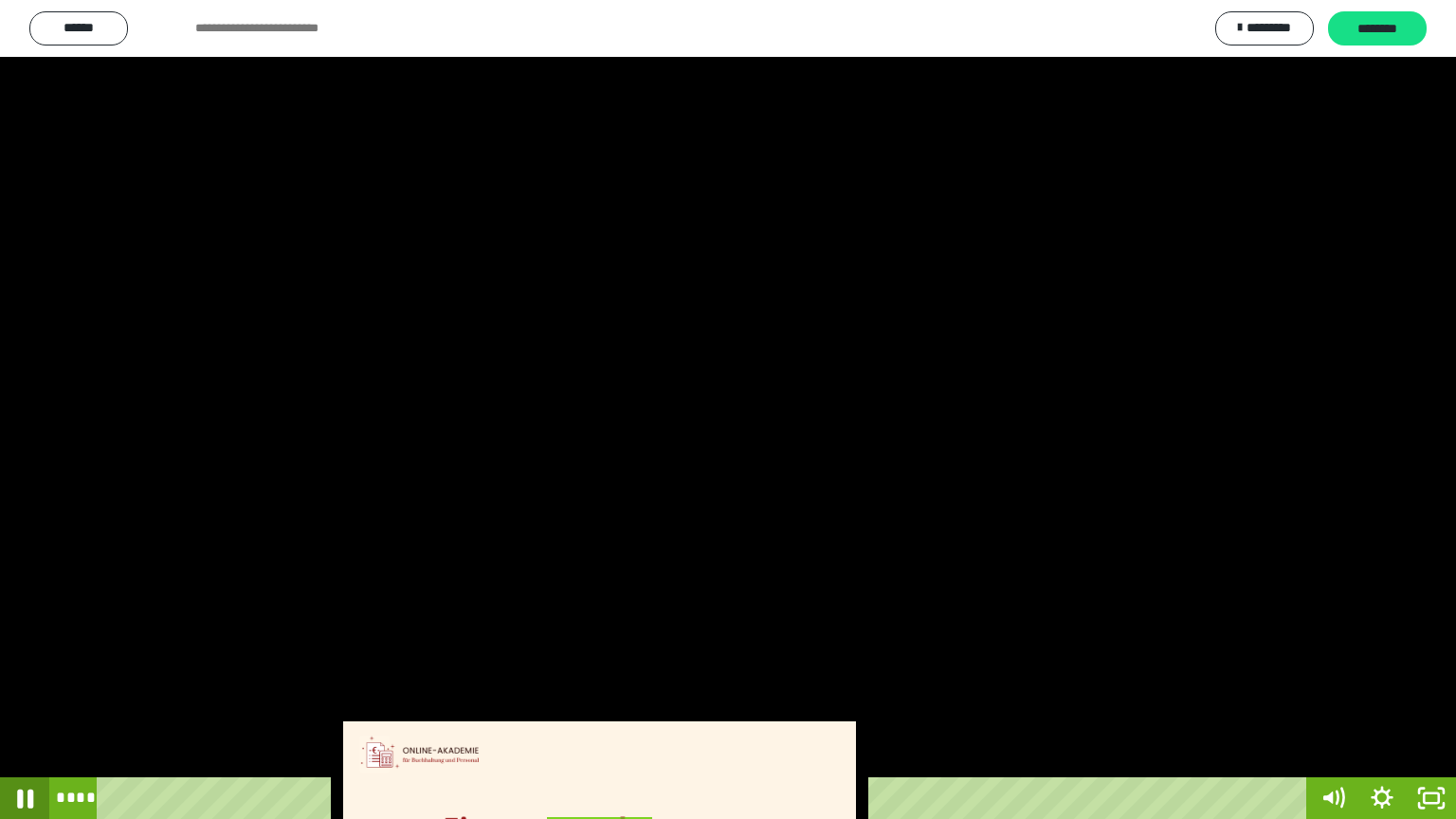 click 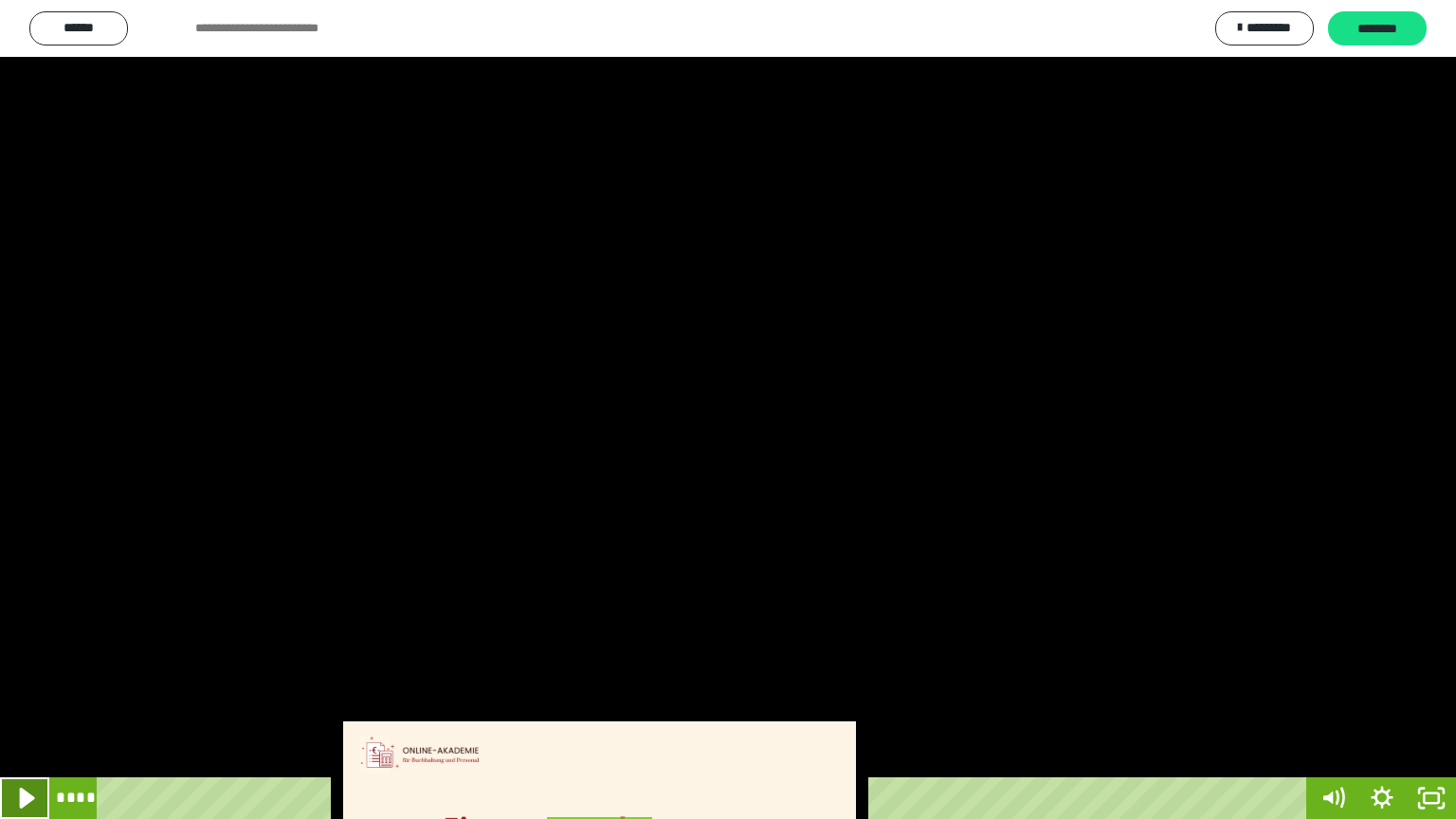 click 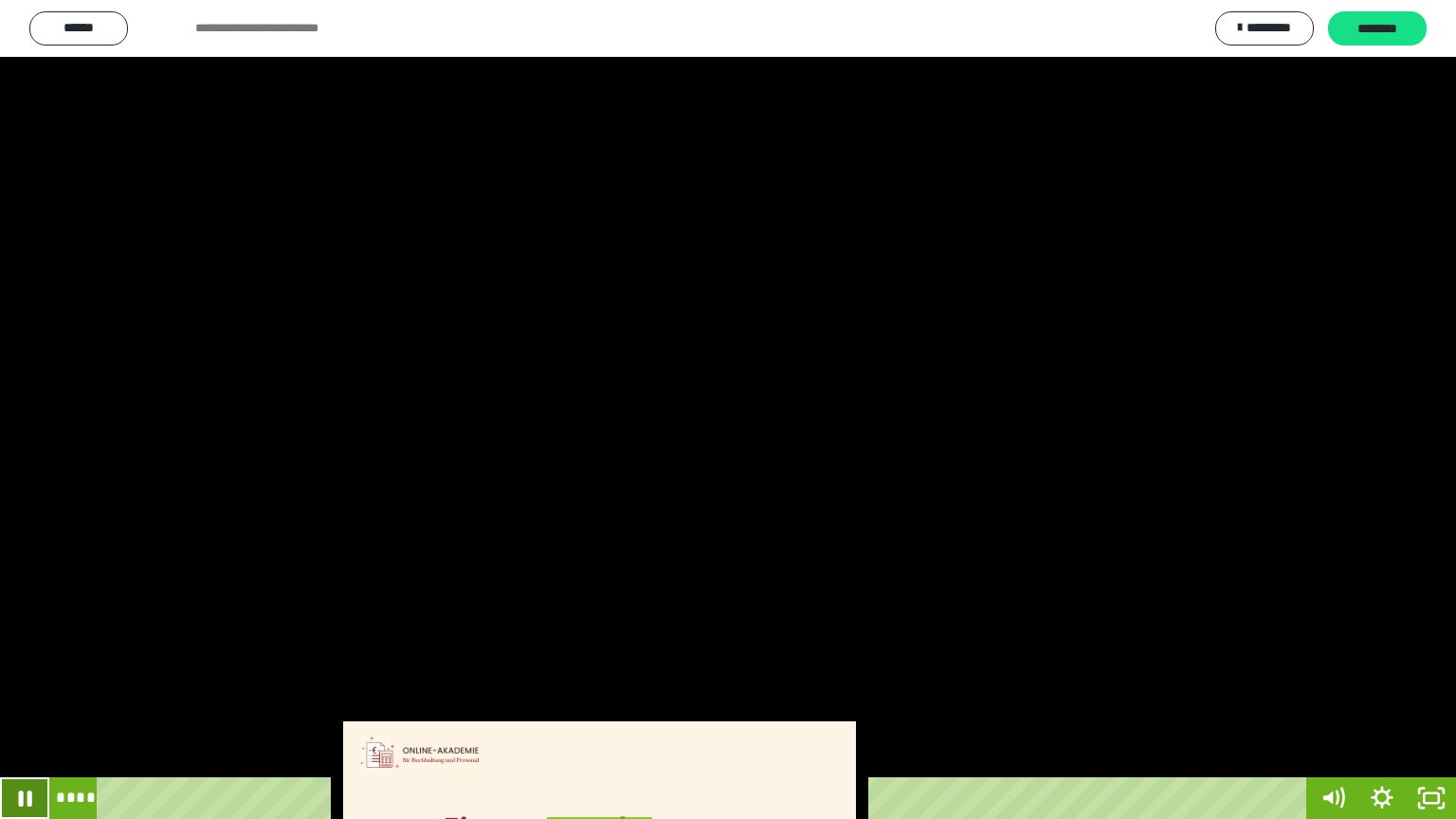 click 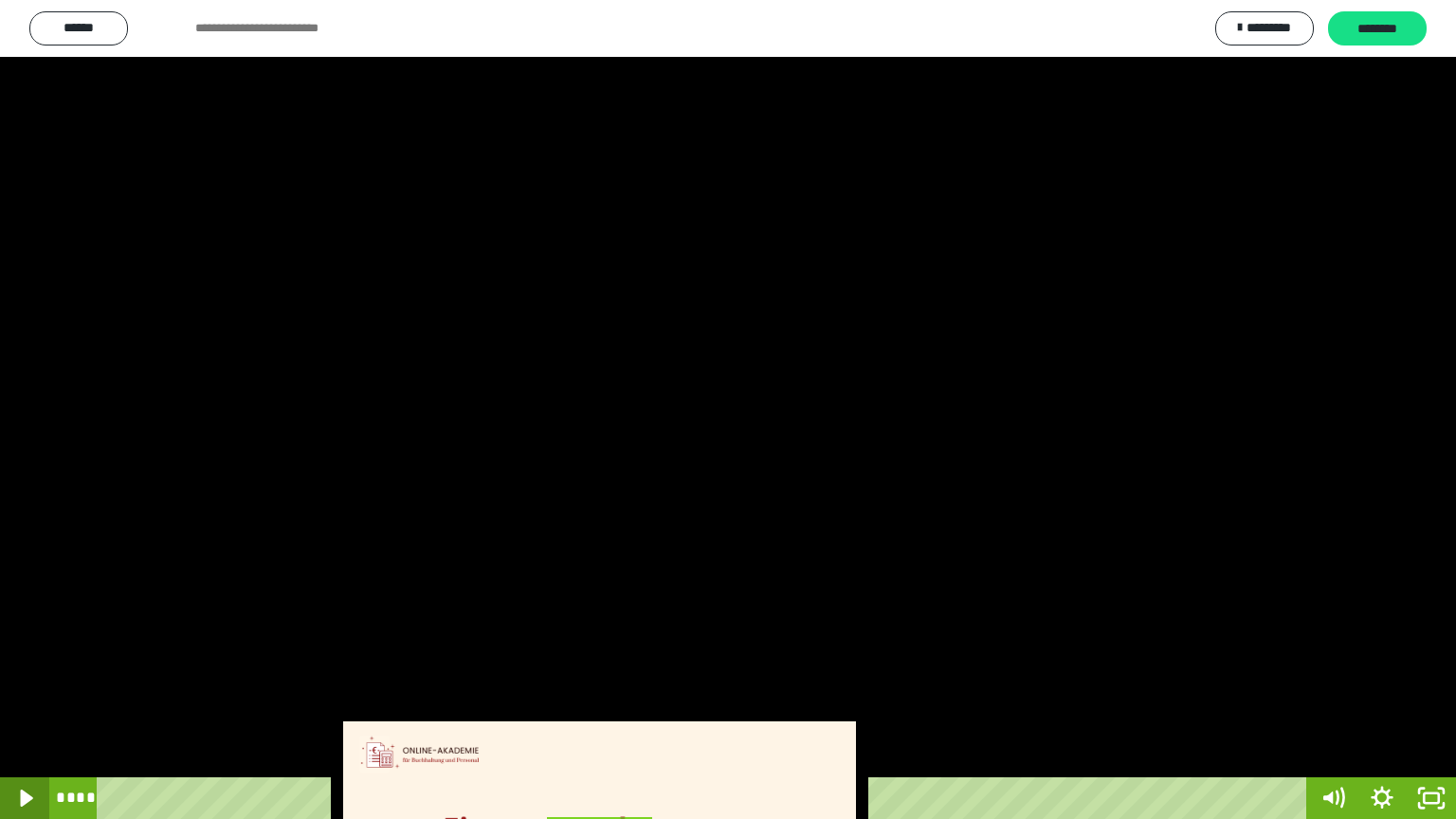 click 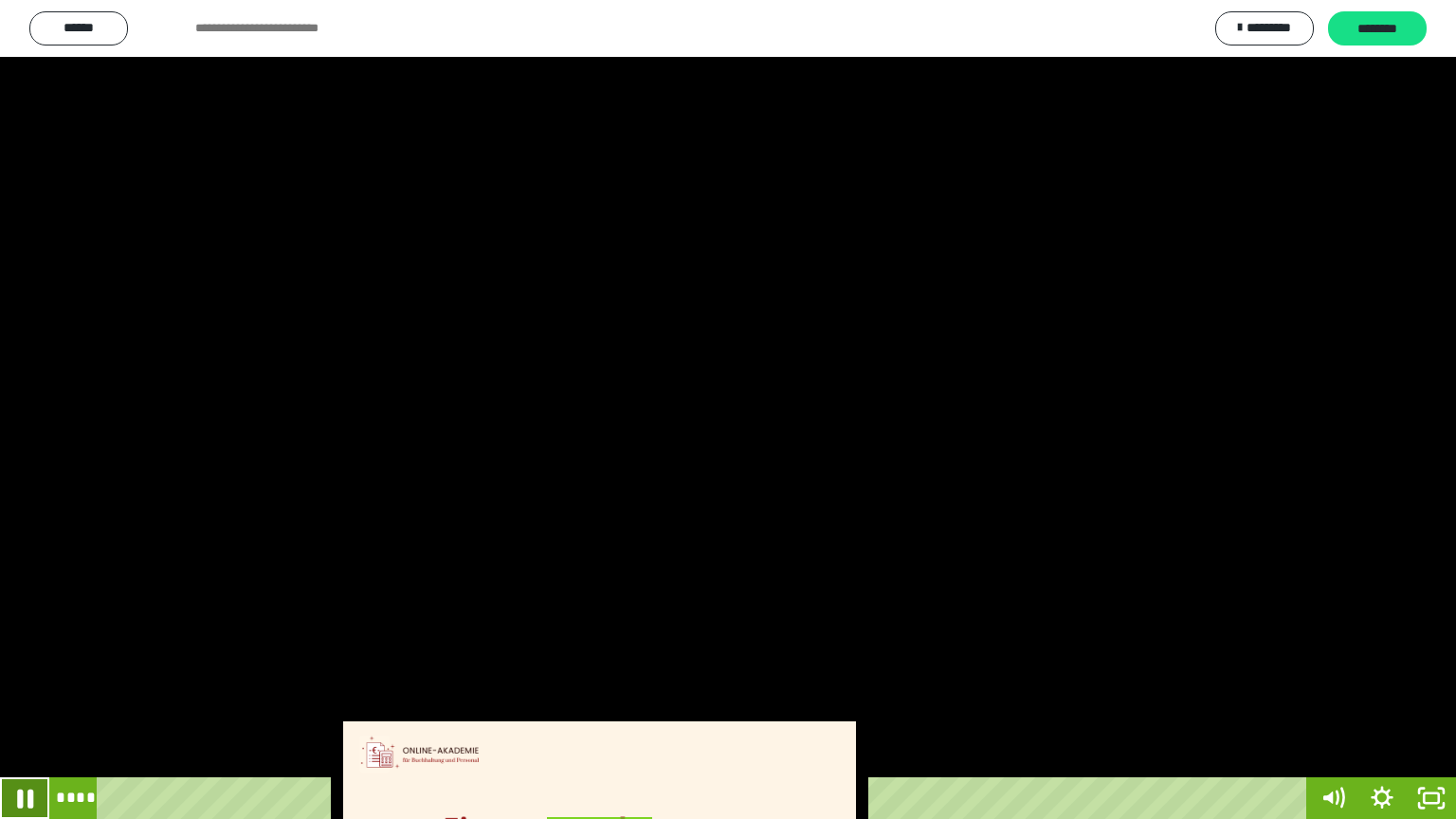 click 